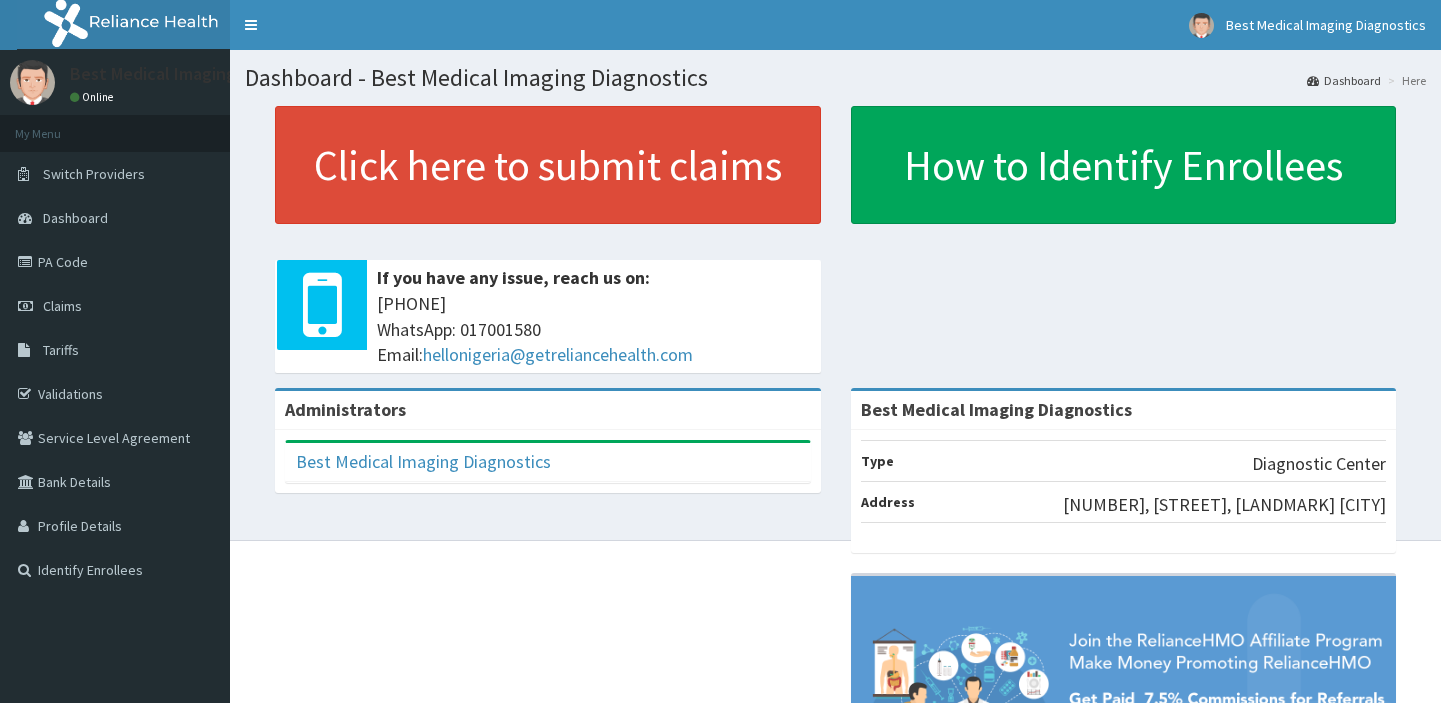 scroll, scrollTop: 0, scrollLeft: 0, axis: both 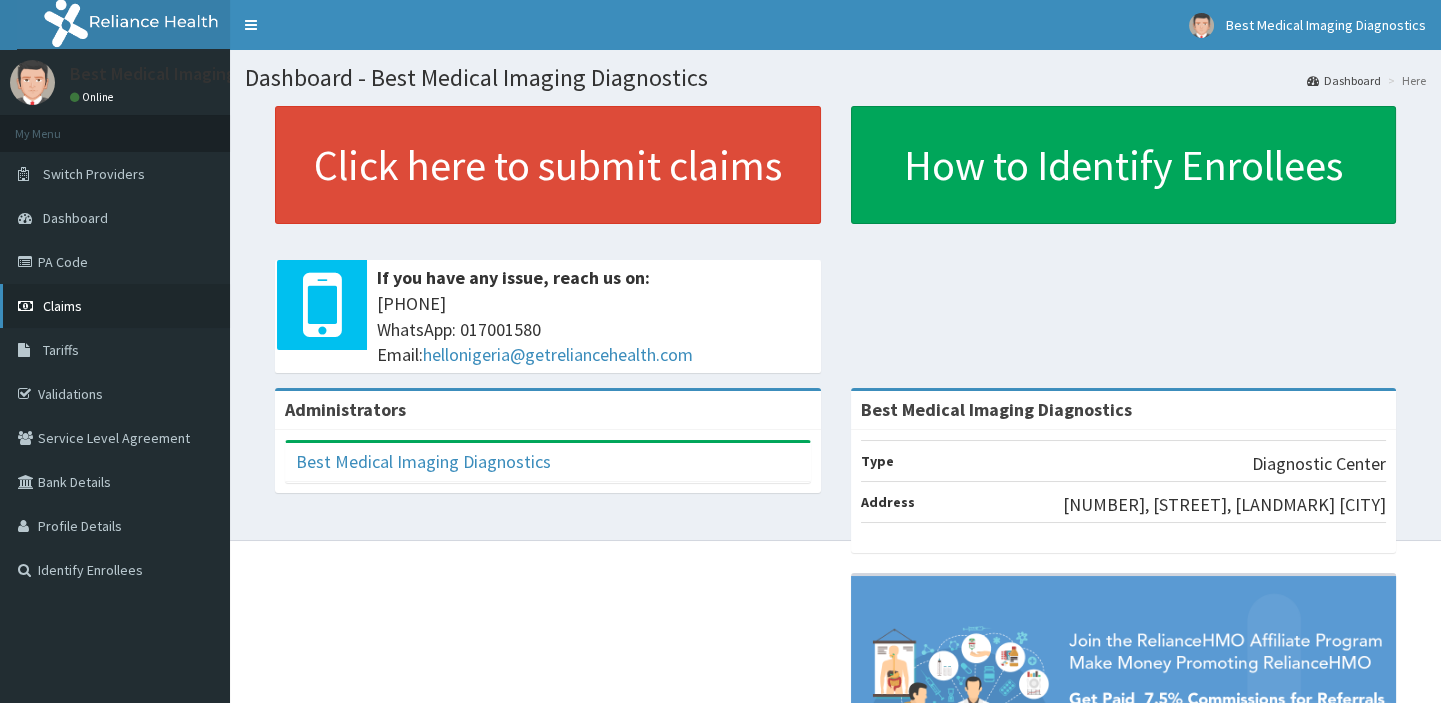 click on "Claims" at bounding box center (62, 306) 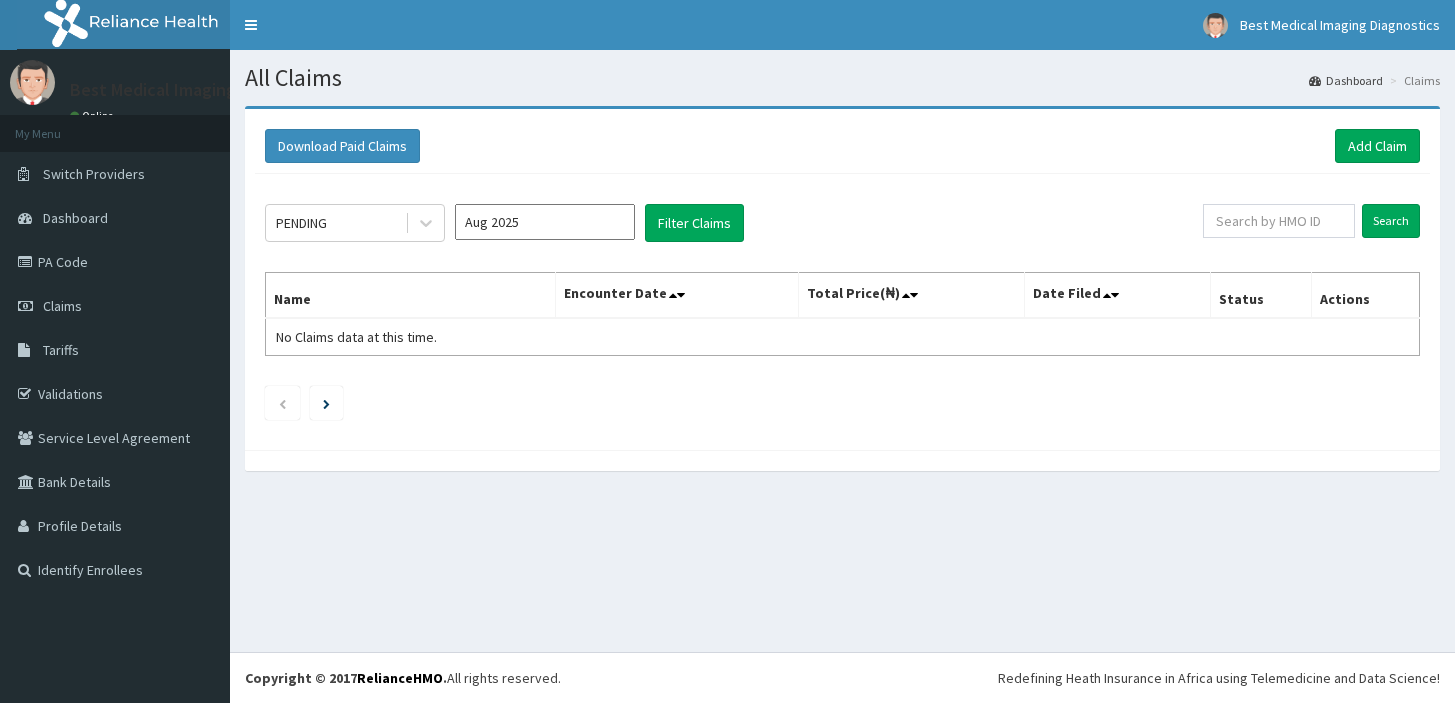 scroll, scrollTop: 0, scrollLeft: 0, axis: both 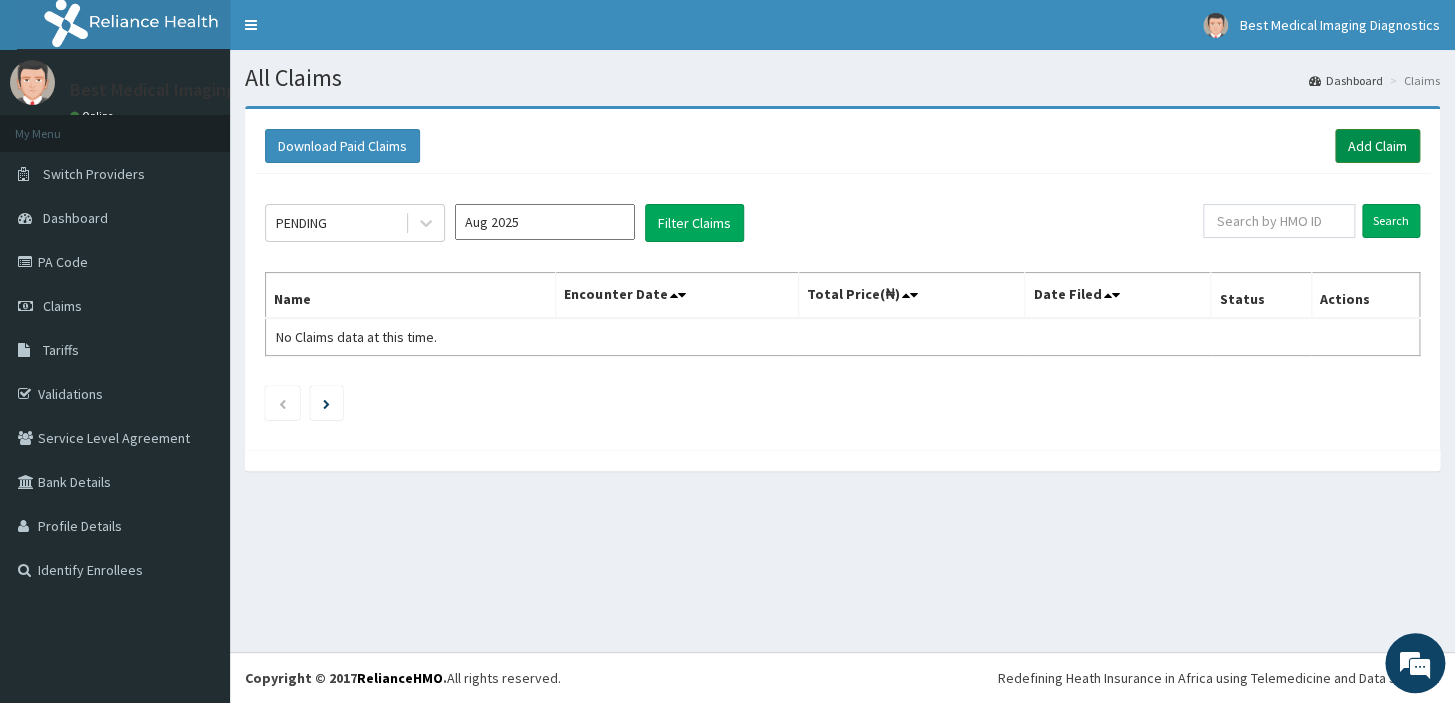 click on "Add Claim" at bounding box center [1377, 146] 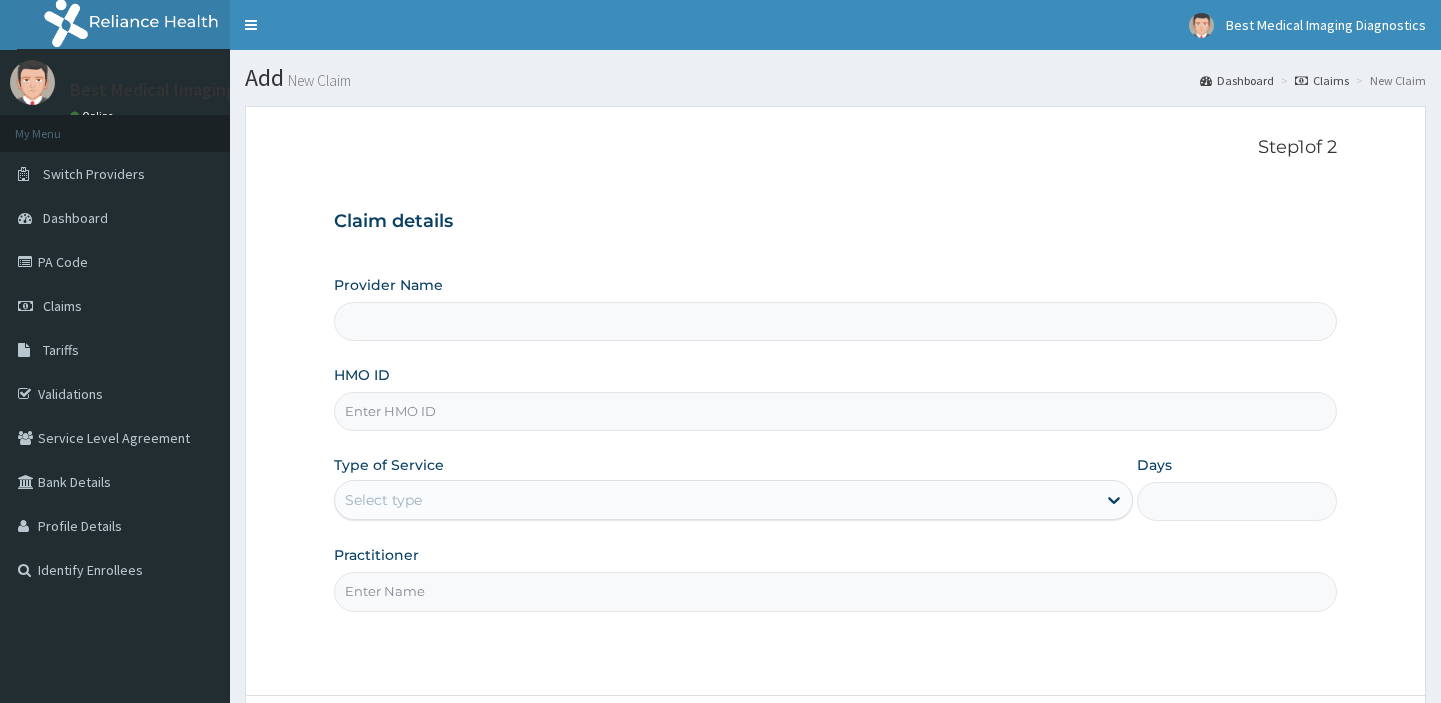 type on "Best Medical Imaging Diagnostics" 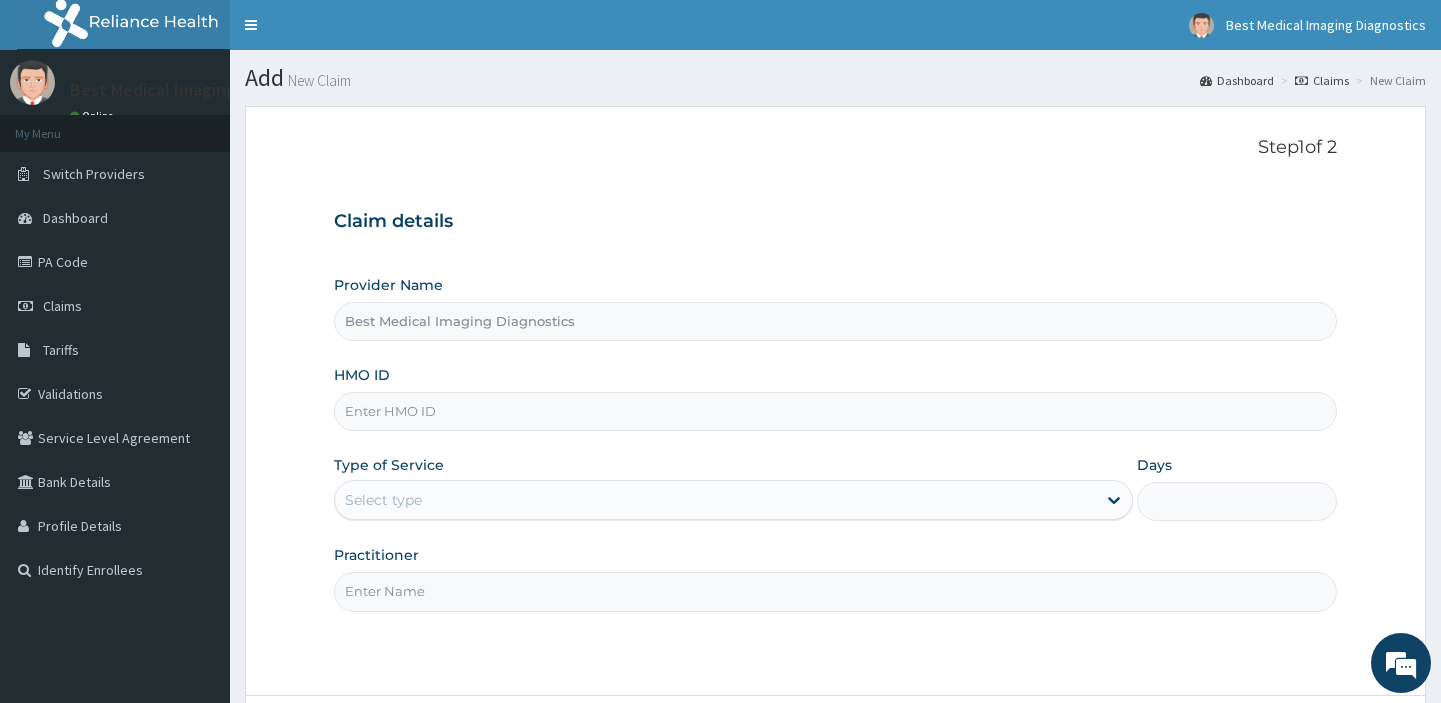 scroll, scrollTop: 0, scrollLeft: 0, axis: both 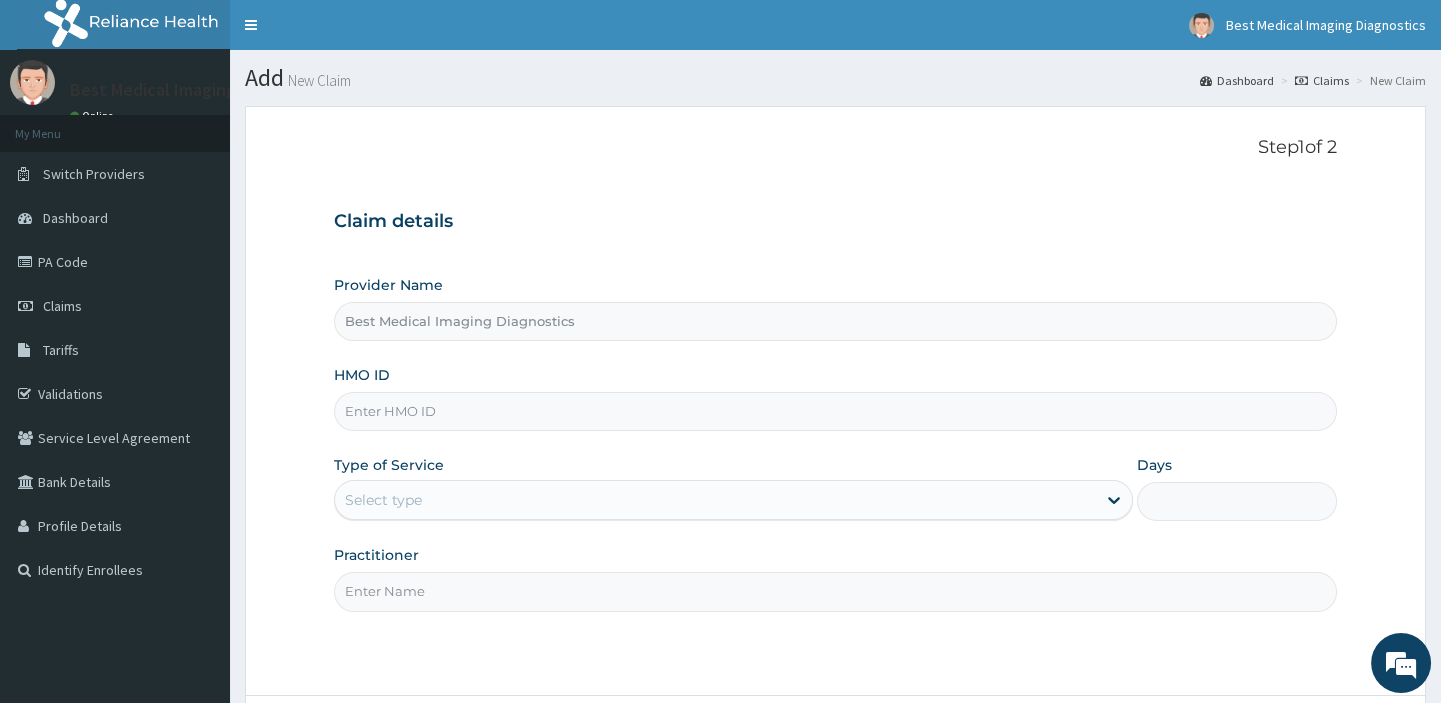 click on "HMO ID" at bounding box center [835, 411] 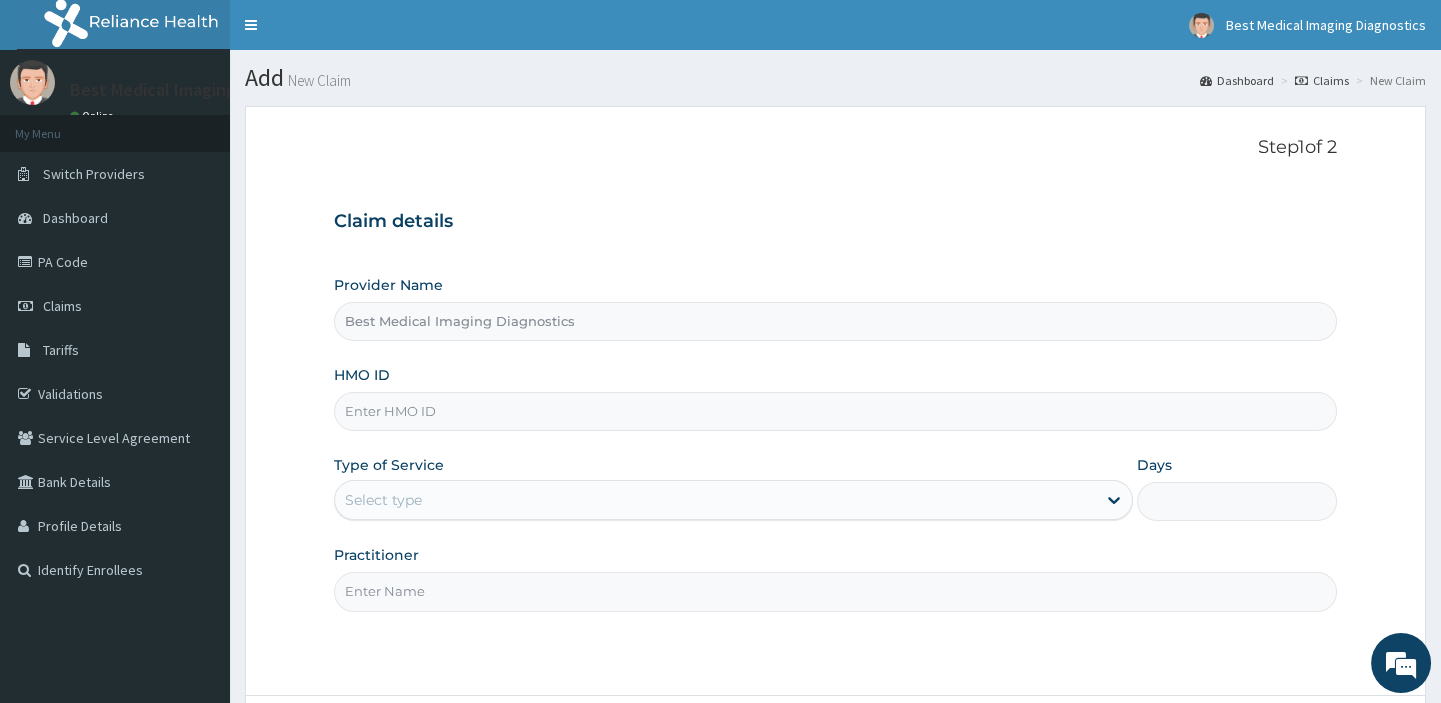 paste on "KAY/10075/B" 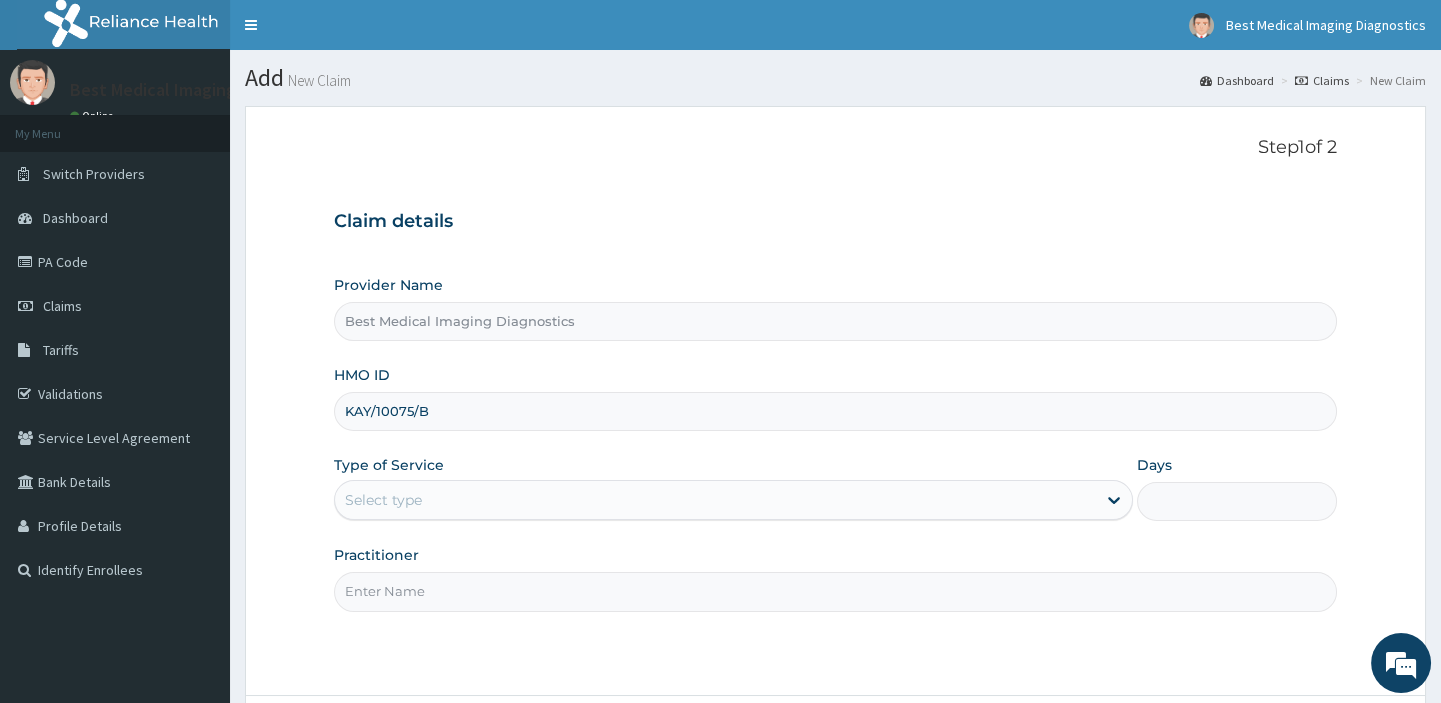 type on "KAY/10075/B" 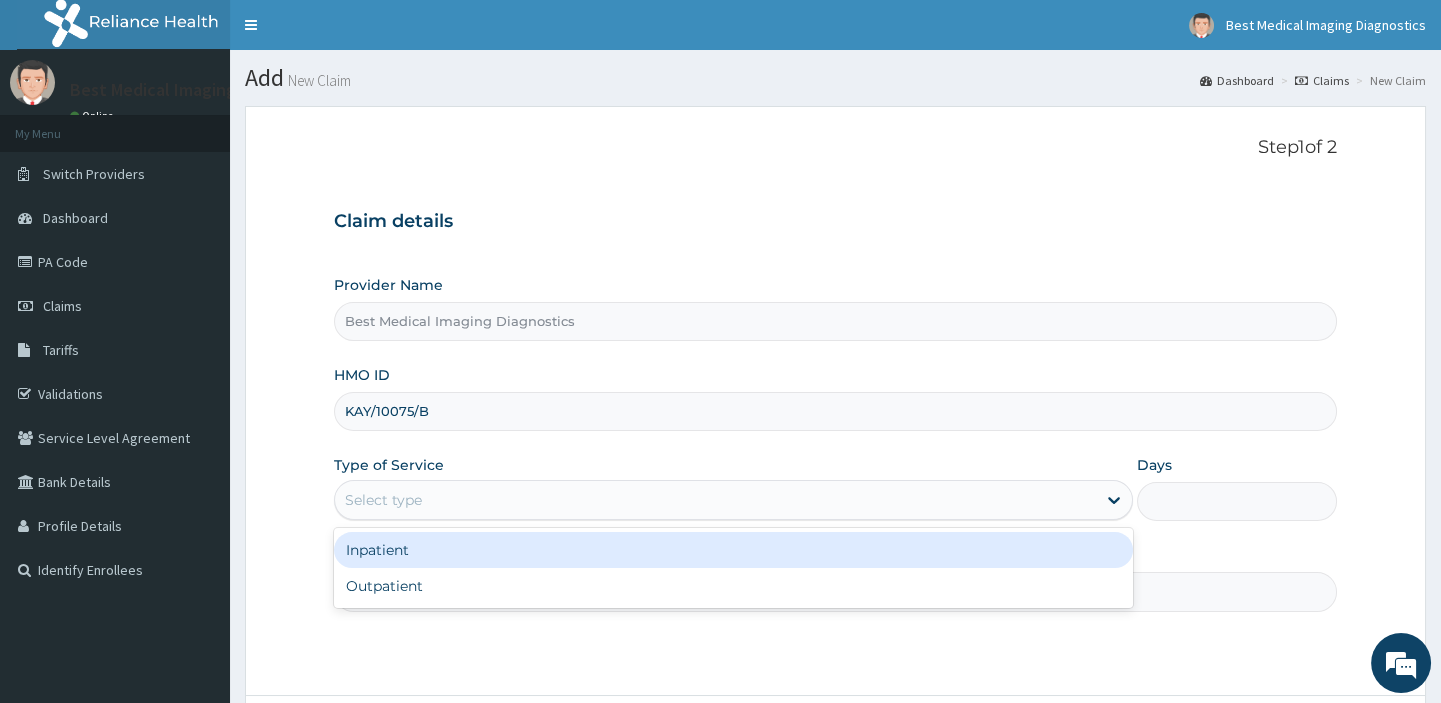 click on "Select type" at bounding box center (715, 500) 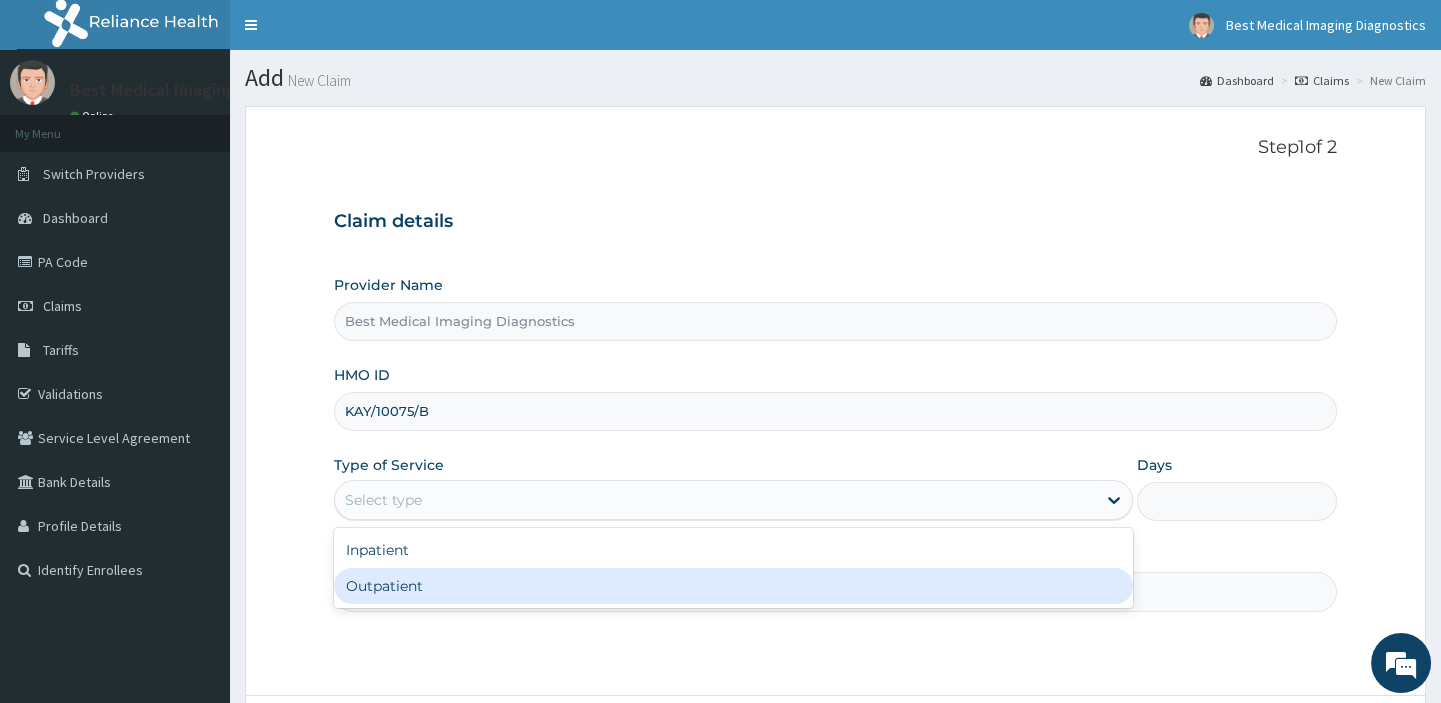 click on "Outpatient" at bounding box center (733, 586) 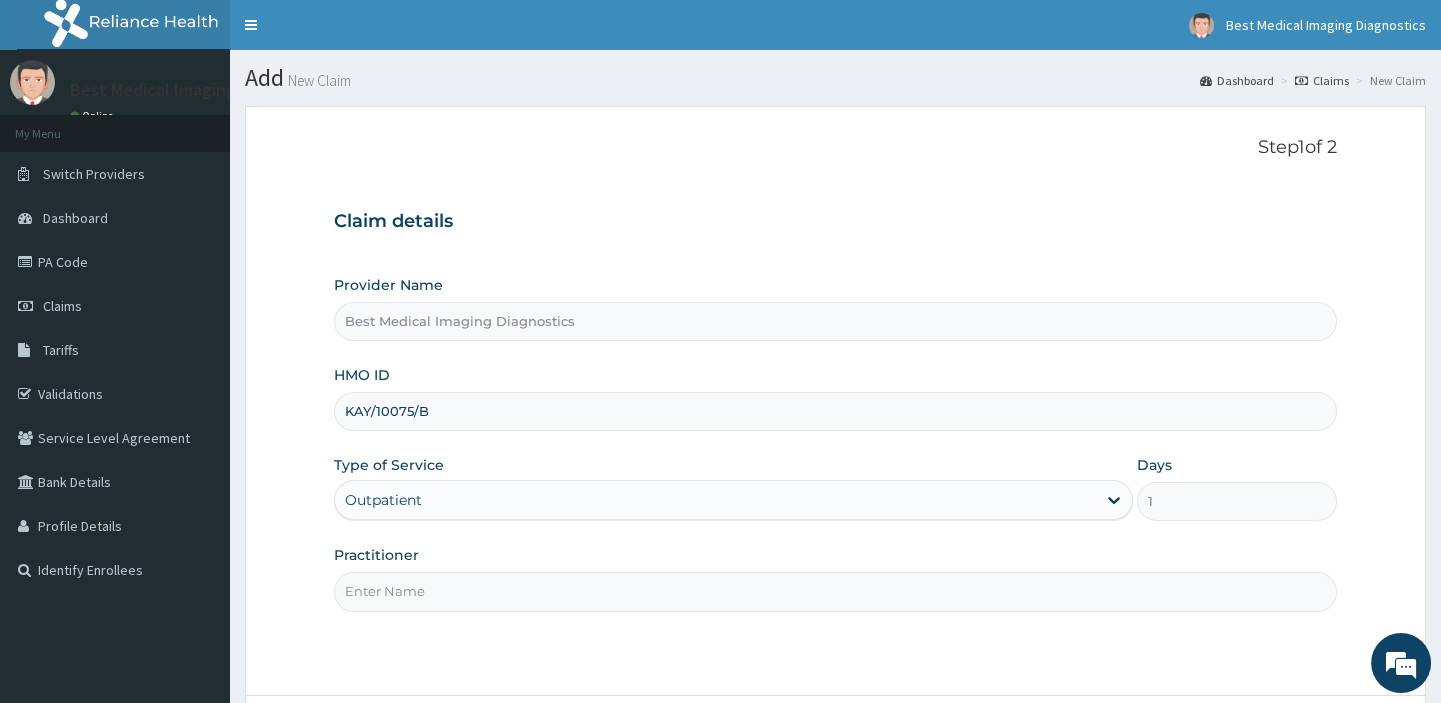 click on "Practitioner" at bounding box center [835, 591] 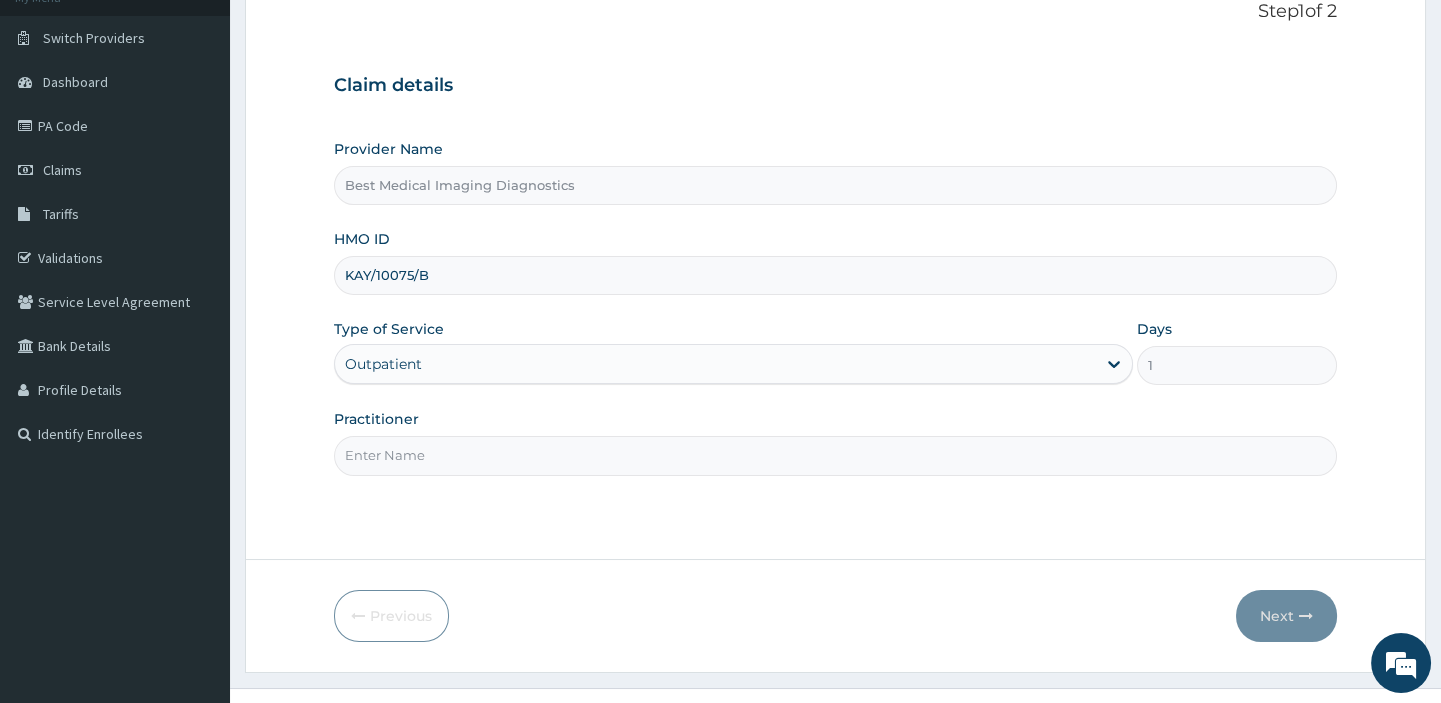 scroll, scrollTop: 171, scrollLeft: 0, axis: vertical 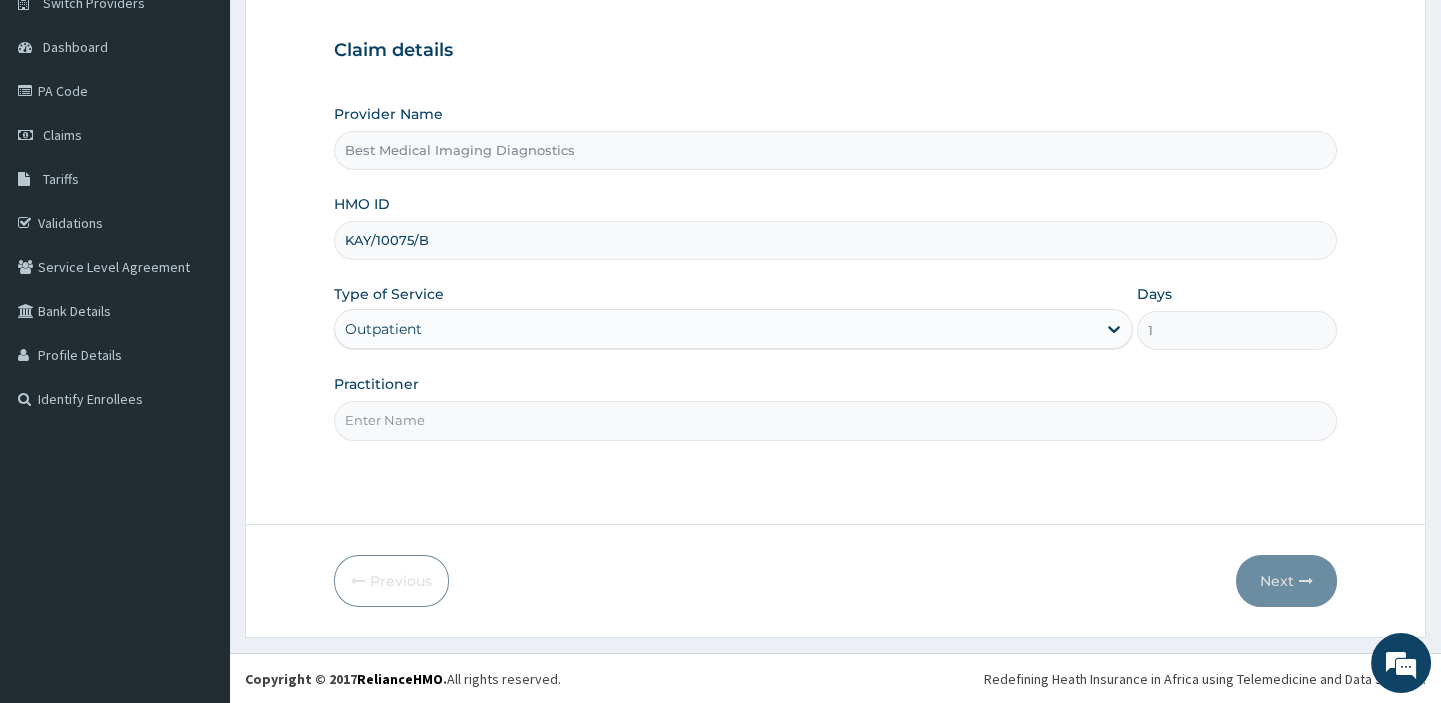 click on "Practitioner" at bounding box center [835, 420] 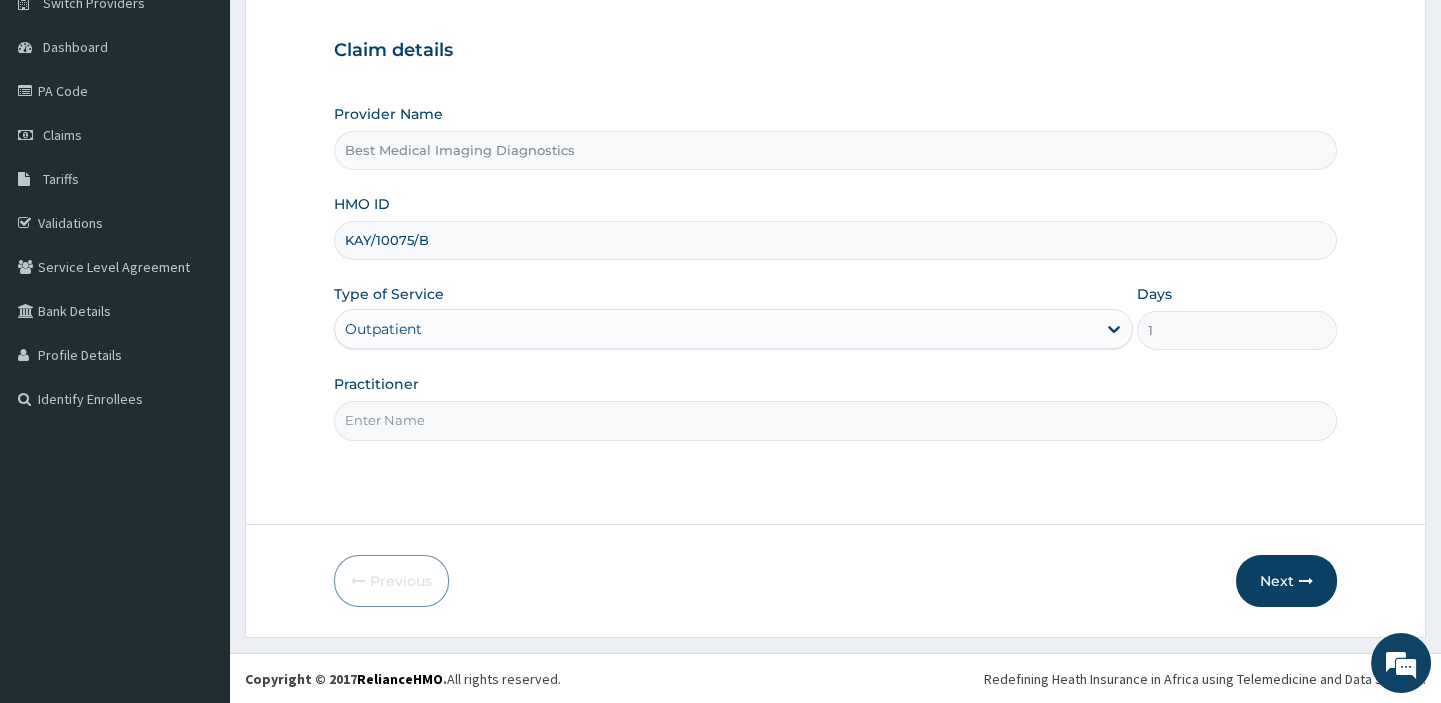 type on "S" 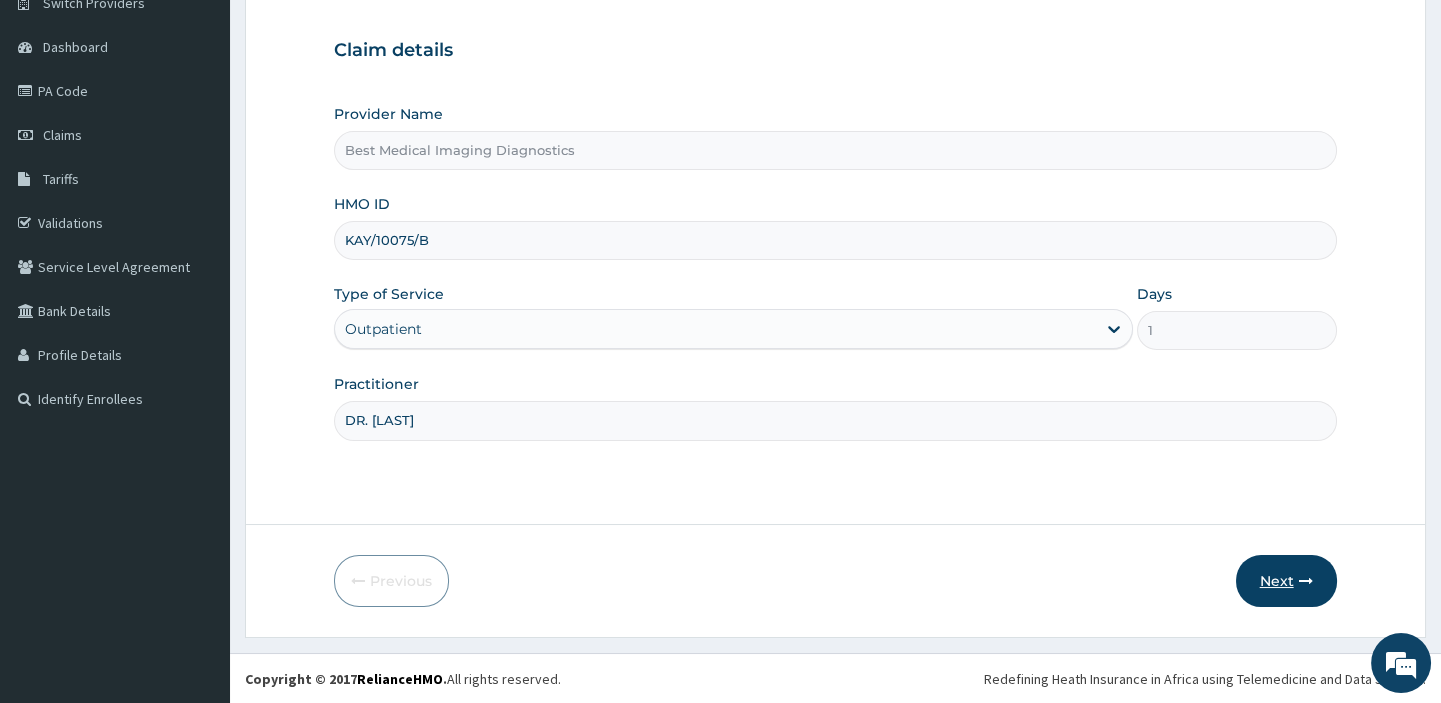 type on "DR. NNAEMEKA" 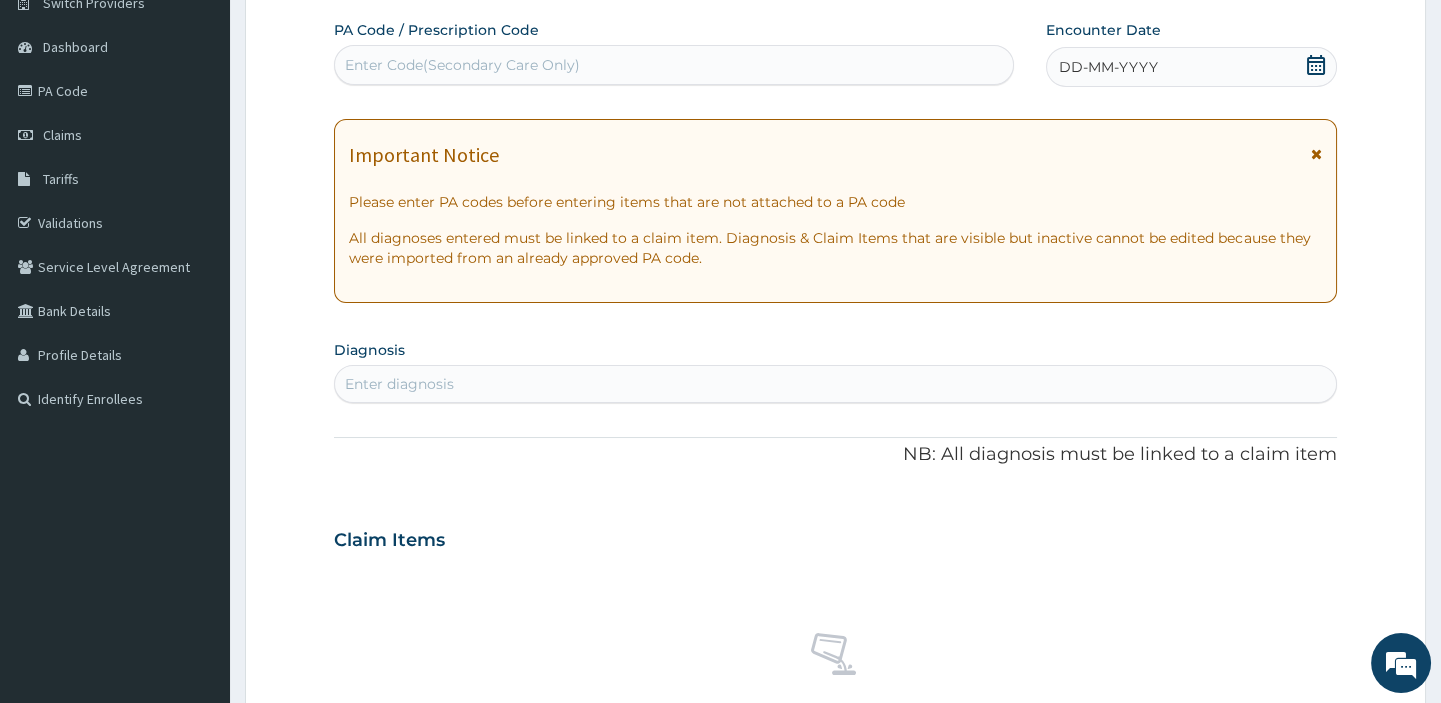 click on "Enter Code(Secondary Care Only)" at bounding box center (673, 65) 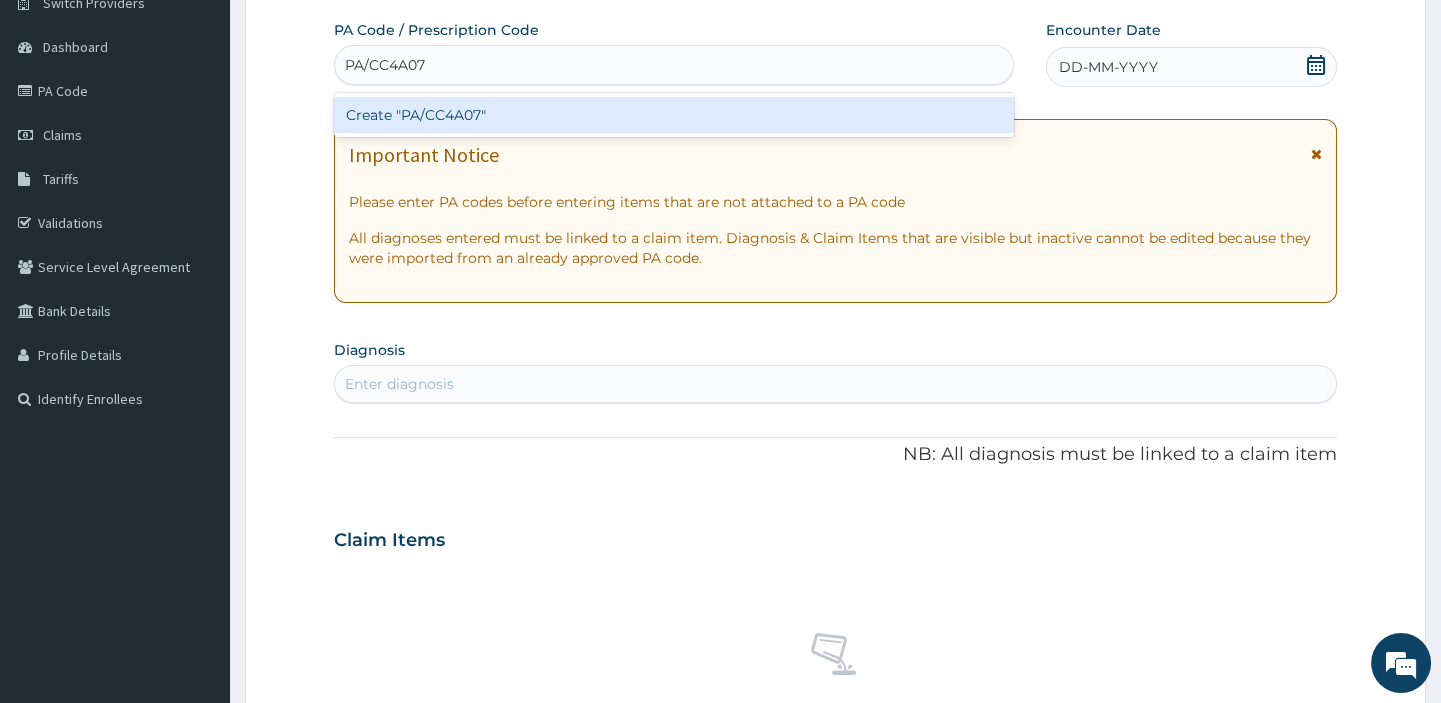 click on "Create "PA/CC4A07"" at bounding box center [673, 115] 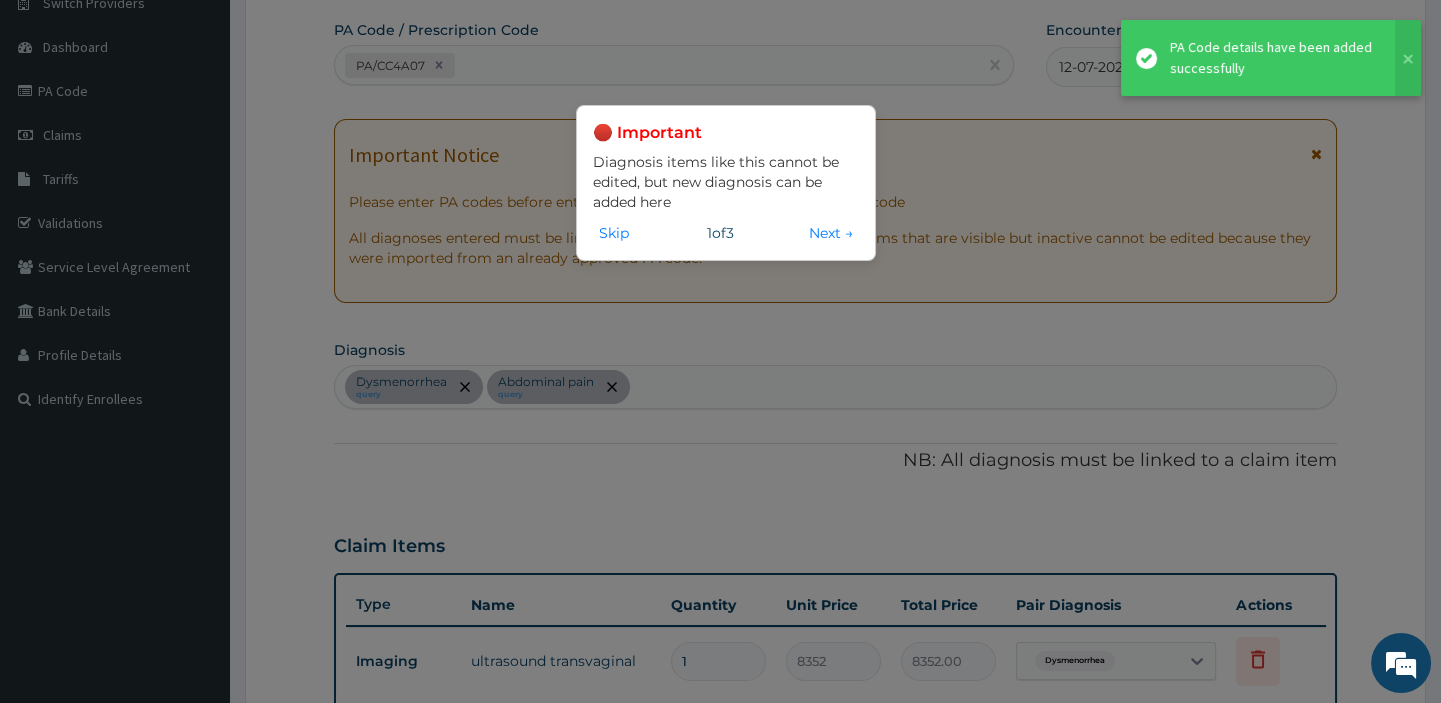 scroll, scrollTop: 549, scrollLeft: 0, axis: vertical 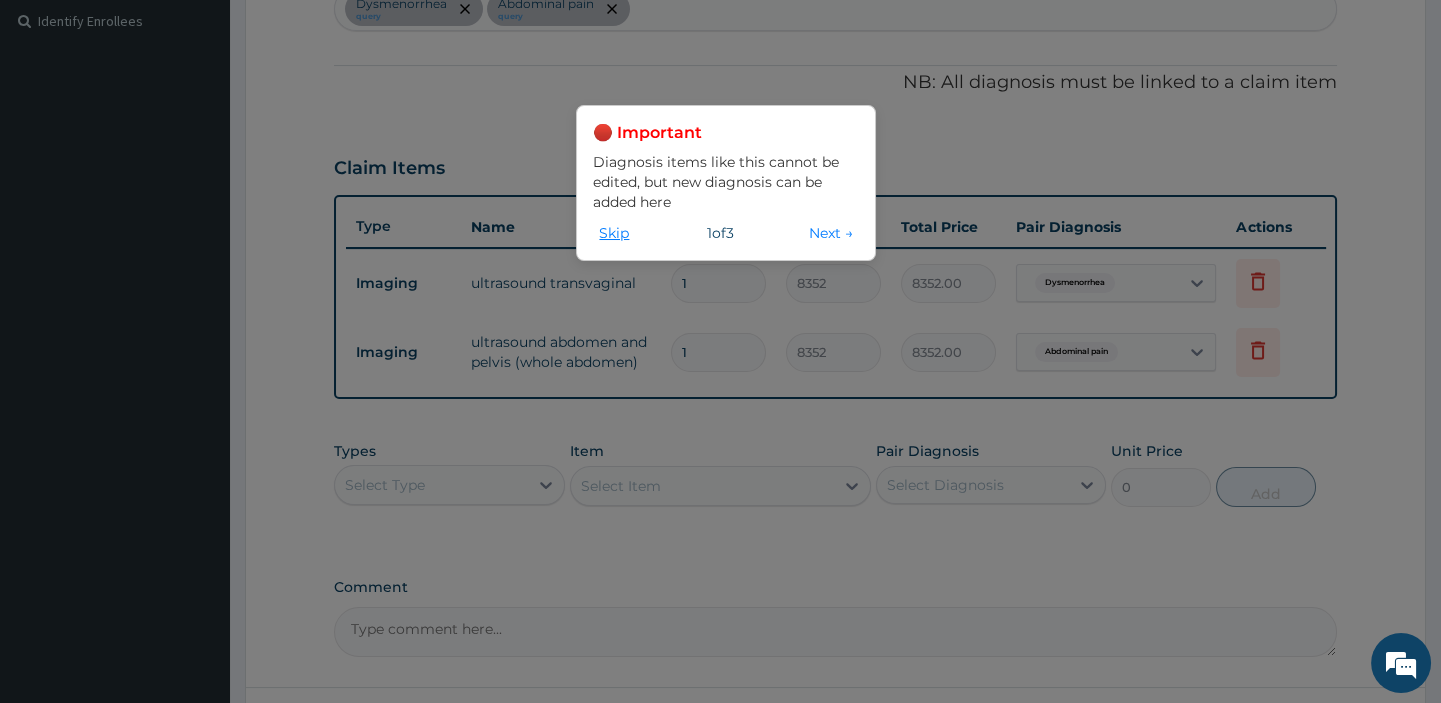 click on "Skip" at bounding box center [614, 233] 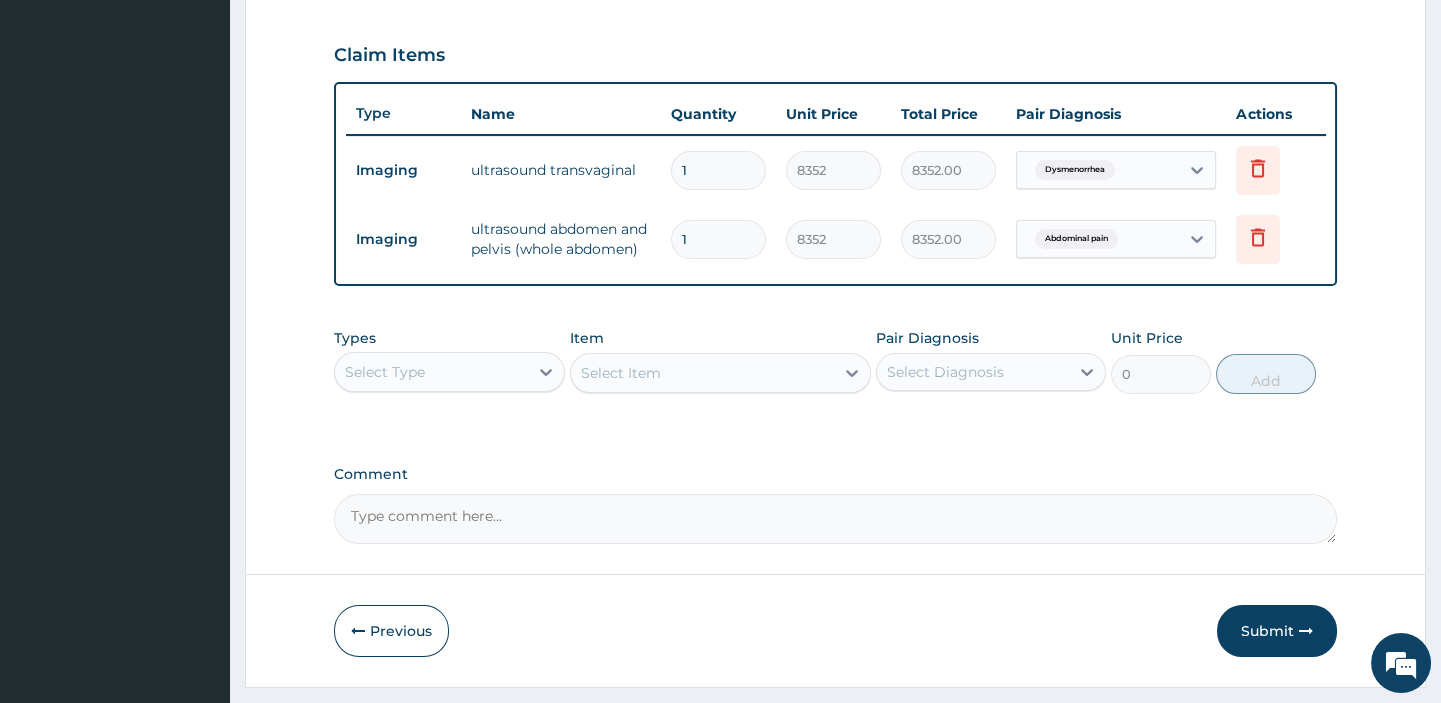 scroll, scrollTop: 726, scrollLeft: 0, axis: vertical 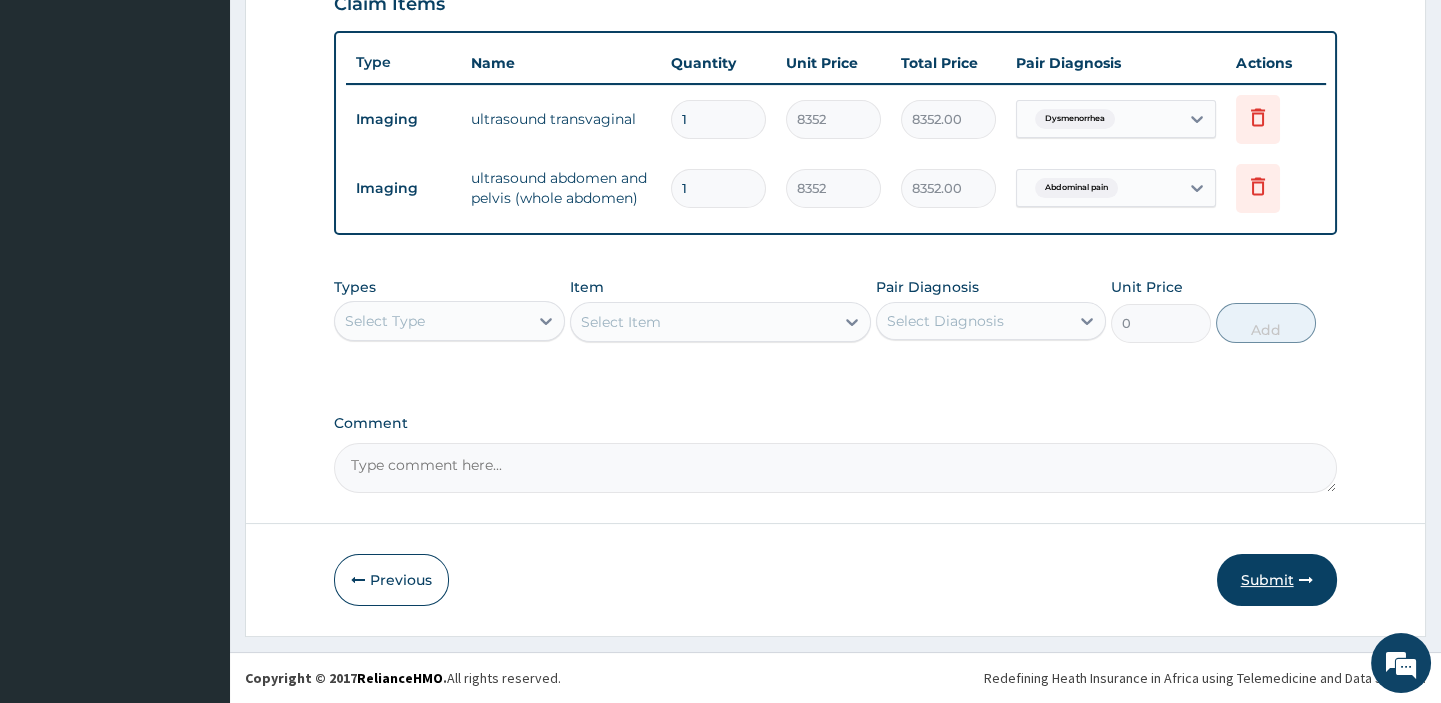 click on "Submit" at bounding box center (1277, 580) 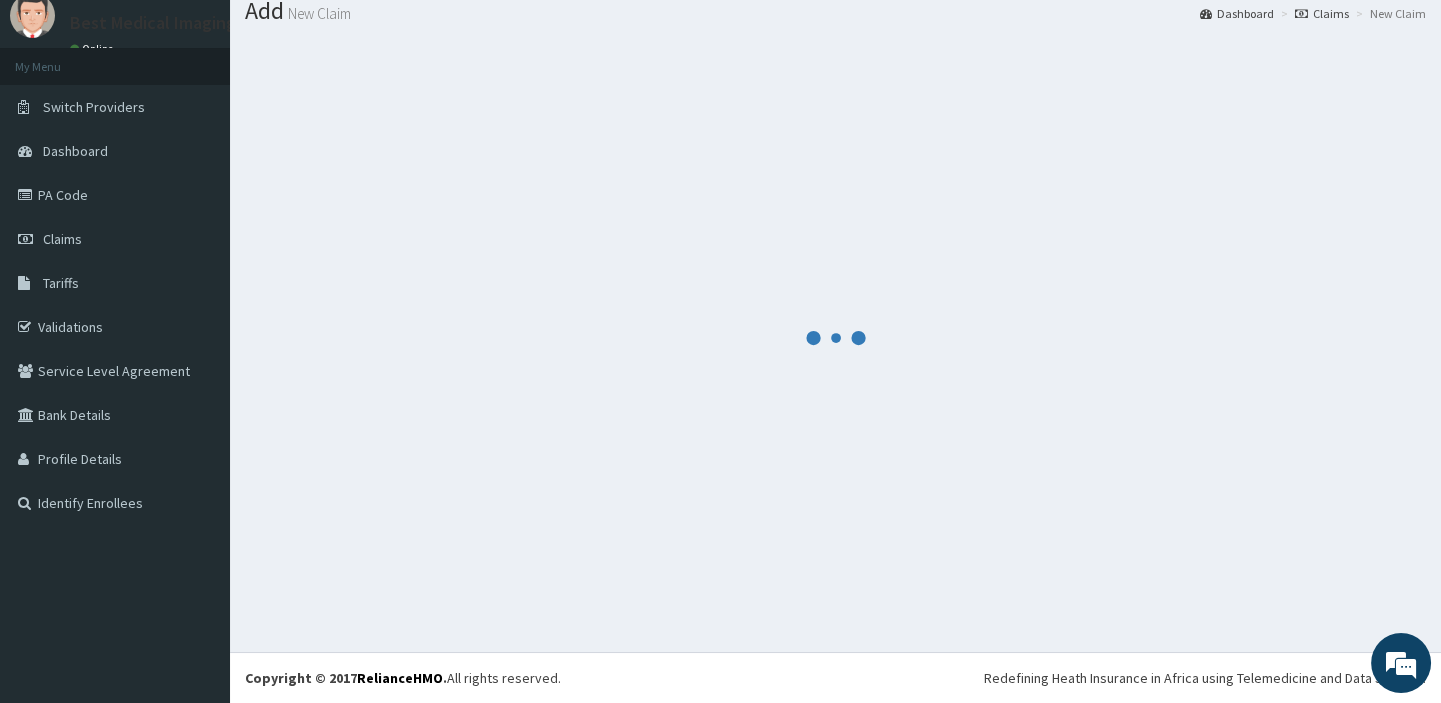 scroll, scrollTop: 726, scrollLeft: 0, axis: vertical 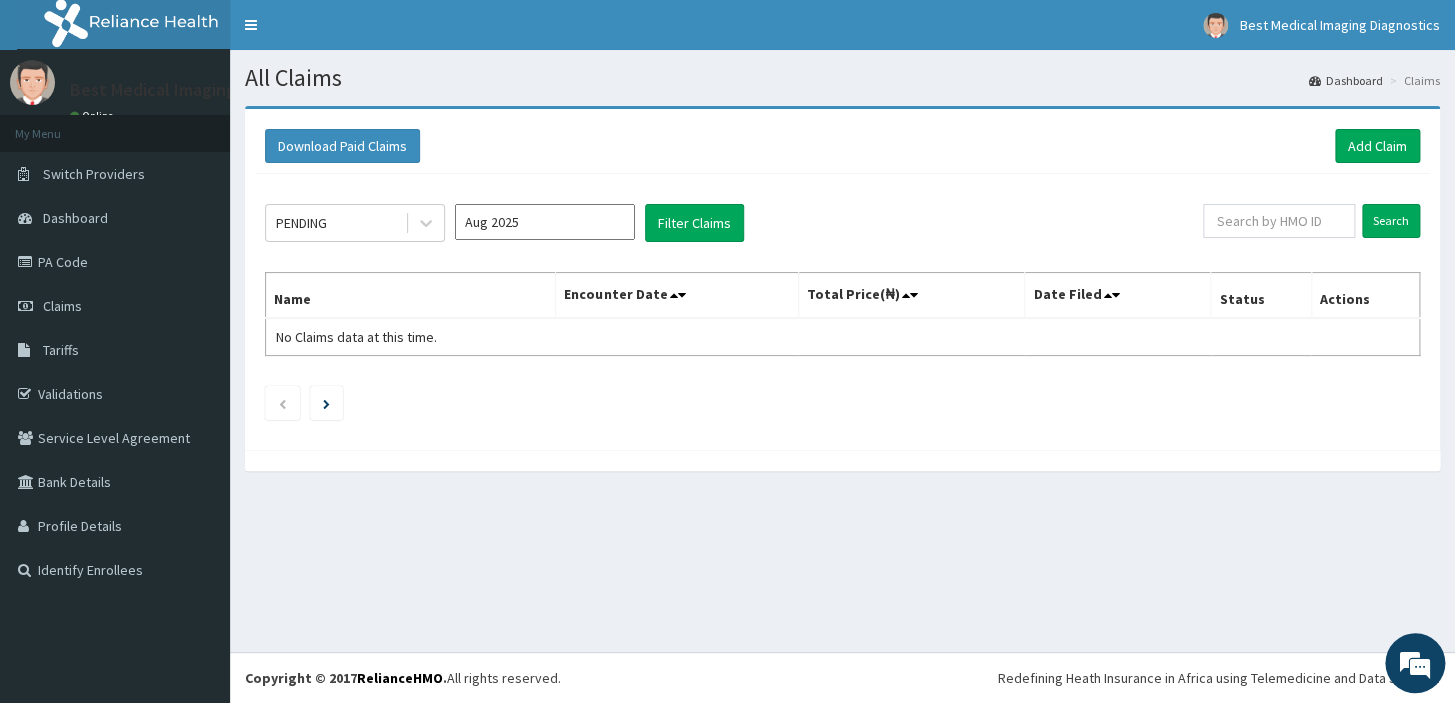 click on "Aug 2025" at bounding box center (545, 222) 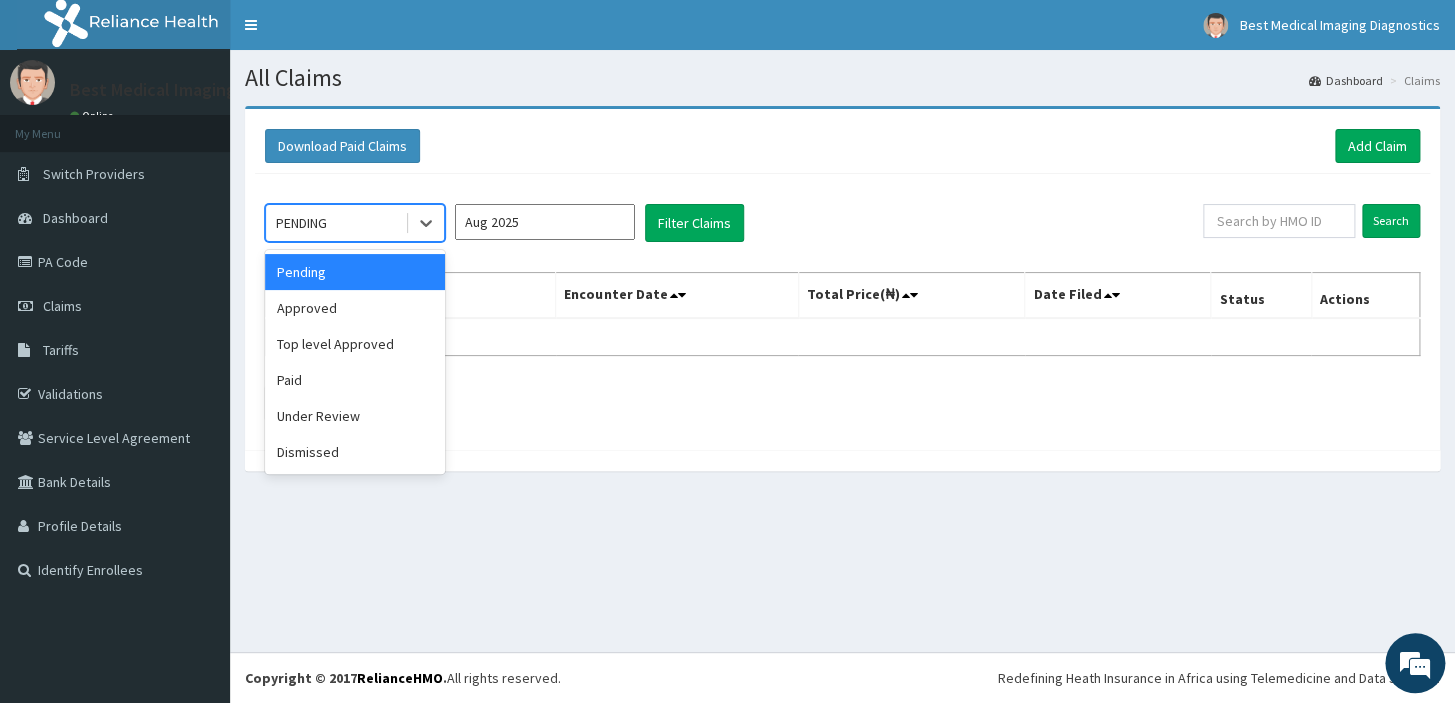 click on "PENDING" at bounding box center [335, 223] 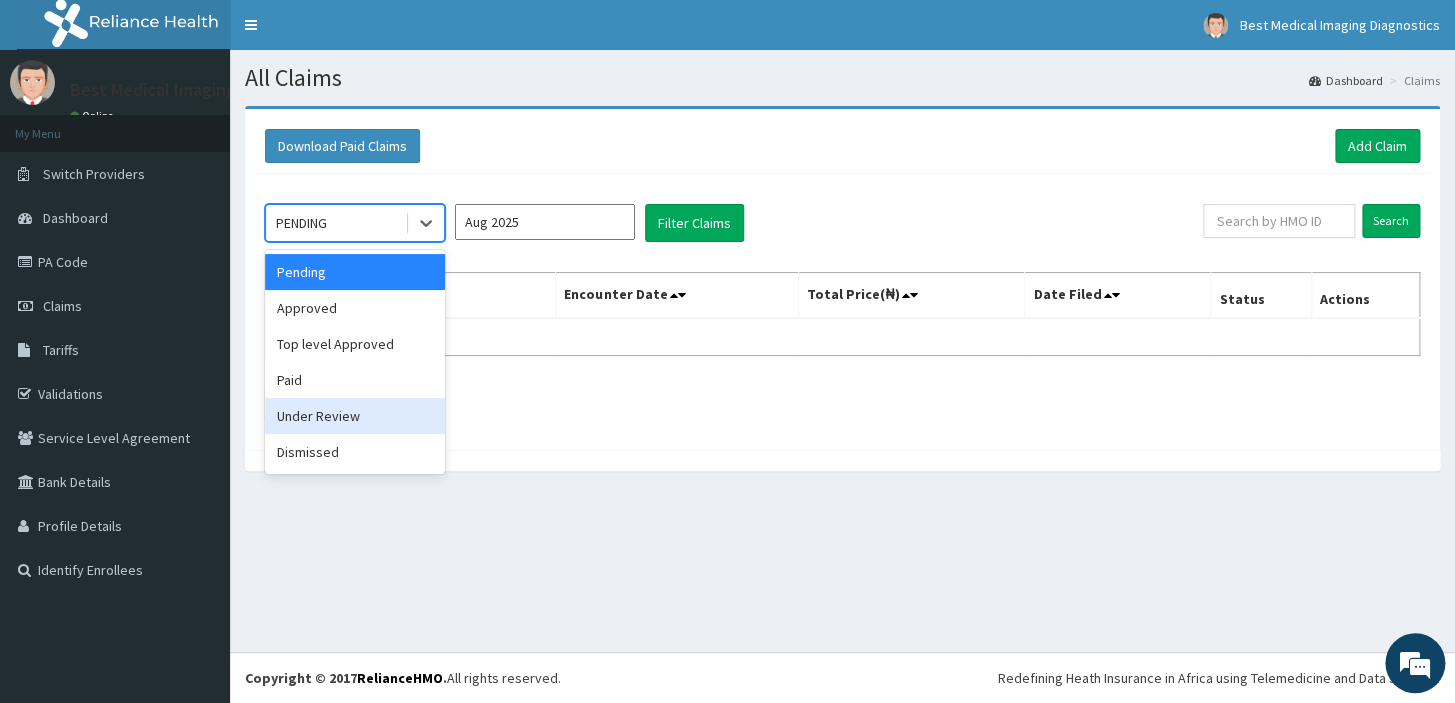 click on "Under Review" at bounding box center [355, 416] 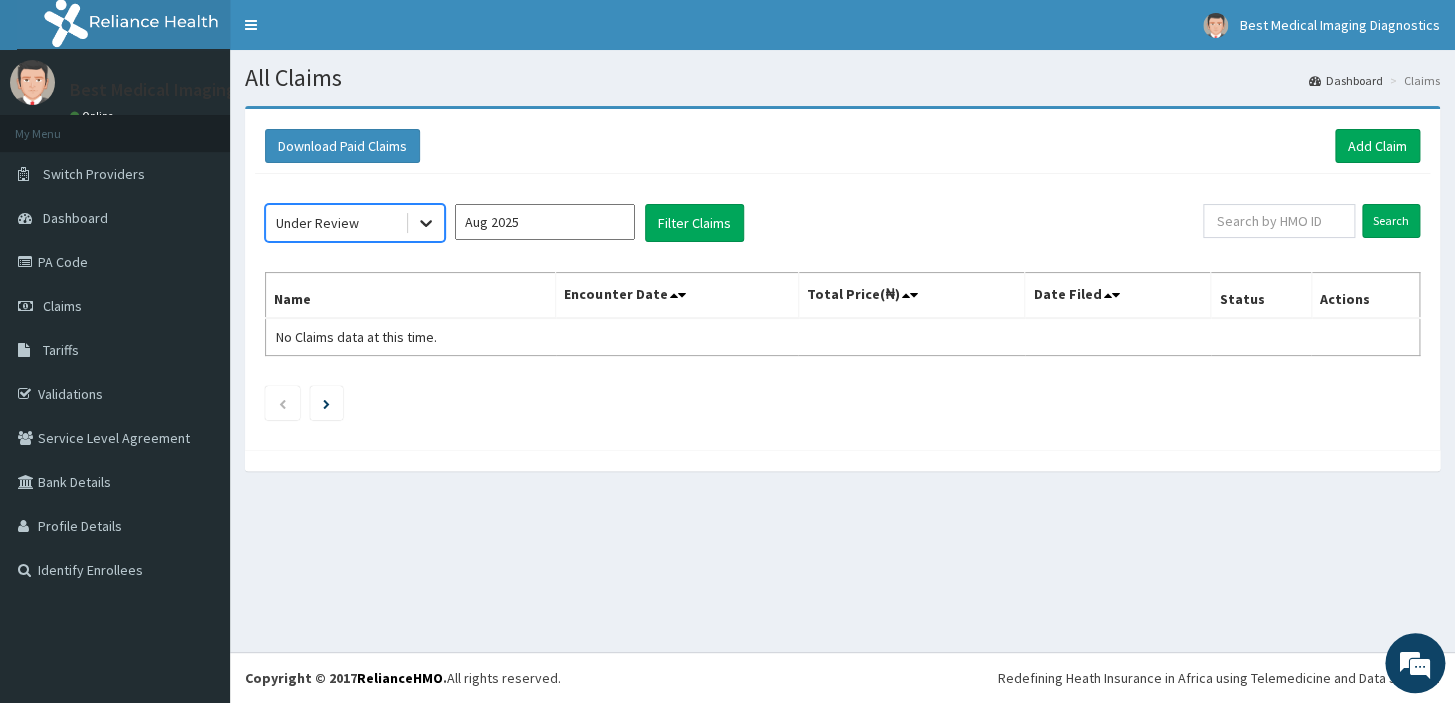 click 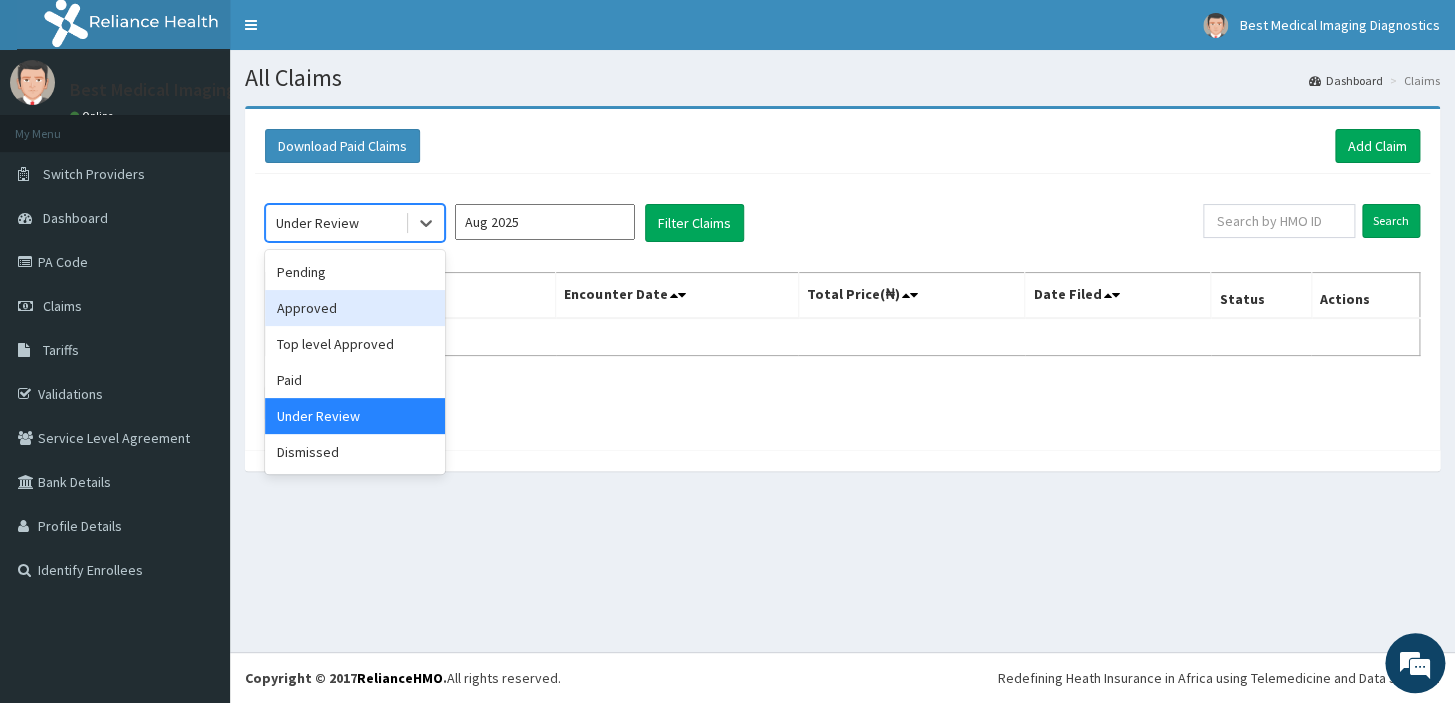 click on "Approved" at bounding box center [355, 308] 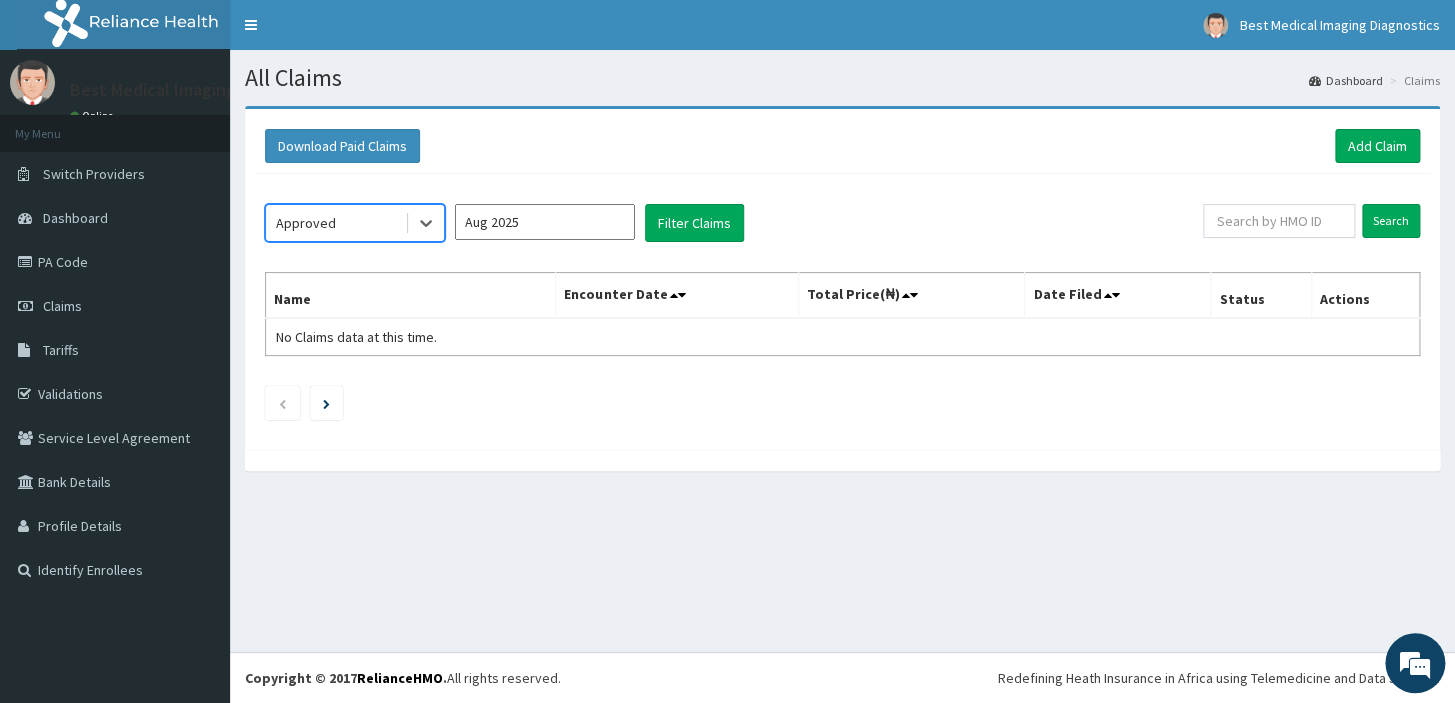 click on "Approved" at bounding box center (335, 223) 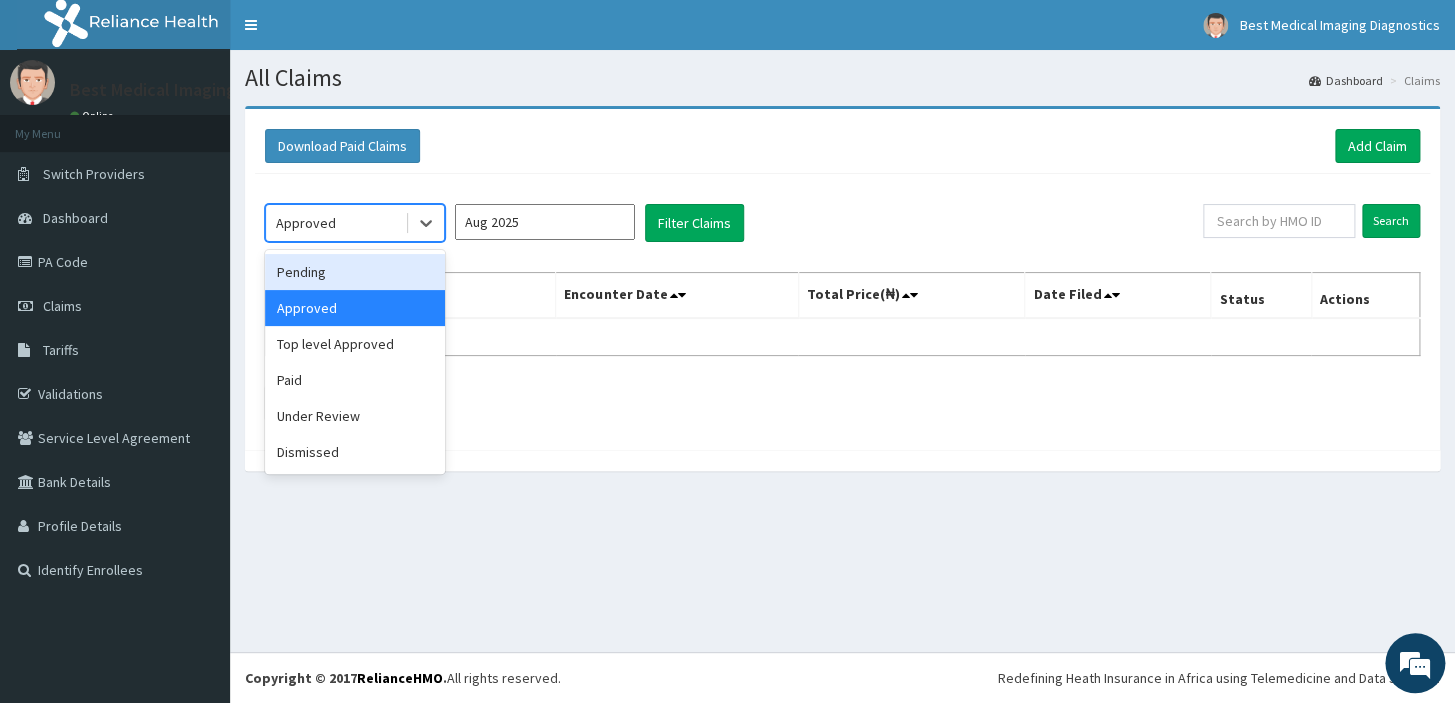 click on "Pending" at bounding box center (355, 272) 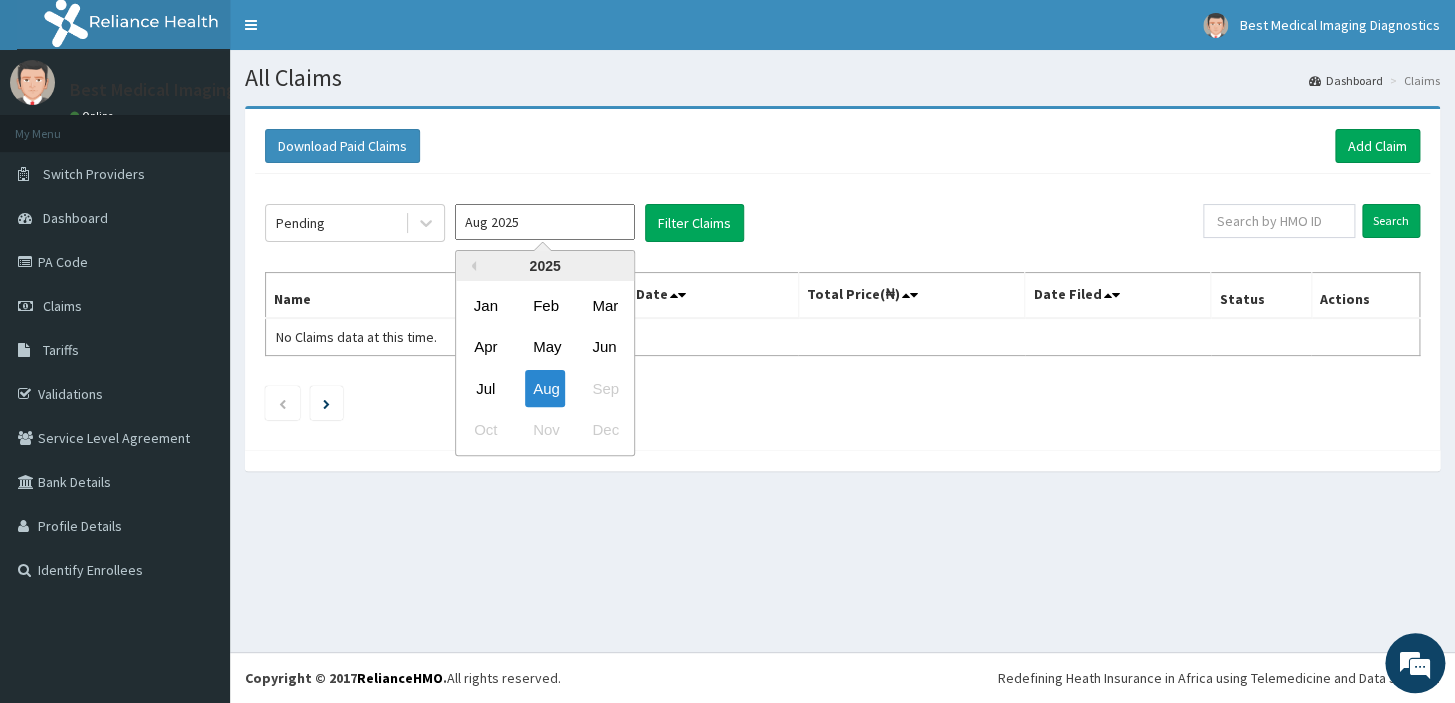 click on "Aug 2025" at bounding box center (545, 222) 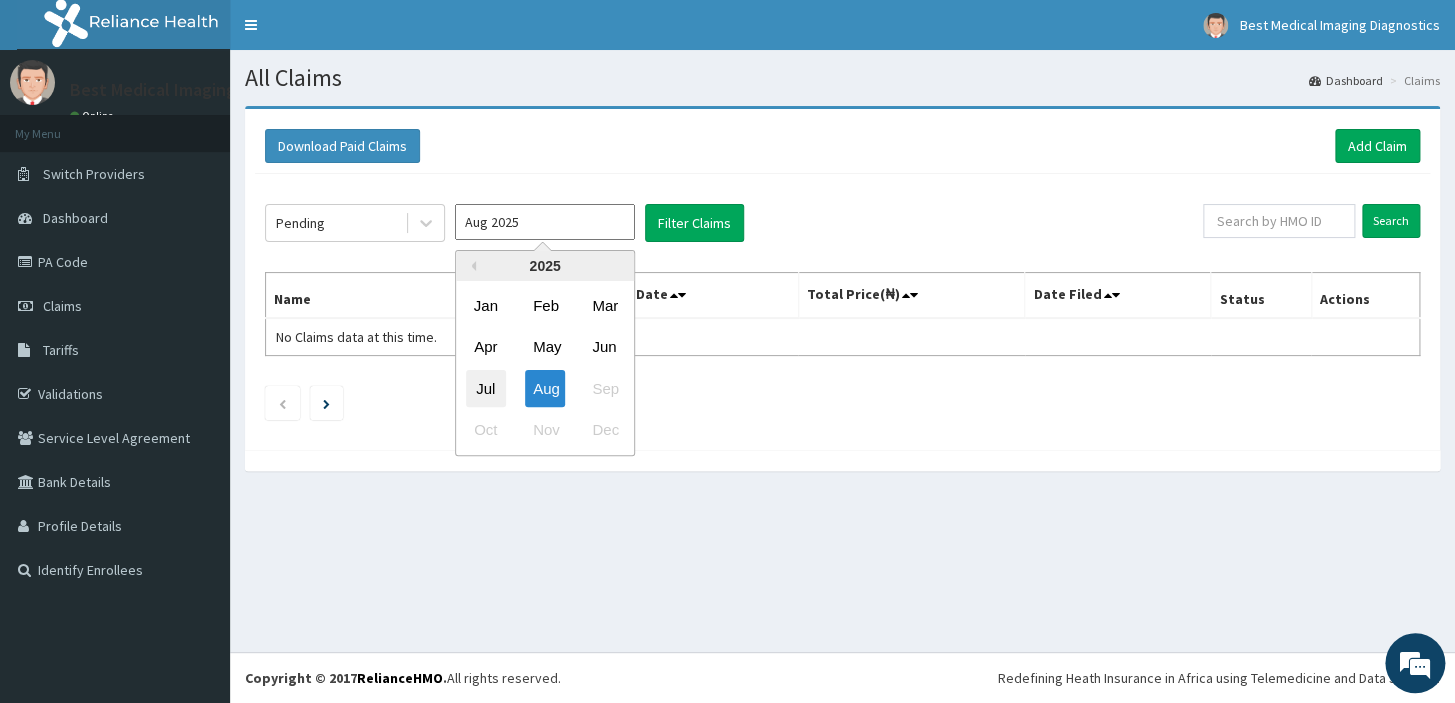 click on "Jul" at bounding box center (486, 388) 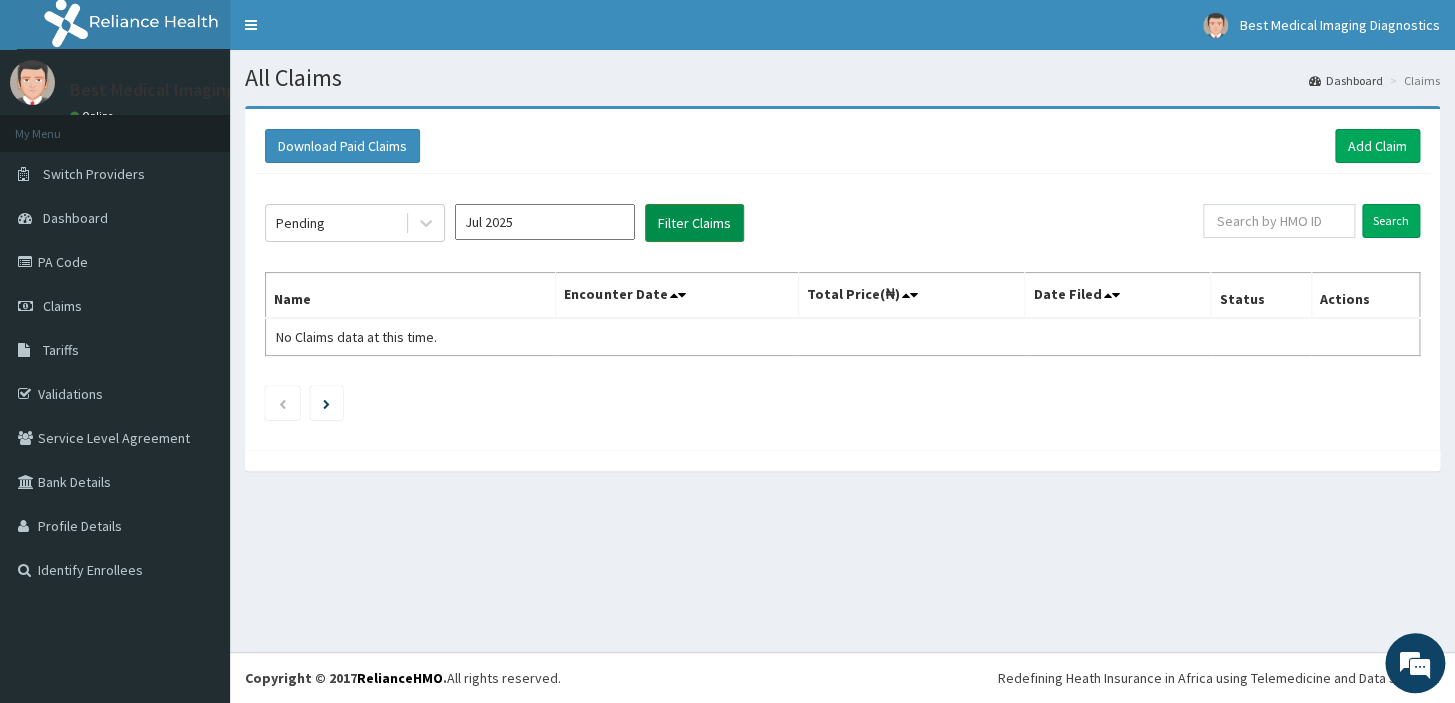 click on "Filter Claims" at bounding box center [694, 223] 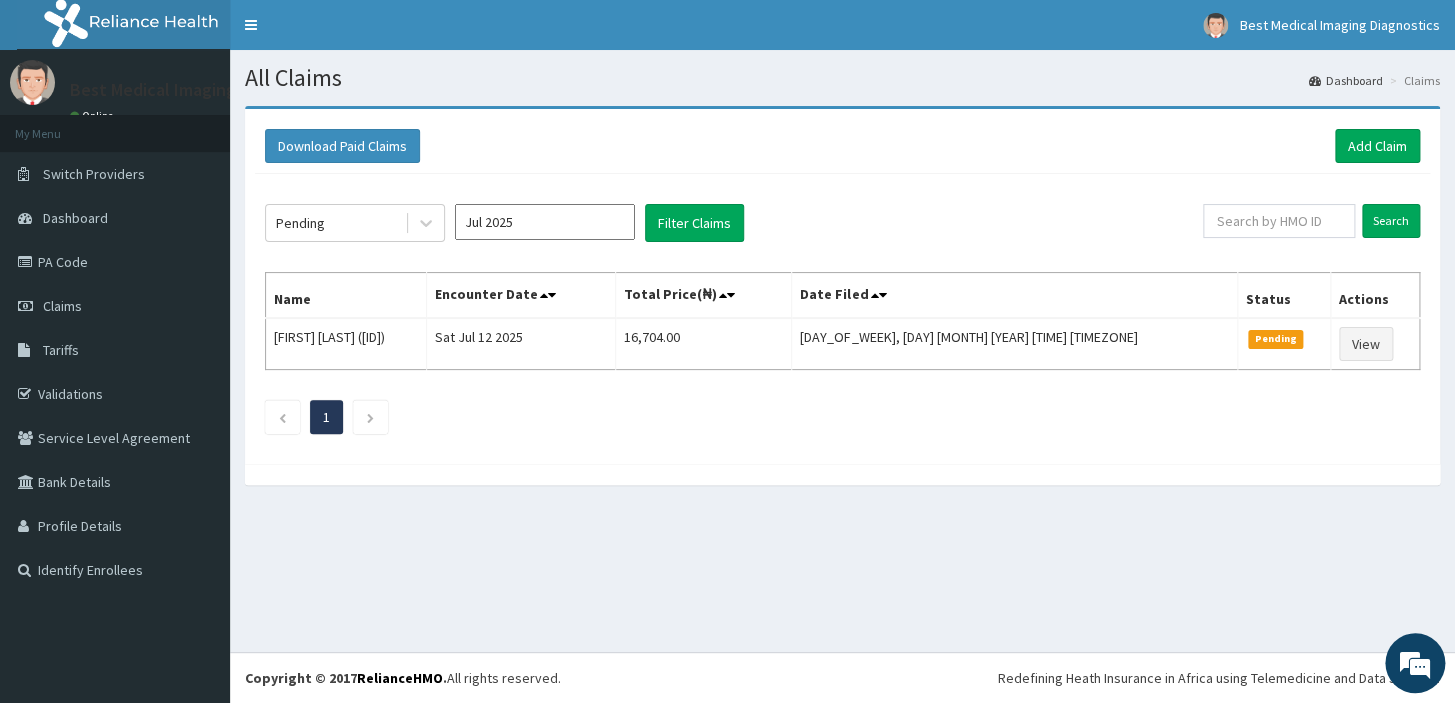 click on "Pending Jul 2025 Filter Claims Search Name Encounter Date Total Price(₦) Date Filed Status Actions Udeme Matthew (KAY/10075/B) Sat Jul 12 2025 16,704.00 Mon, 04 Aug 2025 15:13:29 GMT Pending View 1" 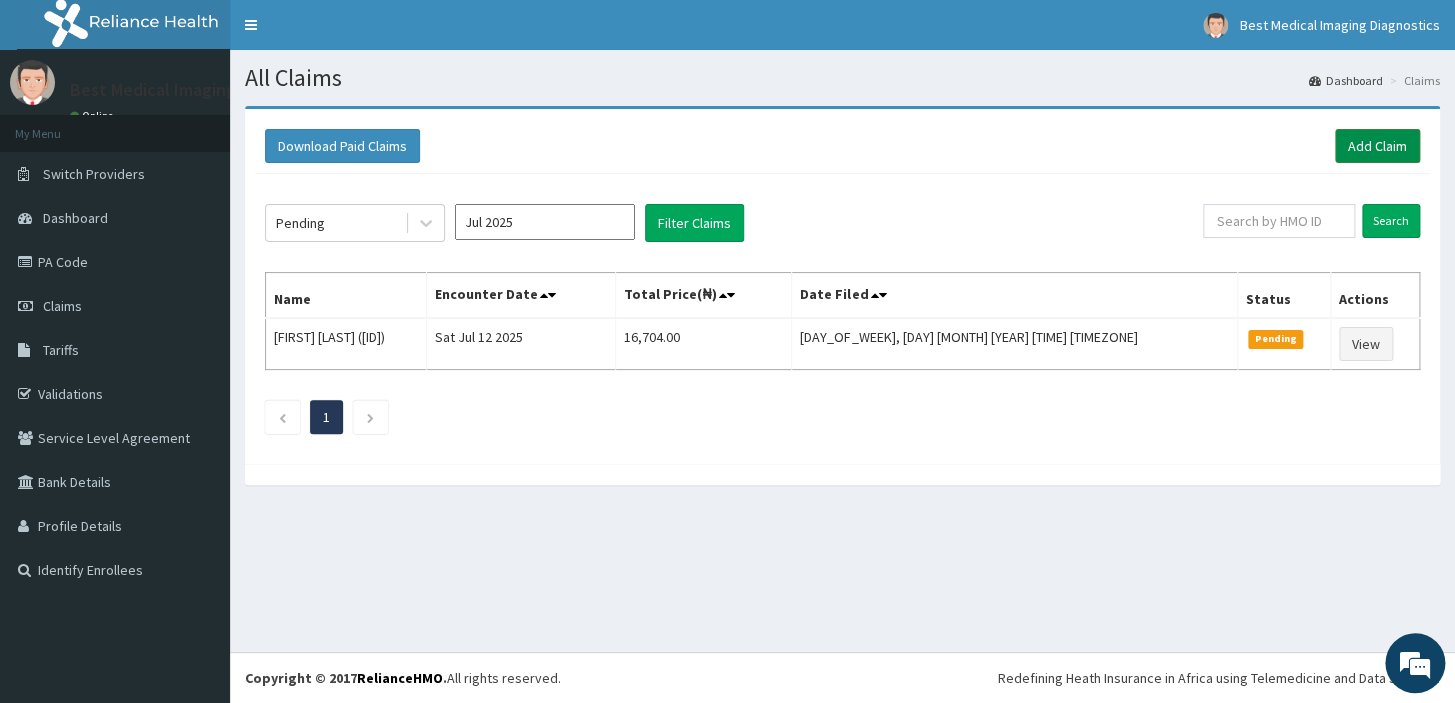 click on "Add Claim" at bounding box center [1377, 146] 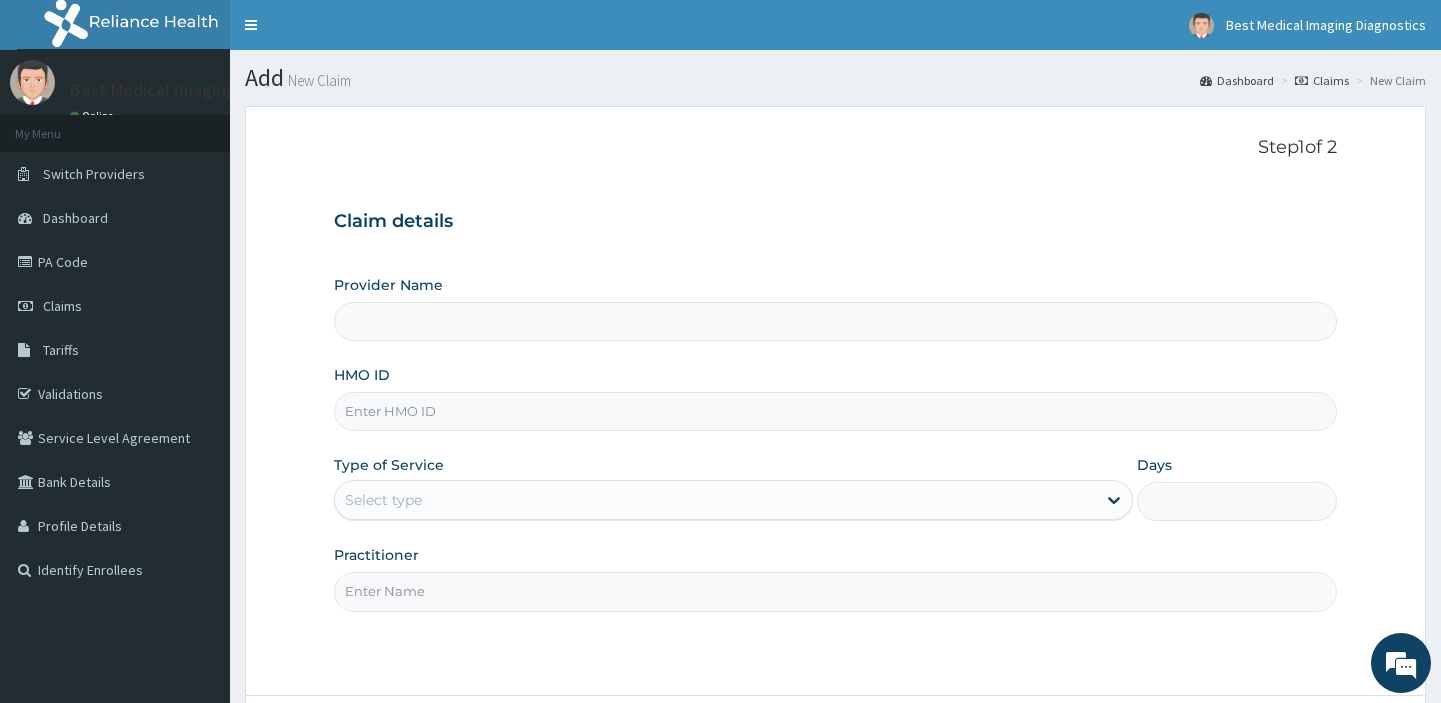 type on "Best Medical Imaging Diagnostics" 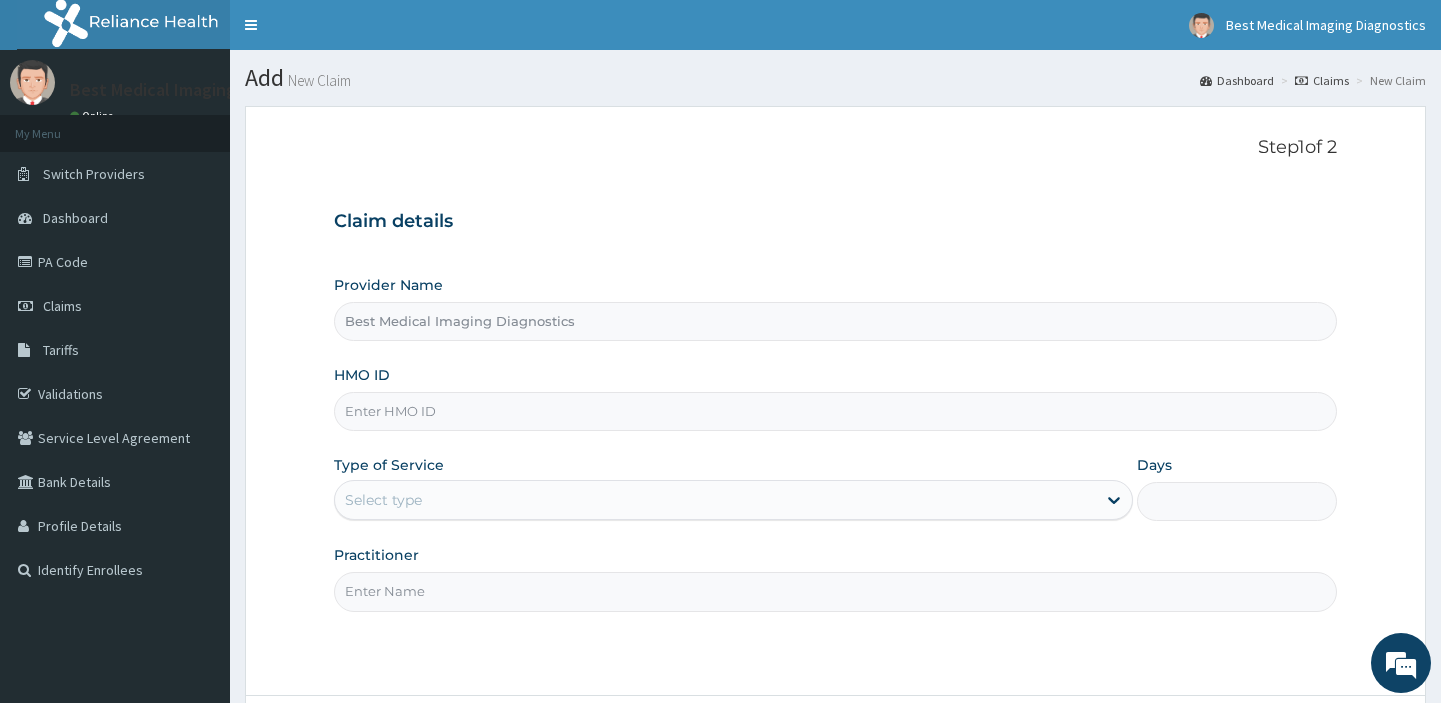 scroll, scrollTop: 0, scrollLeft: 0, axis: both 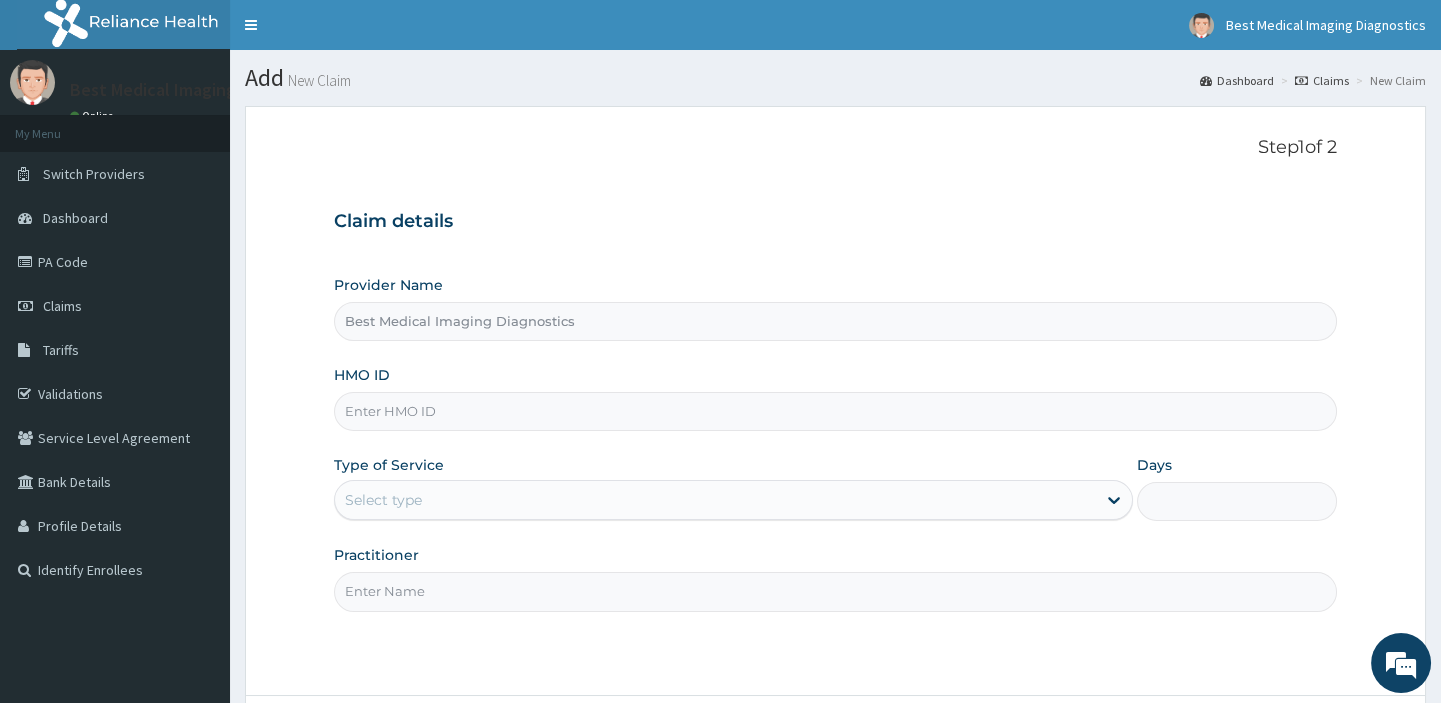 click on "HMO ID" at bounding box center [835, 411] 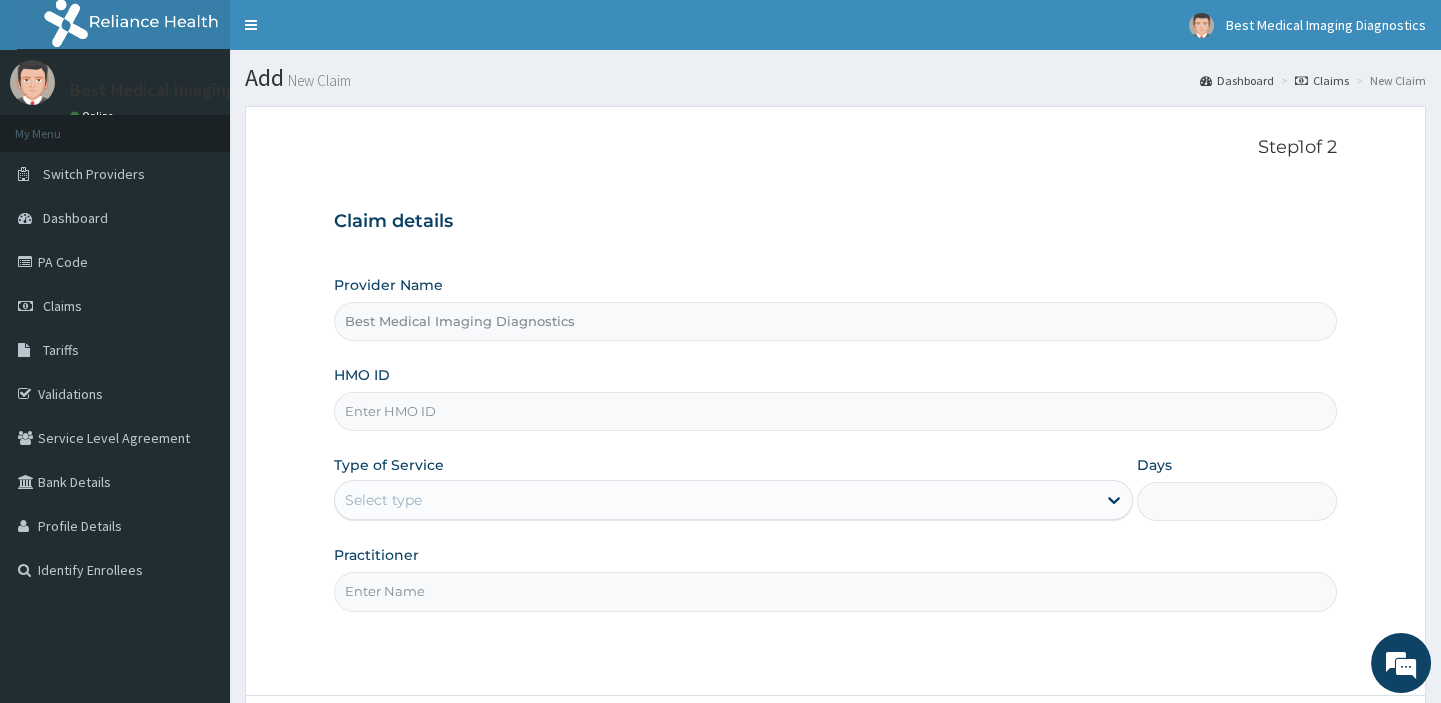paste on "ERM/10192/A" 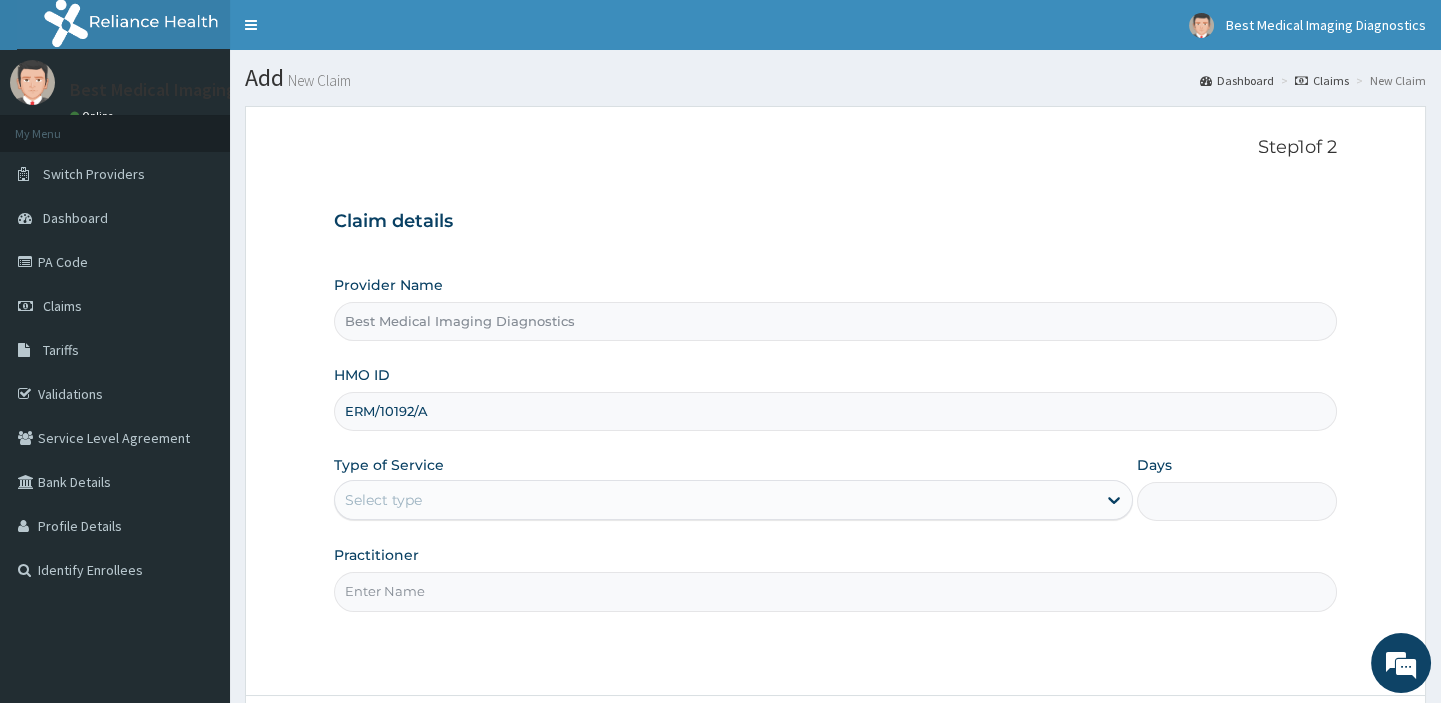 type on "ERM/10192/A" 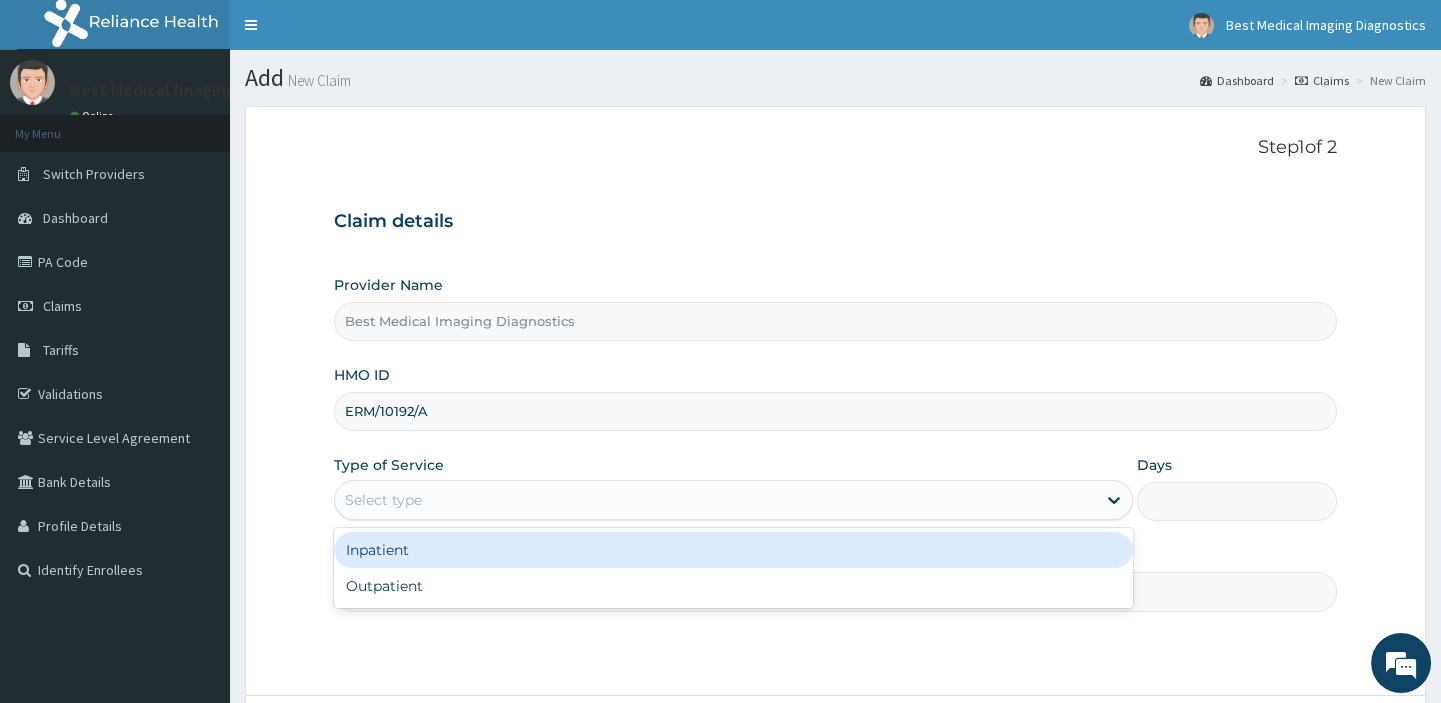 click on "Select type" at bounding box center (715, 500) 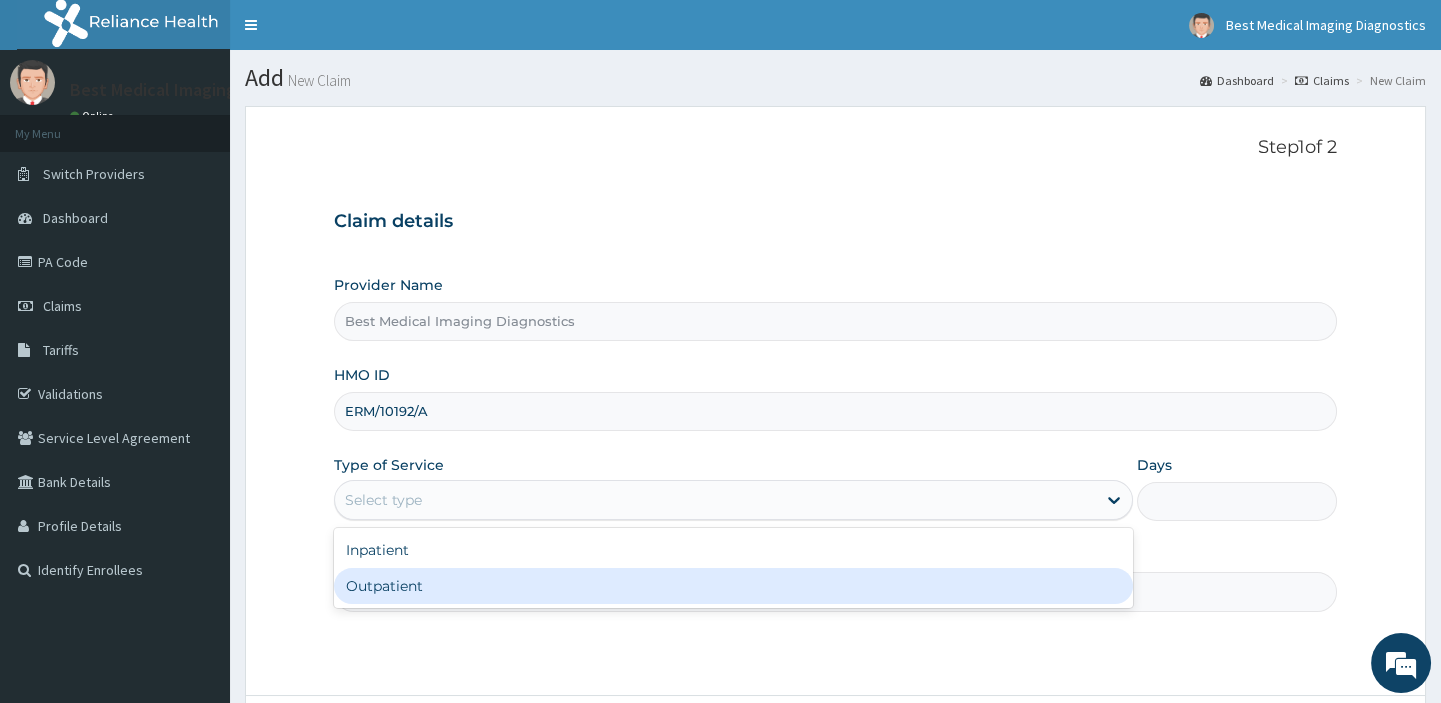 click on "Outpatient" at bounding box center [733, 586] 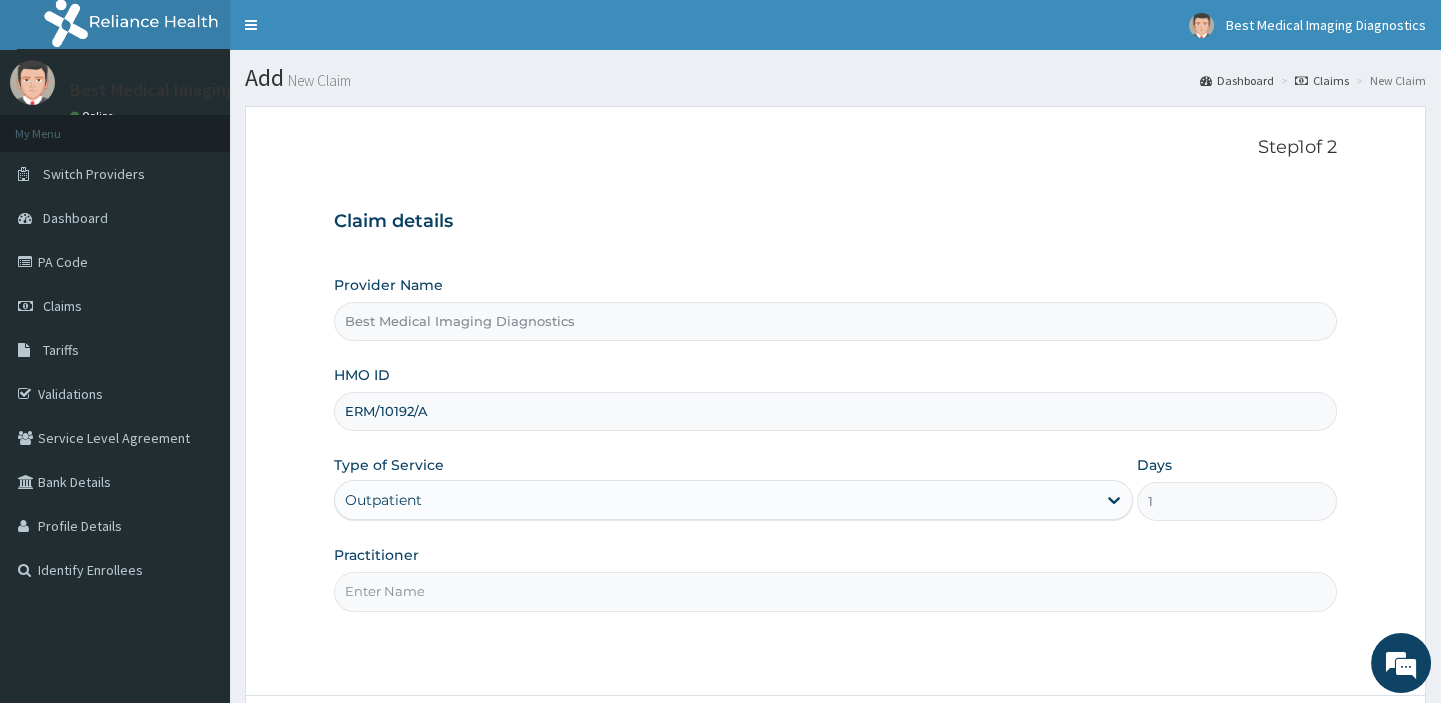 click on "Practitioner" at bounding box center [835, 591] 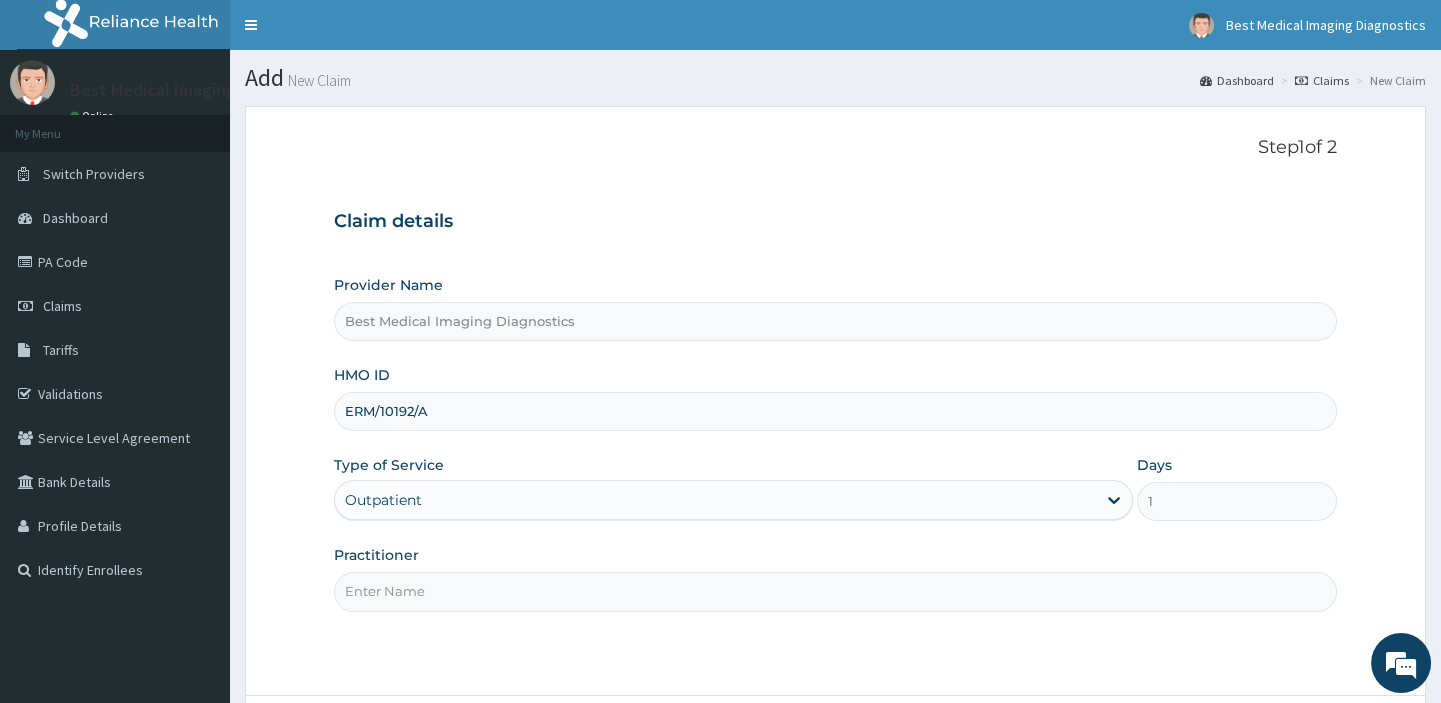 type on "S" 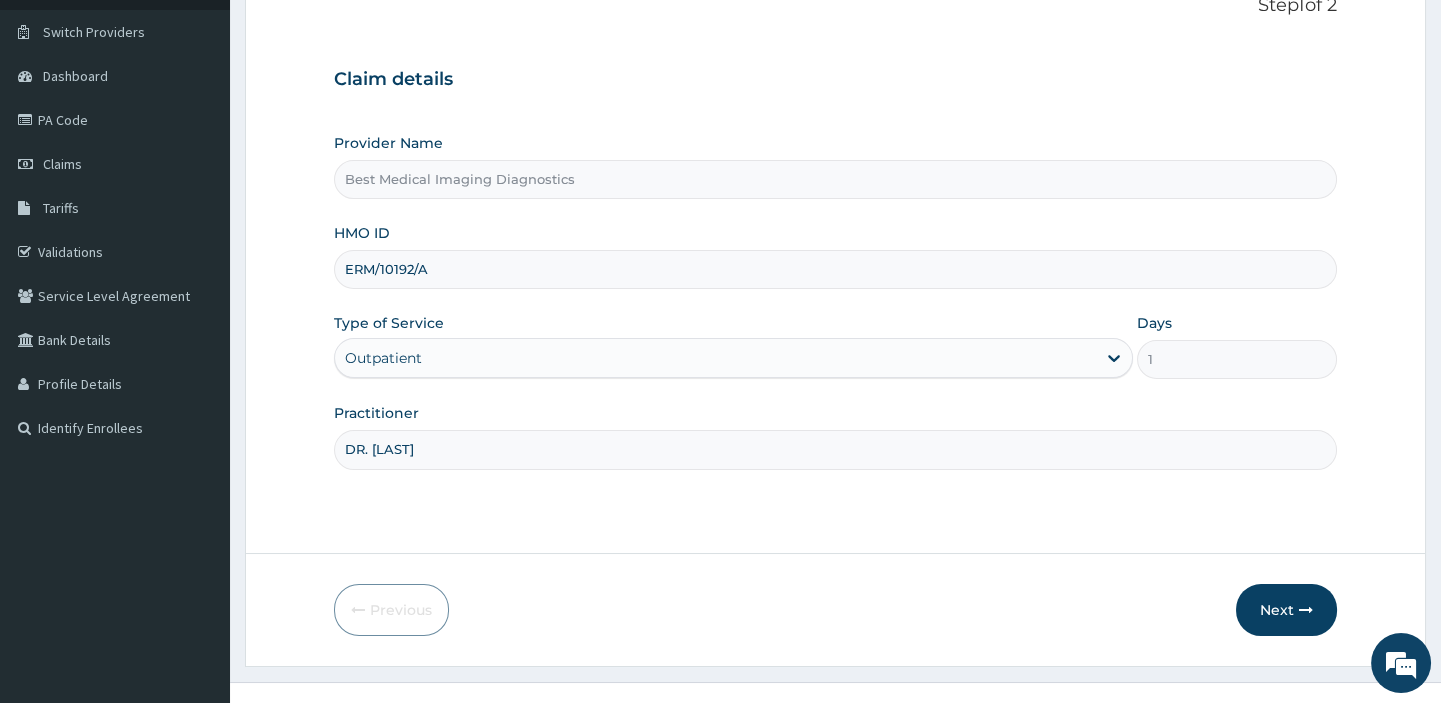 scroll, scrollTop: 171, scrollLeft: 0, axis: vertical 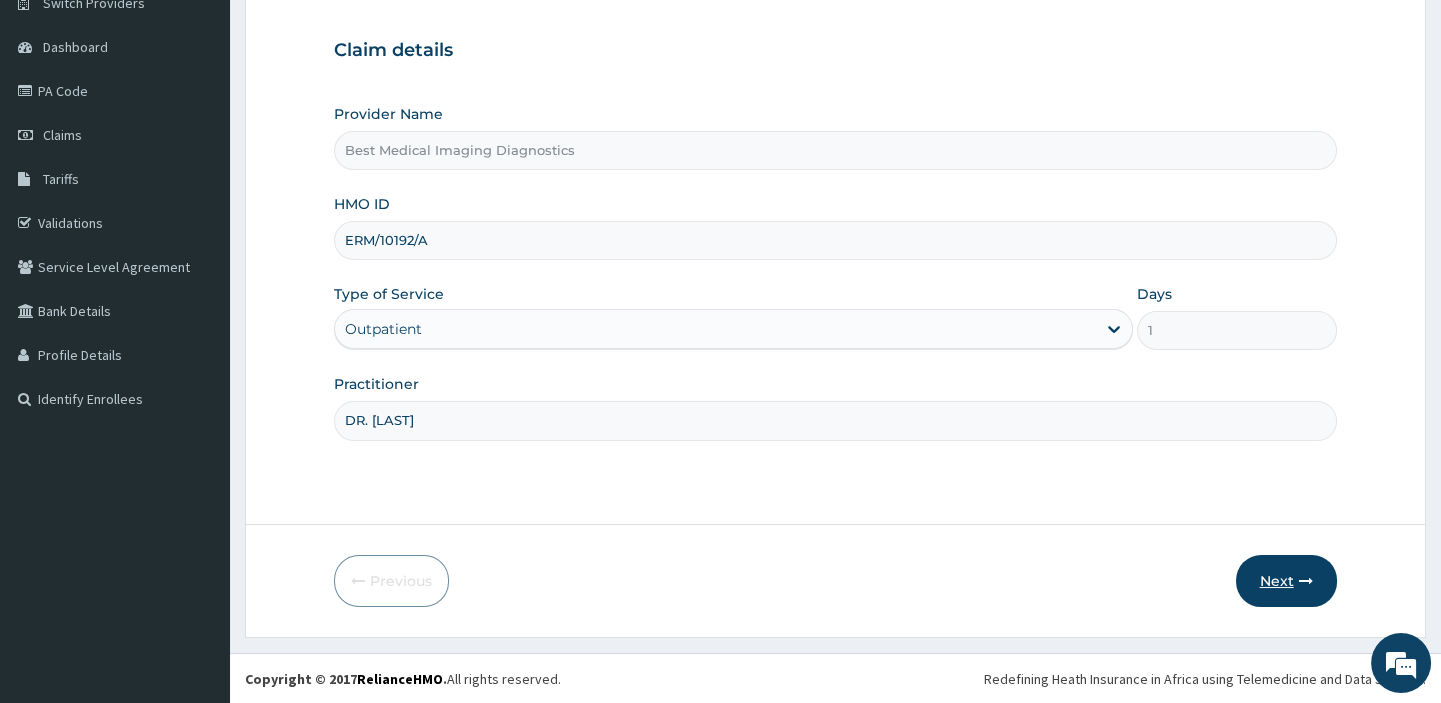 type on "DR. NNAEMEKA" 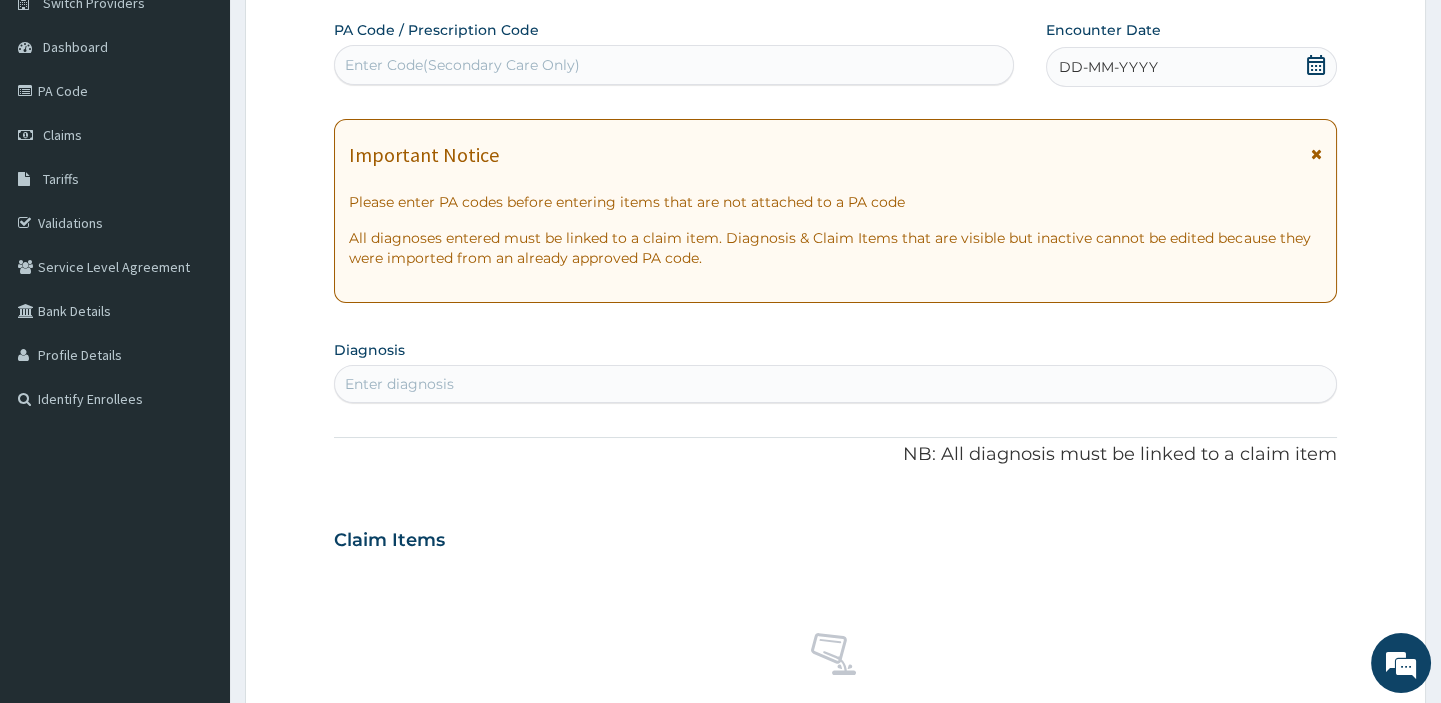click on "Enter Code(Secondary Care Only)" at bounding box center [673, 65] 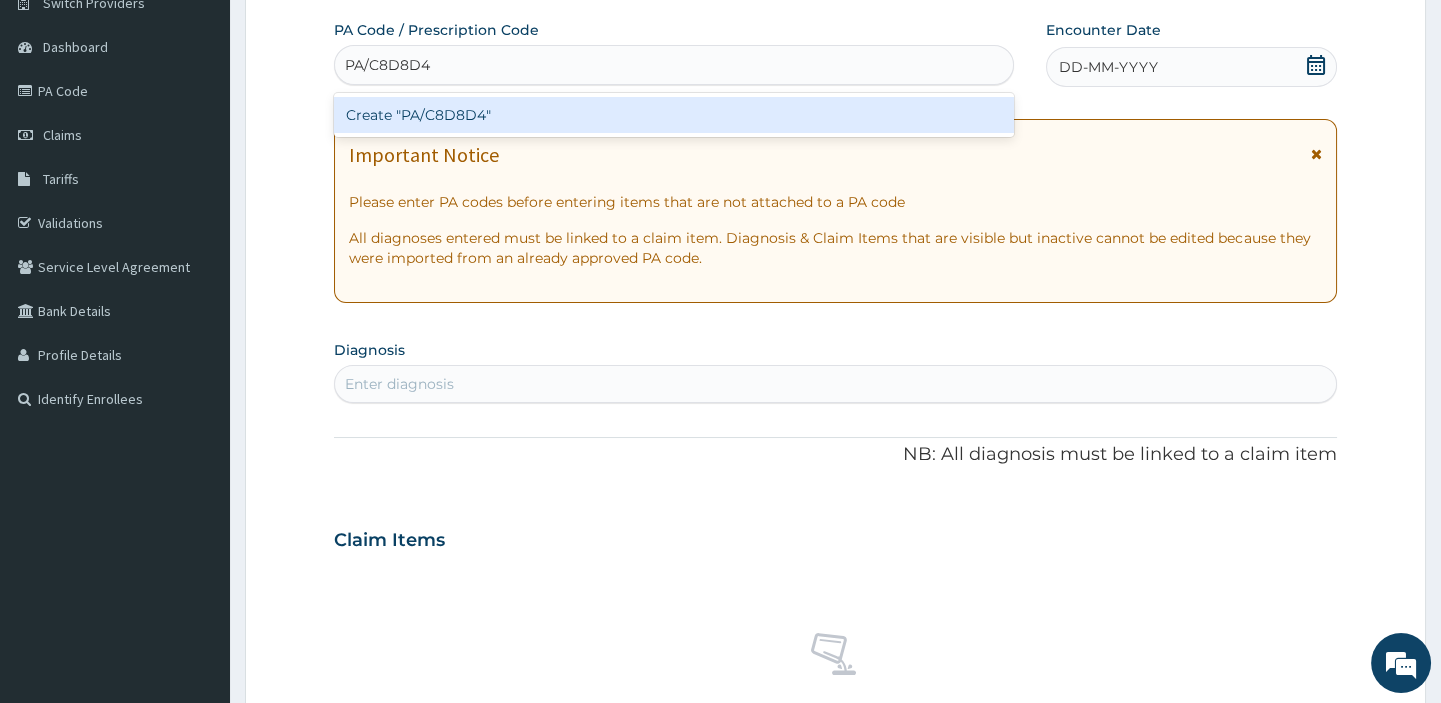 click on "Create "PA/C8D8D4"" at bounding box center [673, 115] 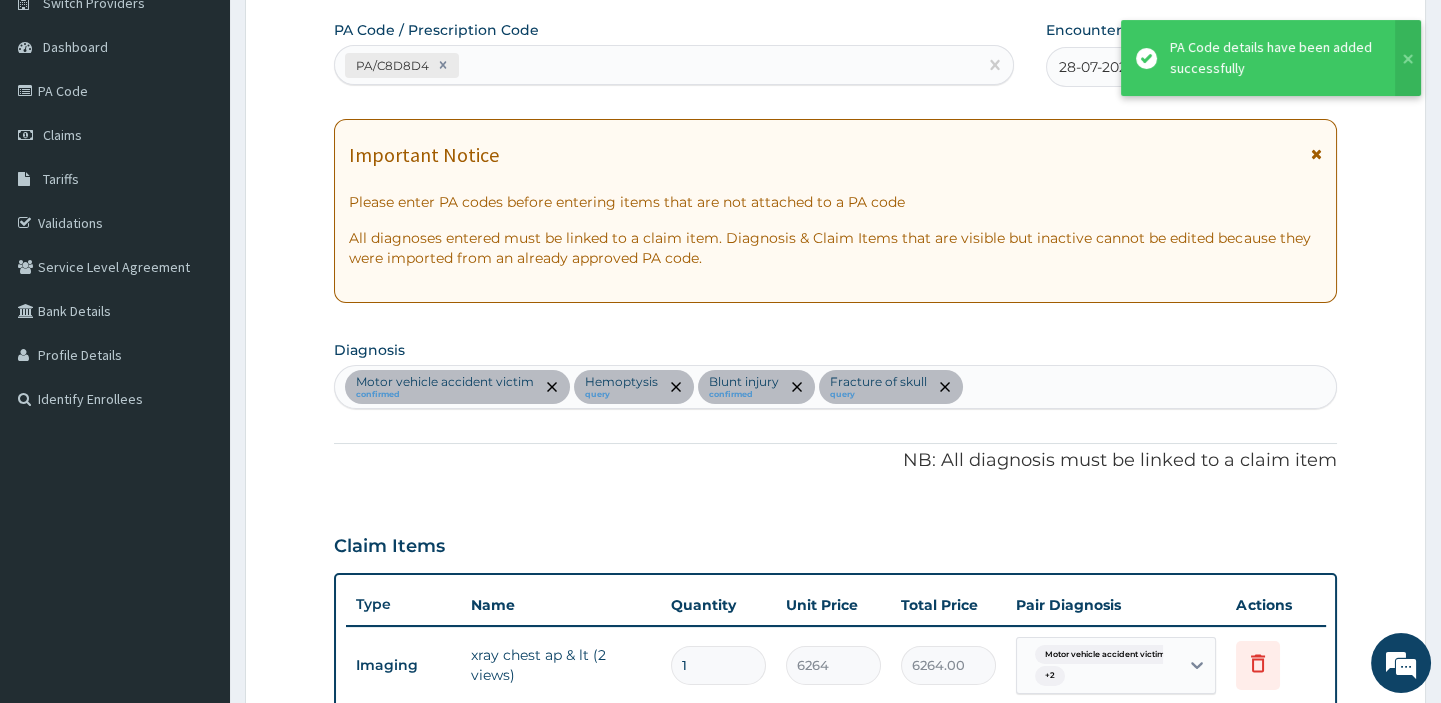 scroll, scrollTop: 696, scrollLeft: 0, axis: vertical 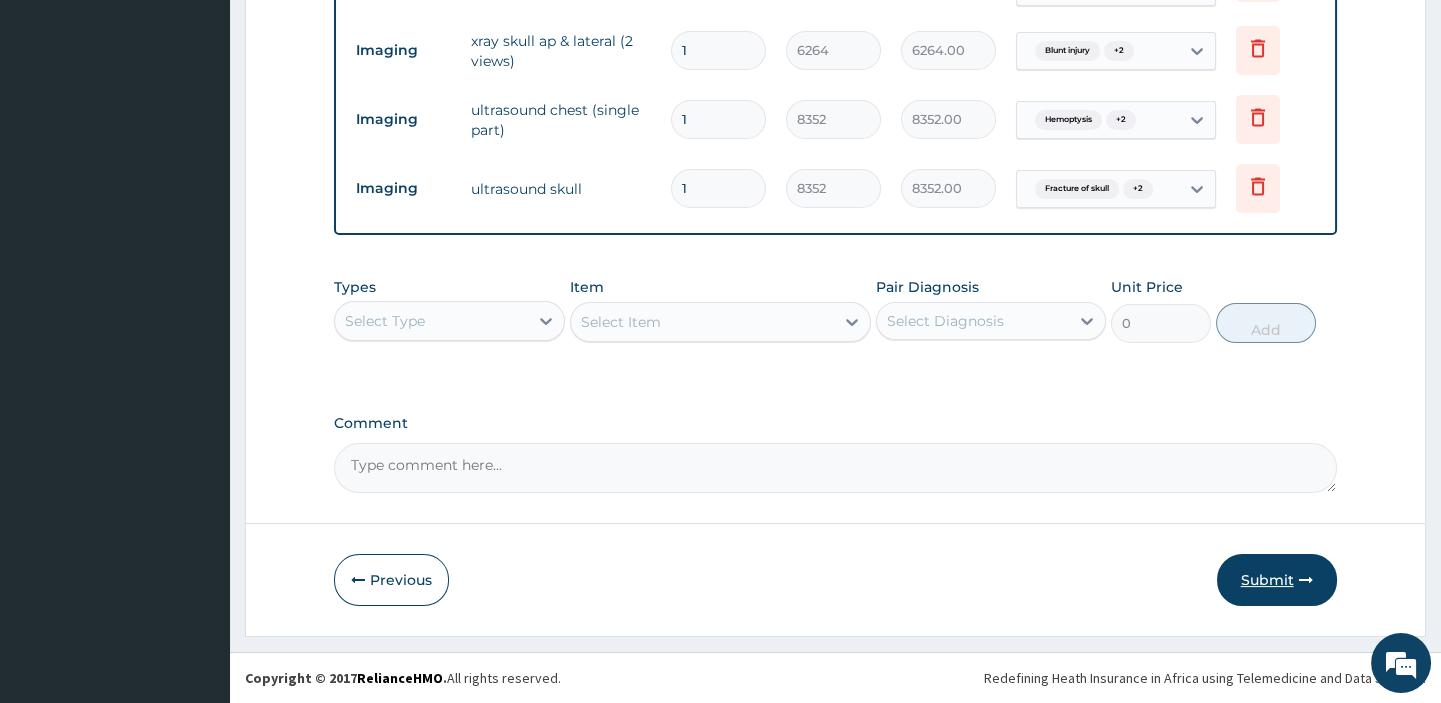 click on "Submit" at bounding box center (1277, 580) 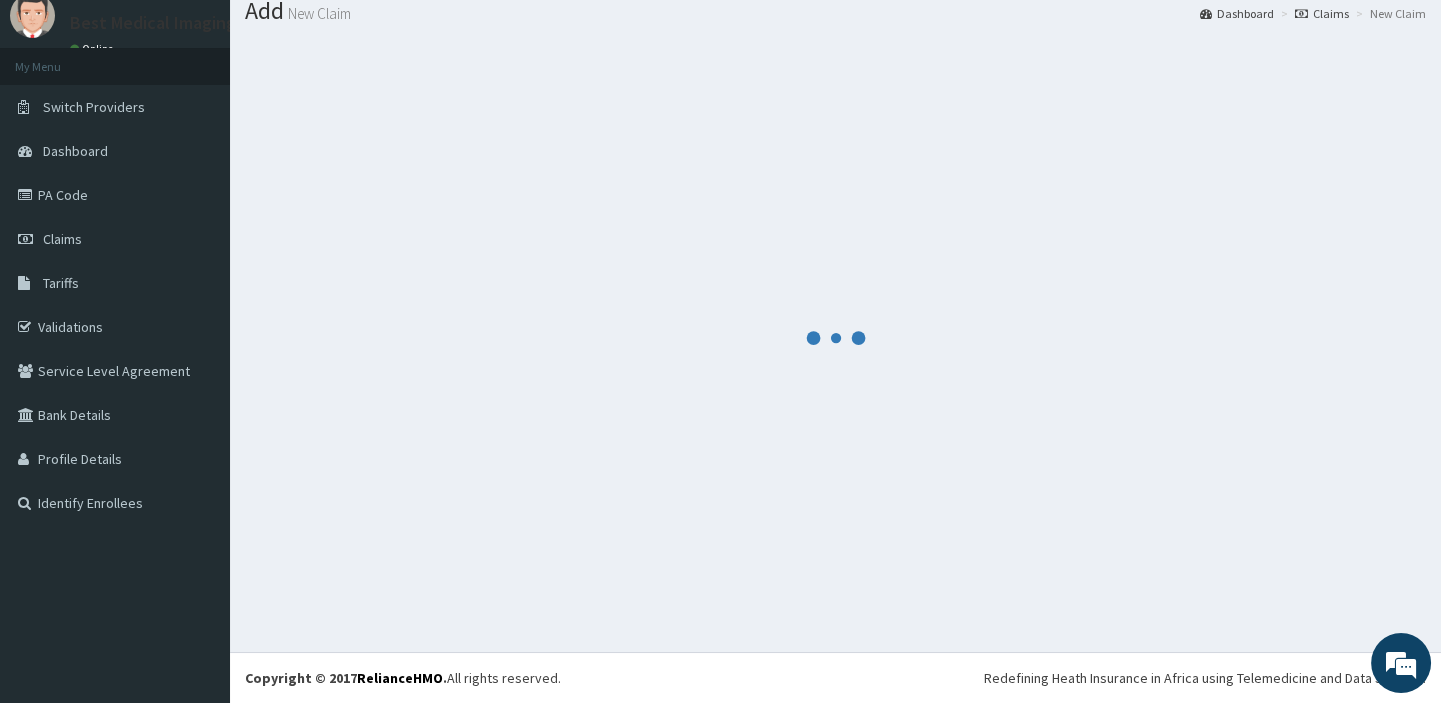 scroll, scrollTop: 872, scrollLeft: 0, axis: vertical 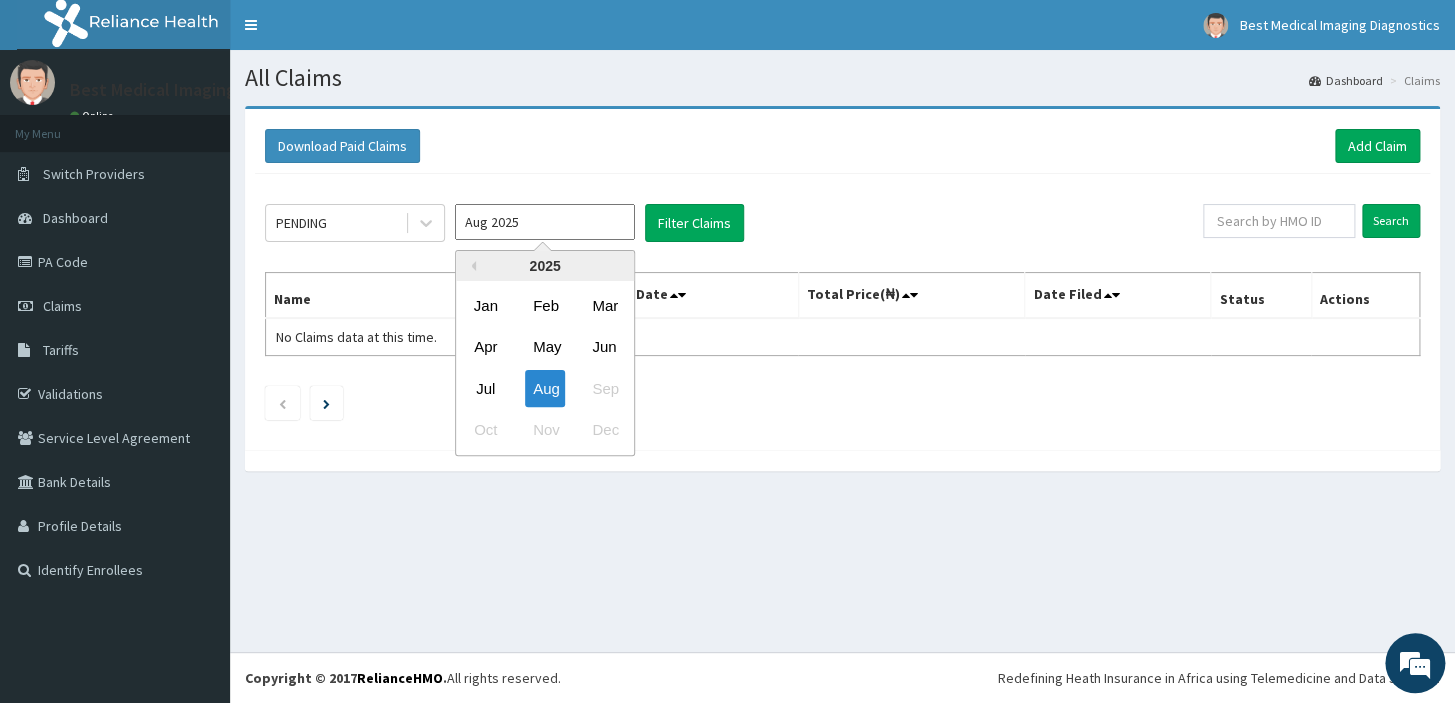 click on "Aug 2025" at bounding box center (545, 222) 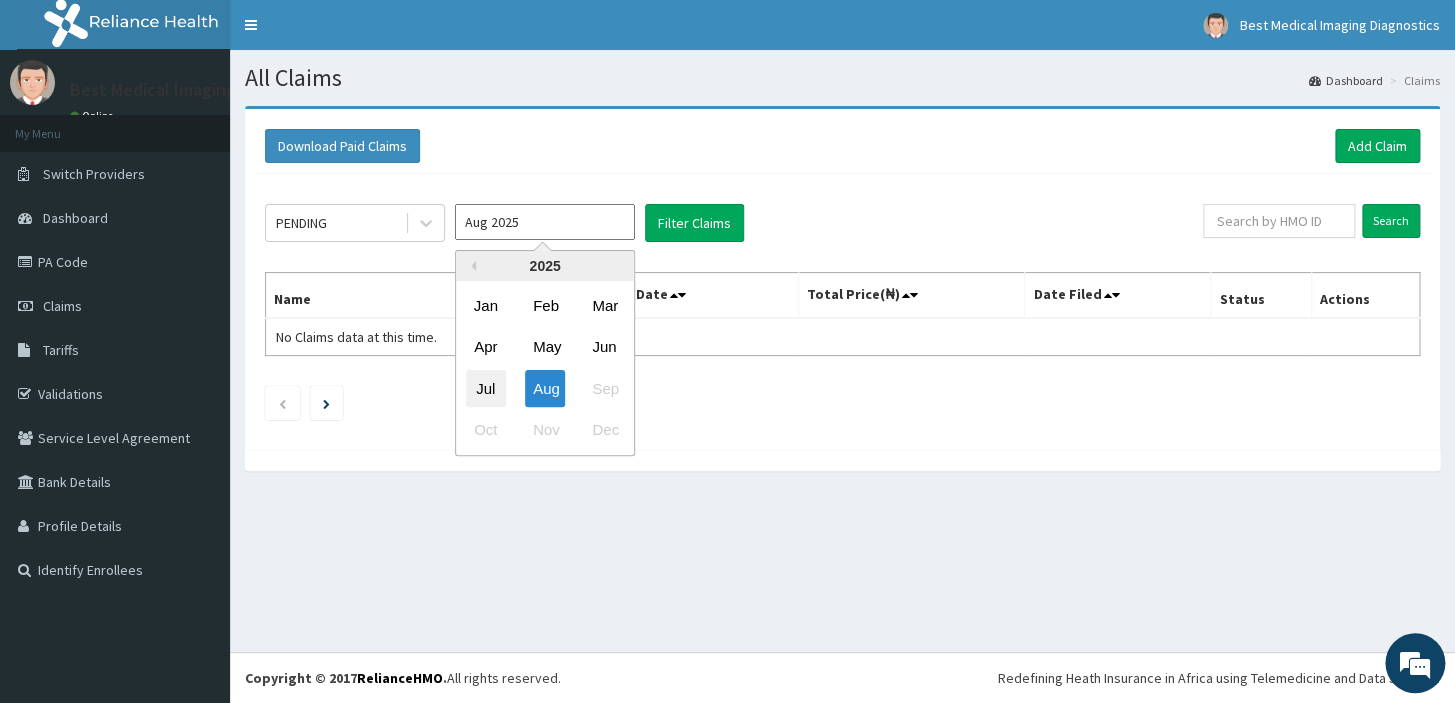 click on "Jul" at bounding box center [486, 388] 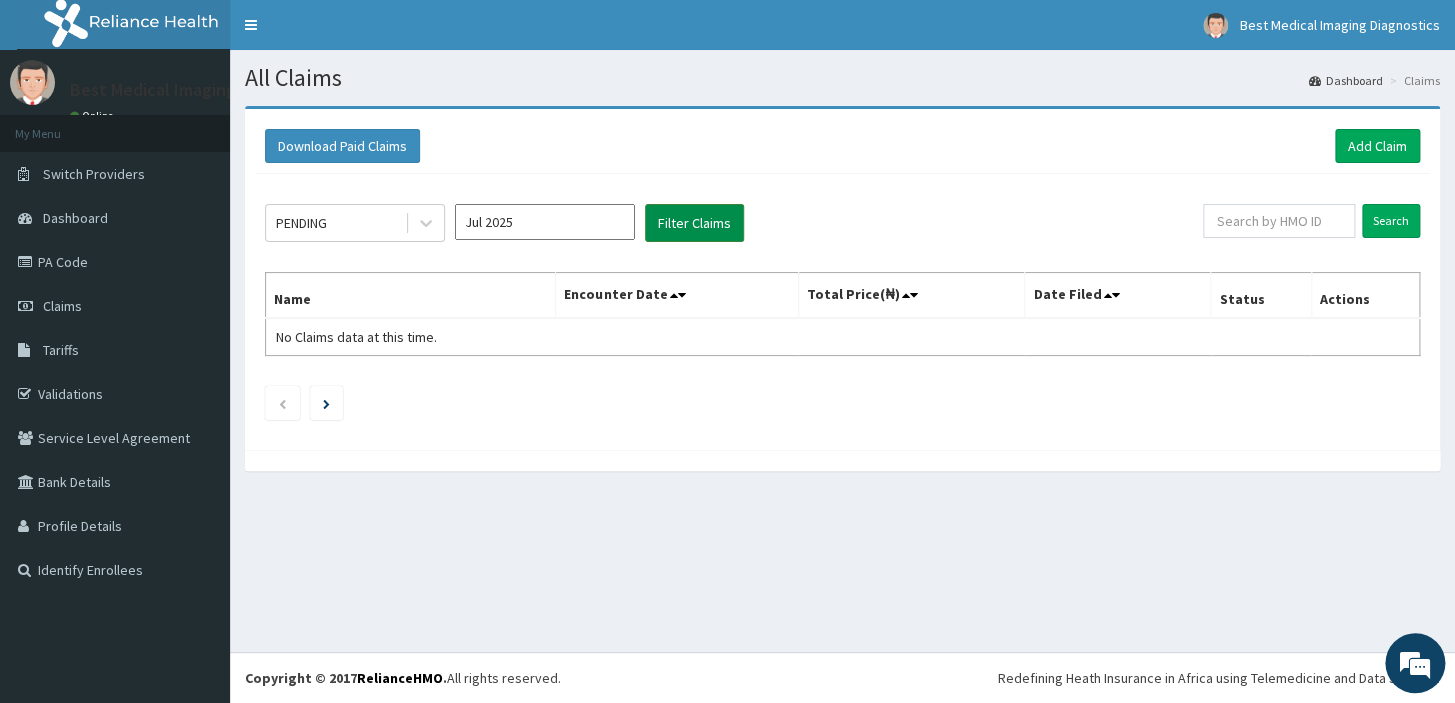 click on "Filter Claims" at bounding box center [694, 223] 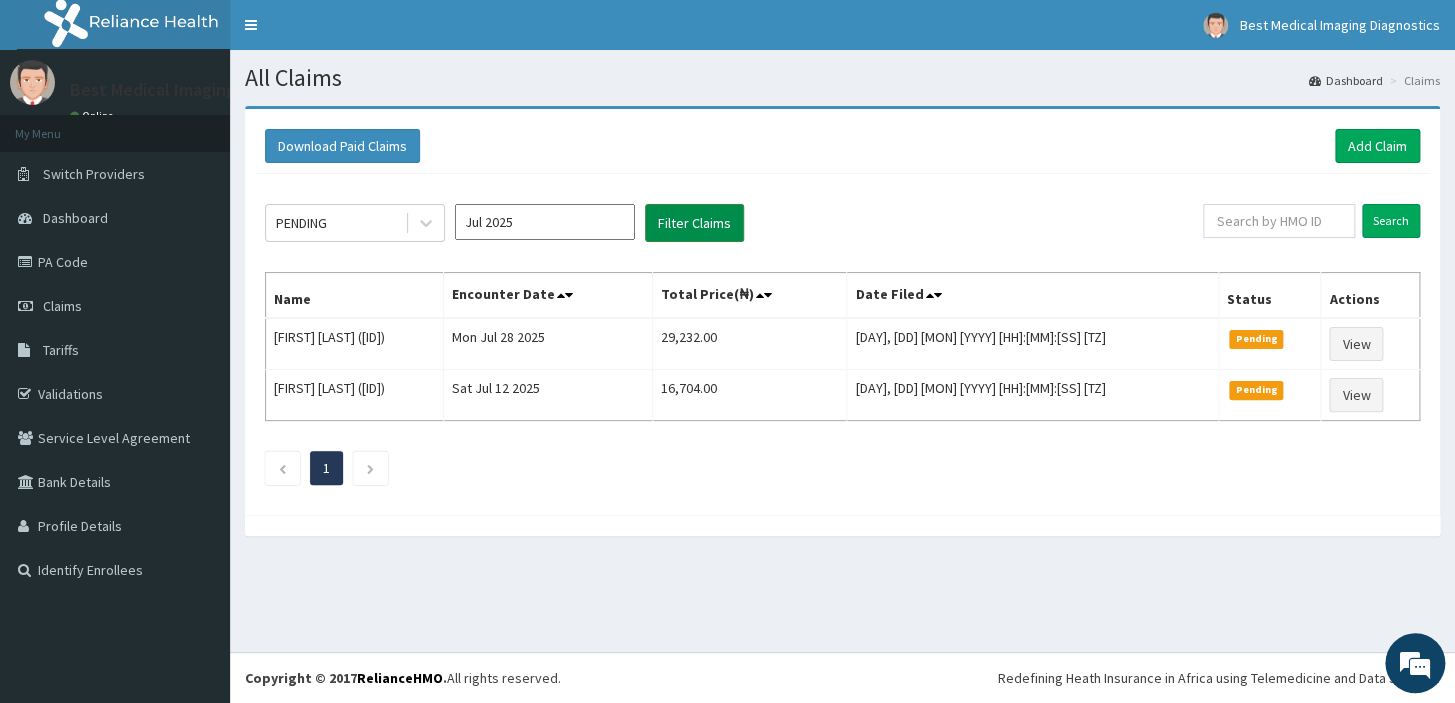 scroll, scrollTop: 0, scrollLeft: 0, axis: both 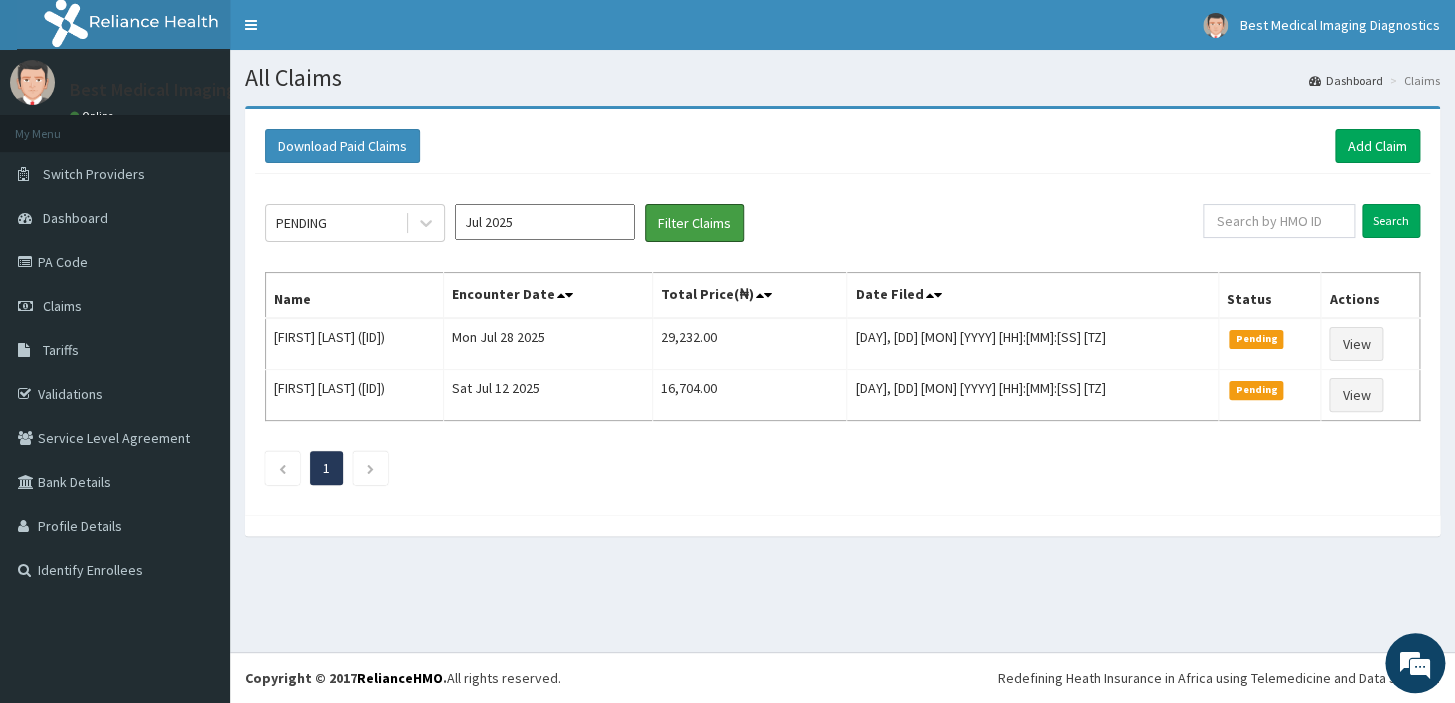 type 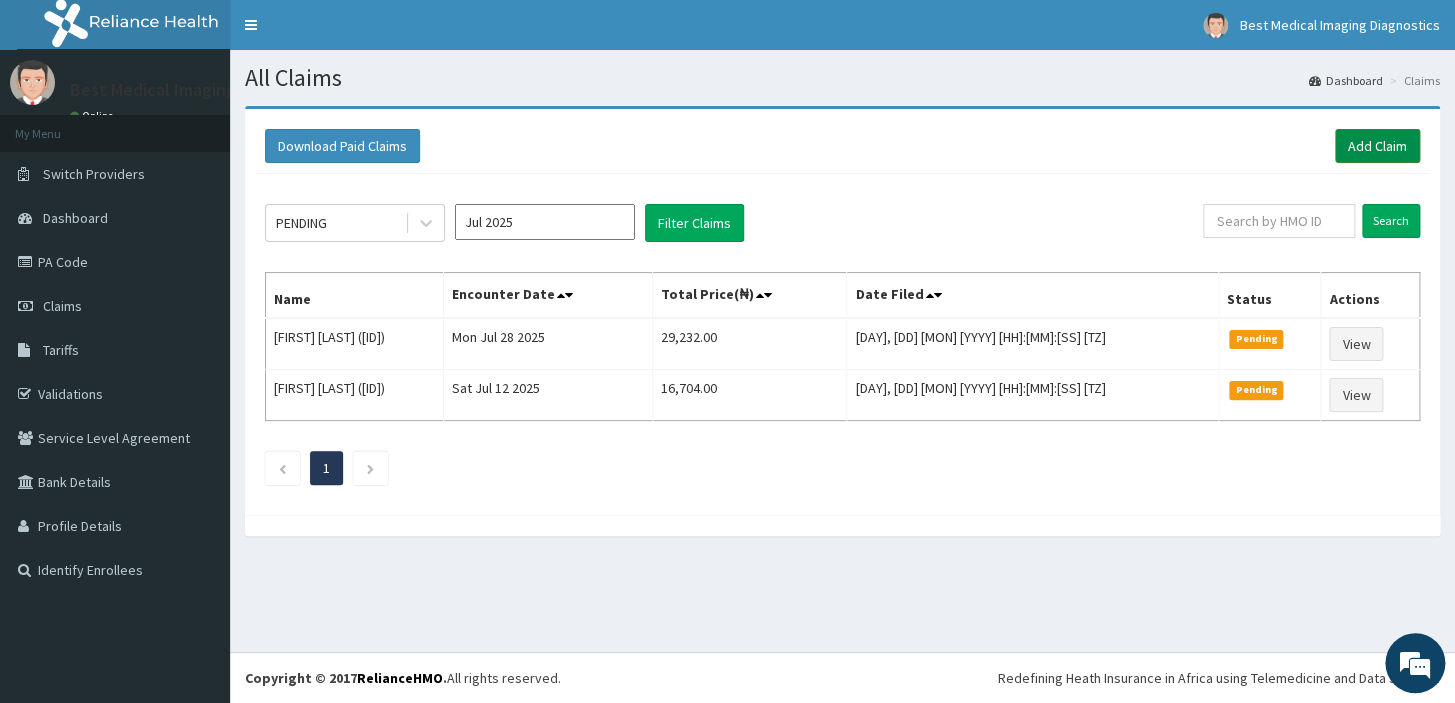 click on "Add Claim" at bounding box center [1377, 146] 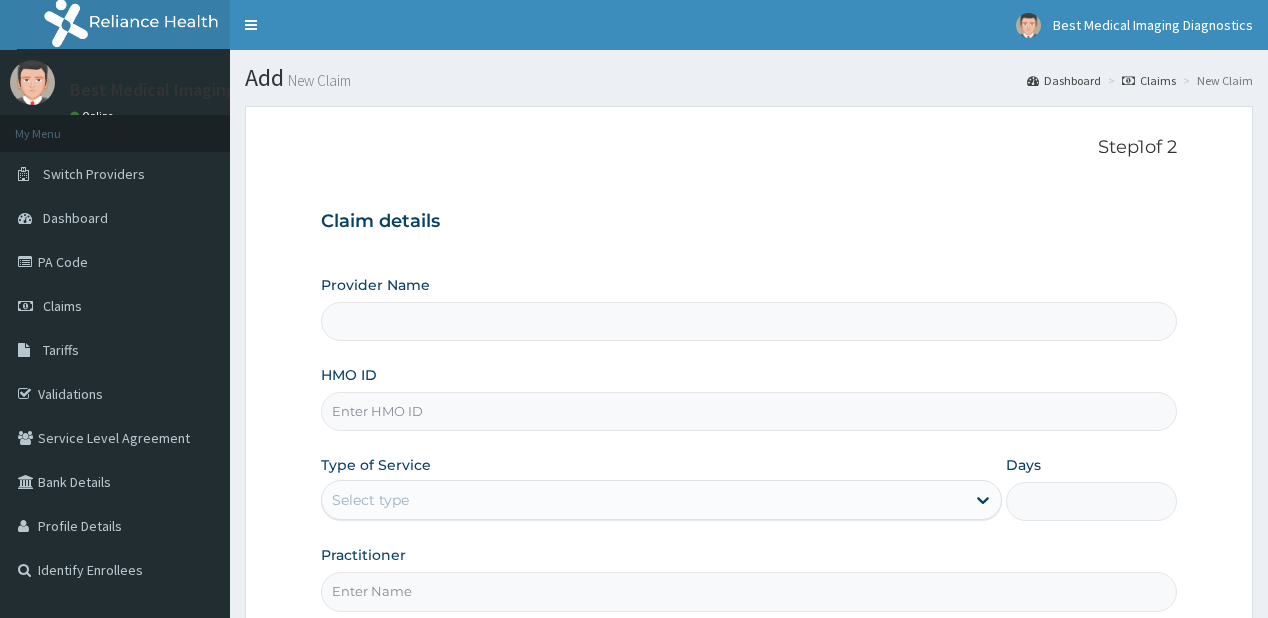 scroll, scrollTop: 0, scrollLeft: 0, axis: both 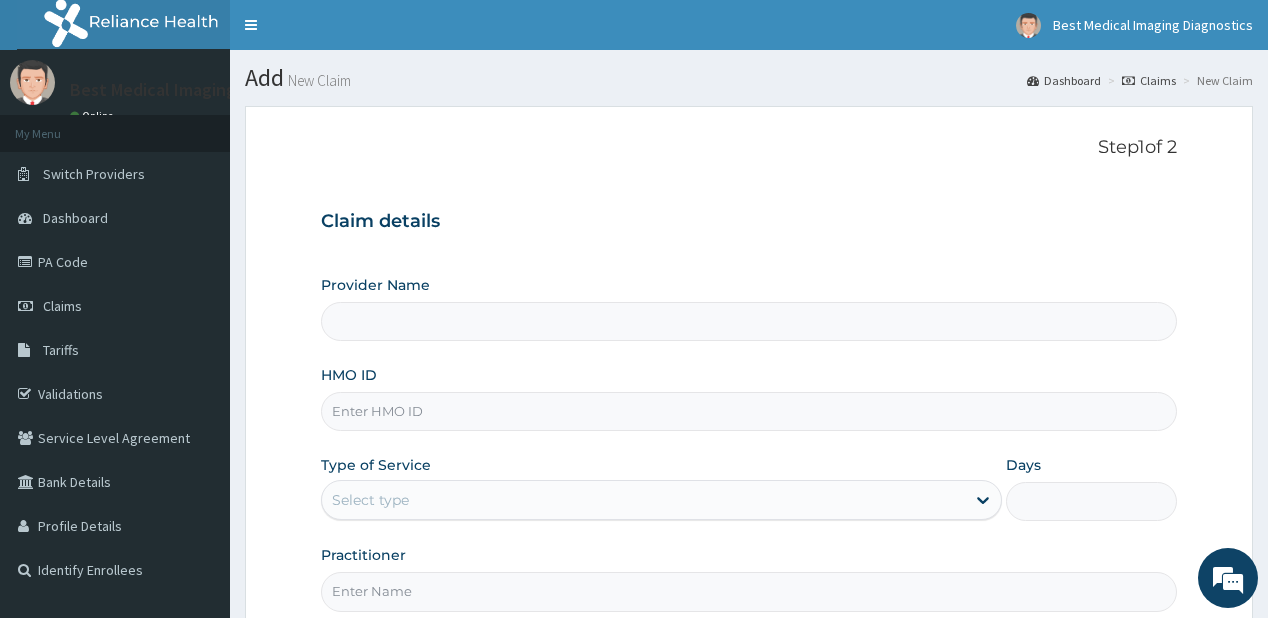 type on "Best Medical Imaging Diagnostics" 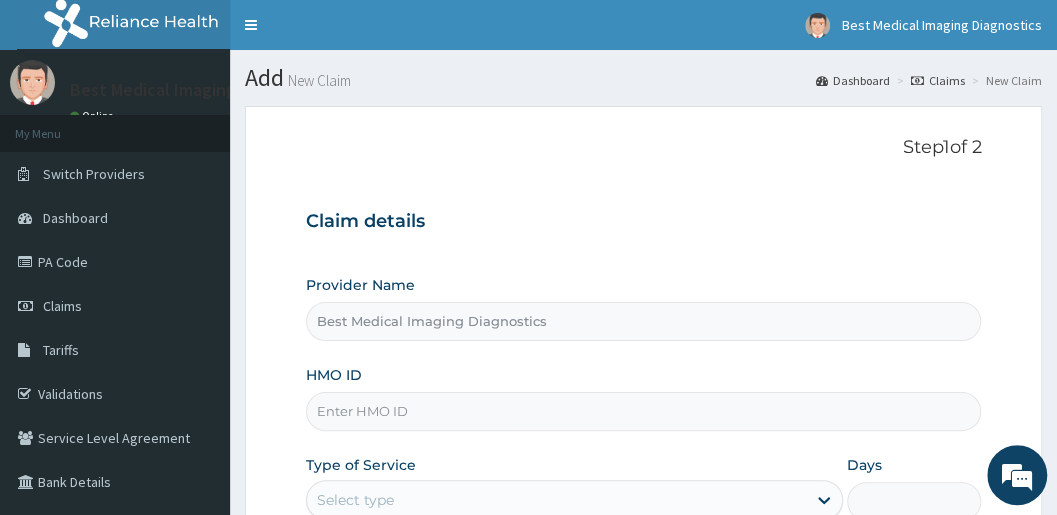 scroll, scrollTop: 0, scrollLeft: 0, axis: both 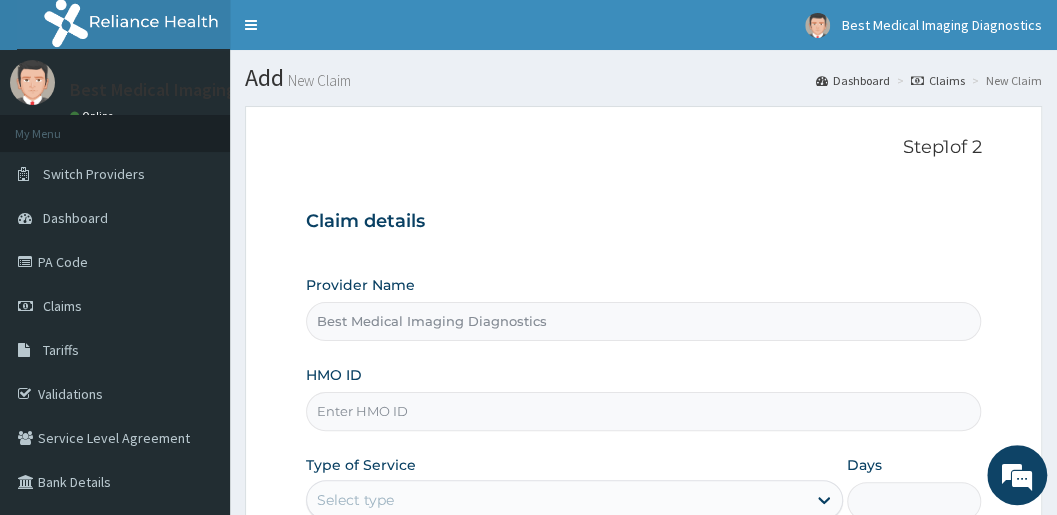 click on "HMO ID" at bounding box center [644, 411] 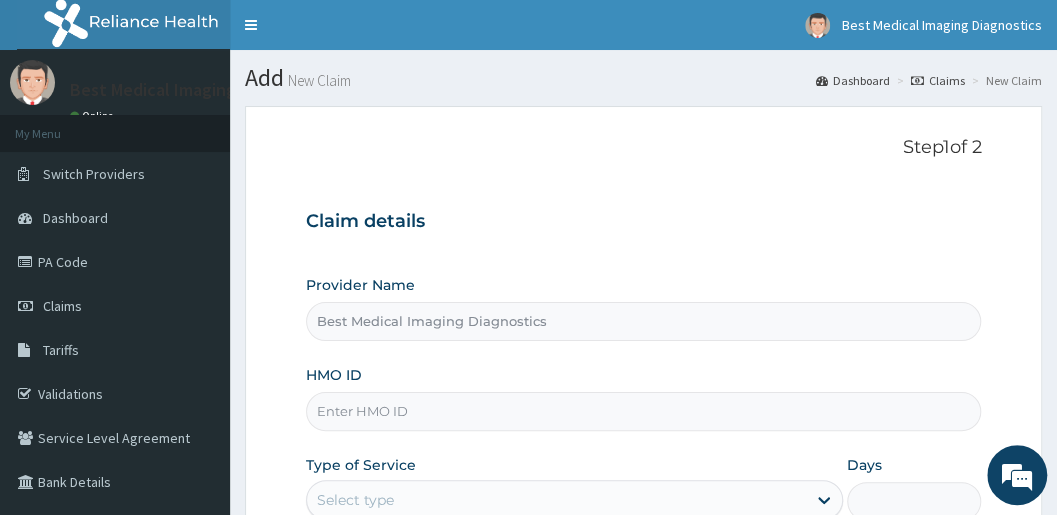 paste on "Kay/10075/b" 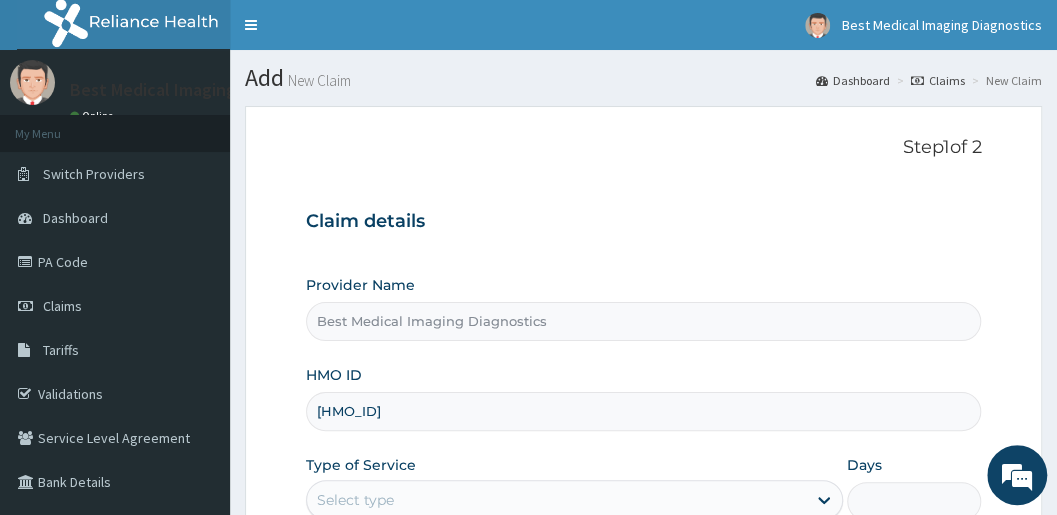 scroll, scrollTop: 302, scrollLeft: 0, axis: vertical 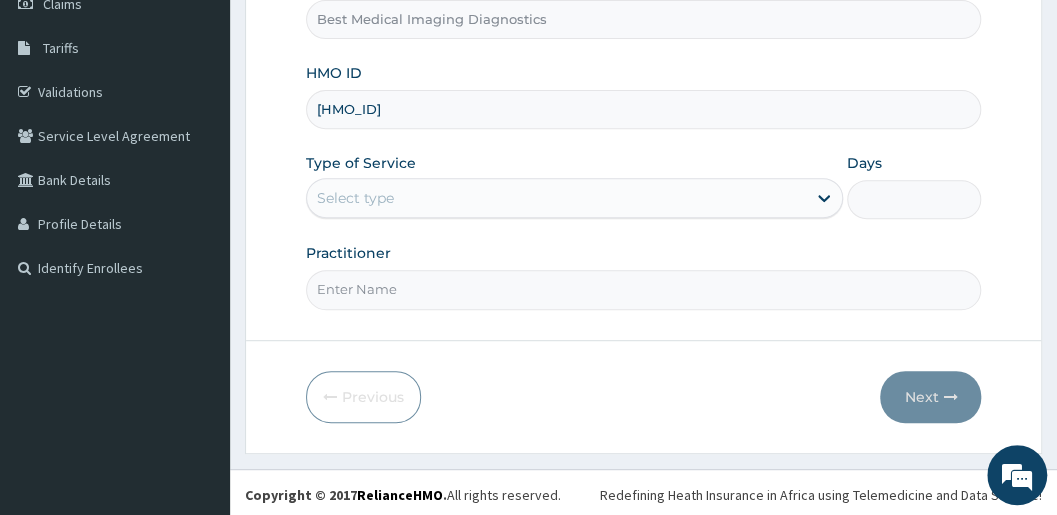 type on "Kay/10075/b" 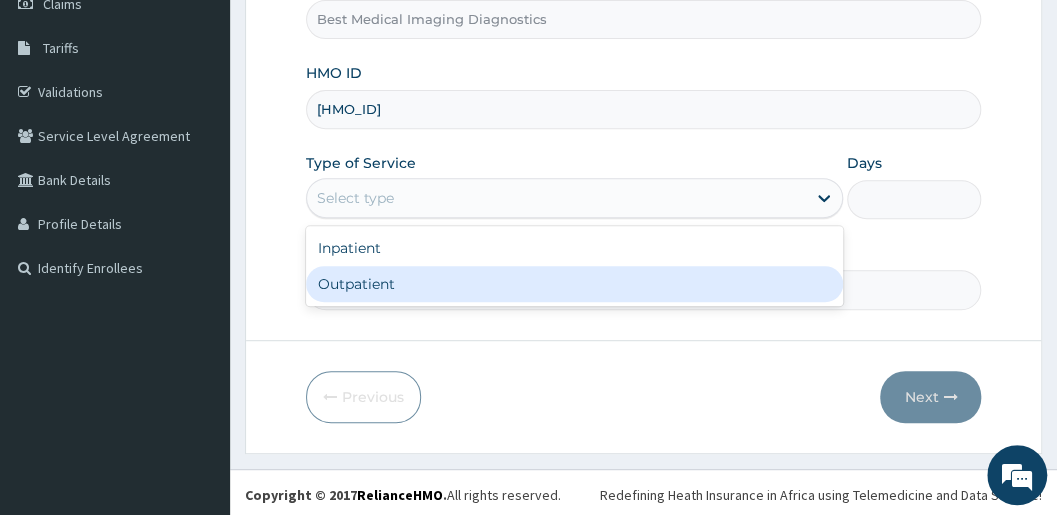 click on "Outpatient" at bounding box center (574, 284) 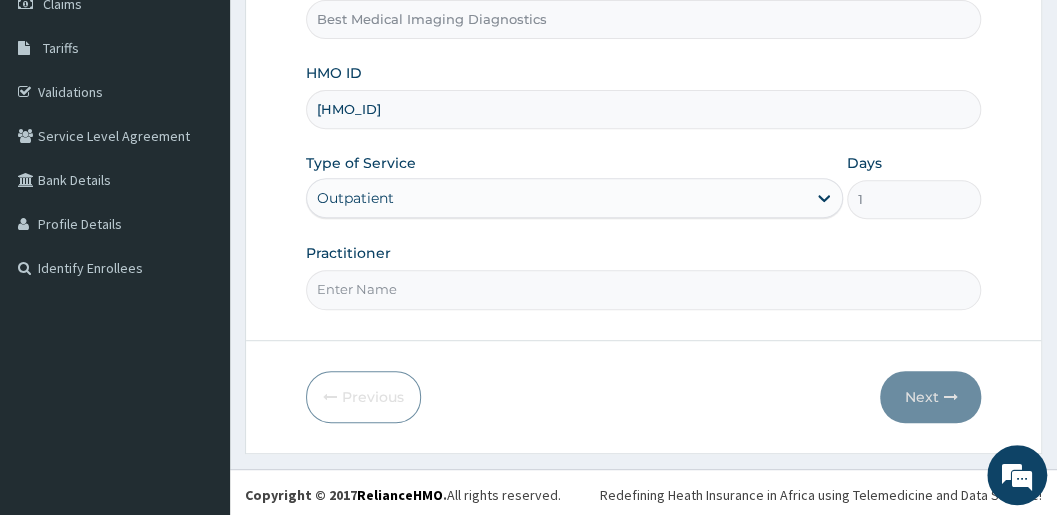 click on "Practitioner" at bounding box center [644, 289] 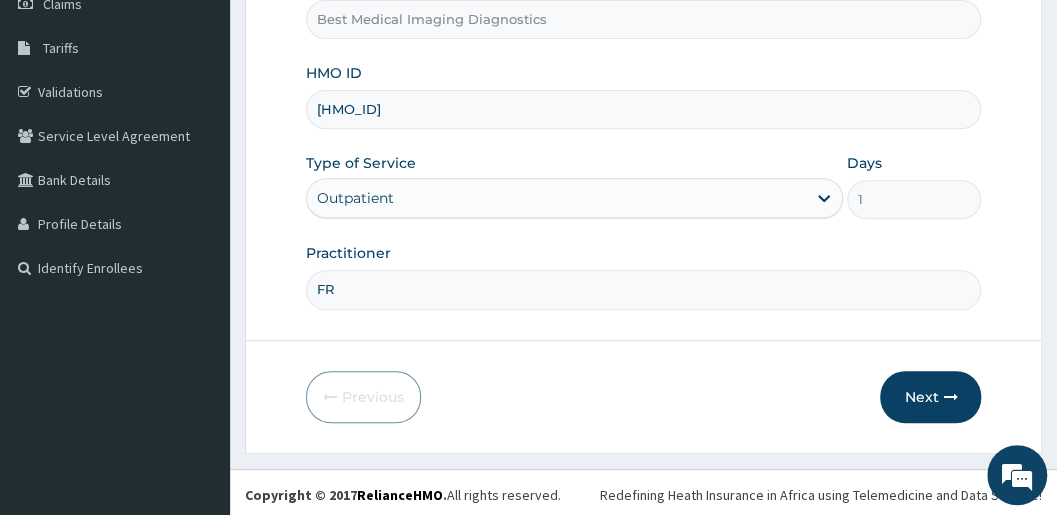 type on "F" 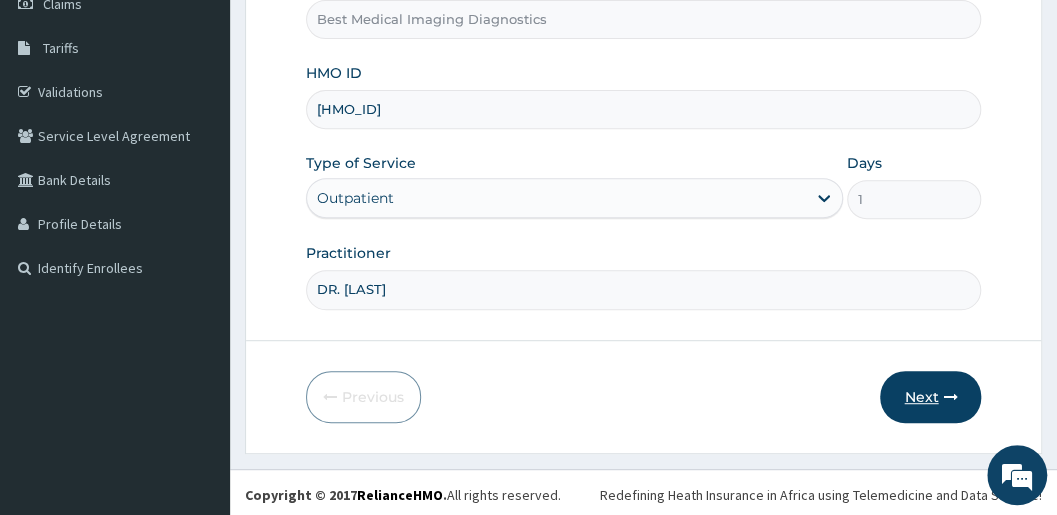 type on "DR. NNAEMEKA" 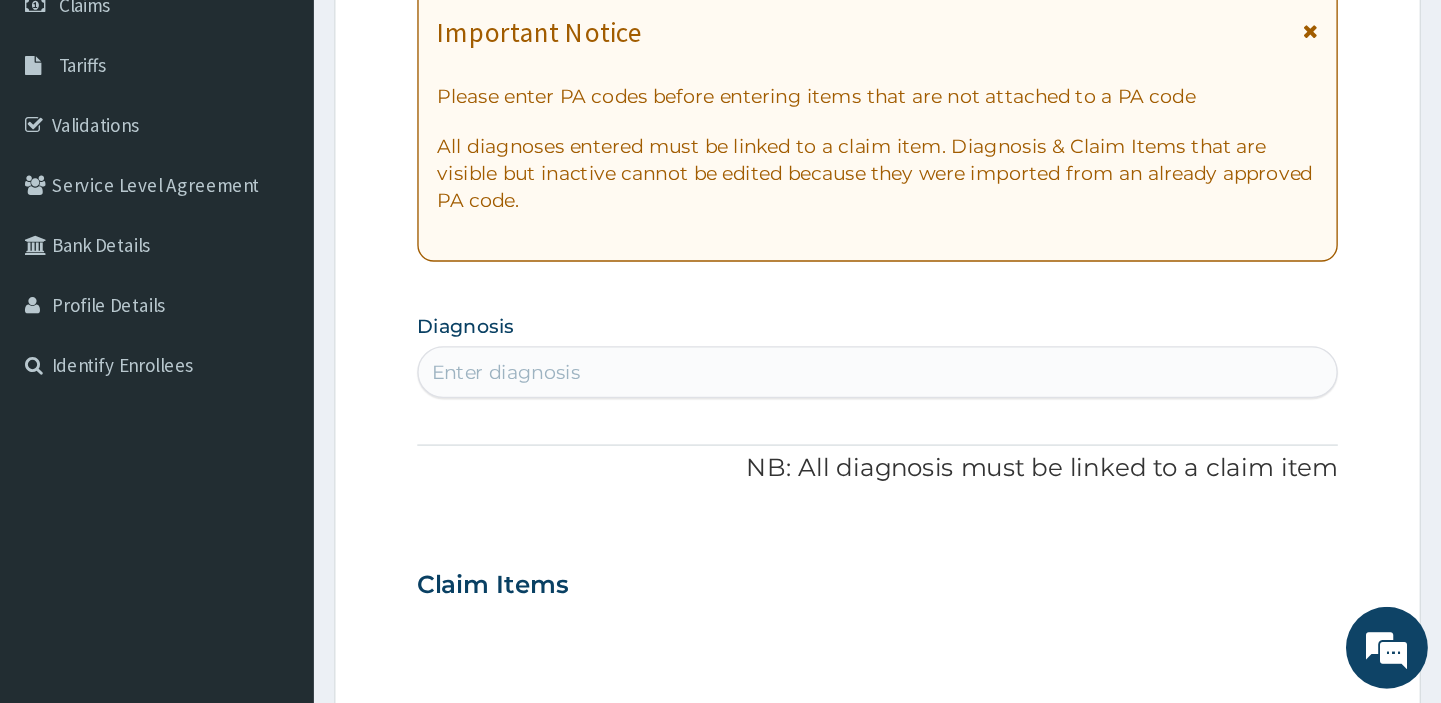 scroll, scrollTop: 0, scrollLeft: 0, axis: both 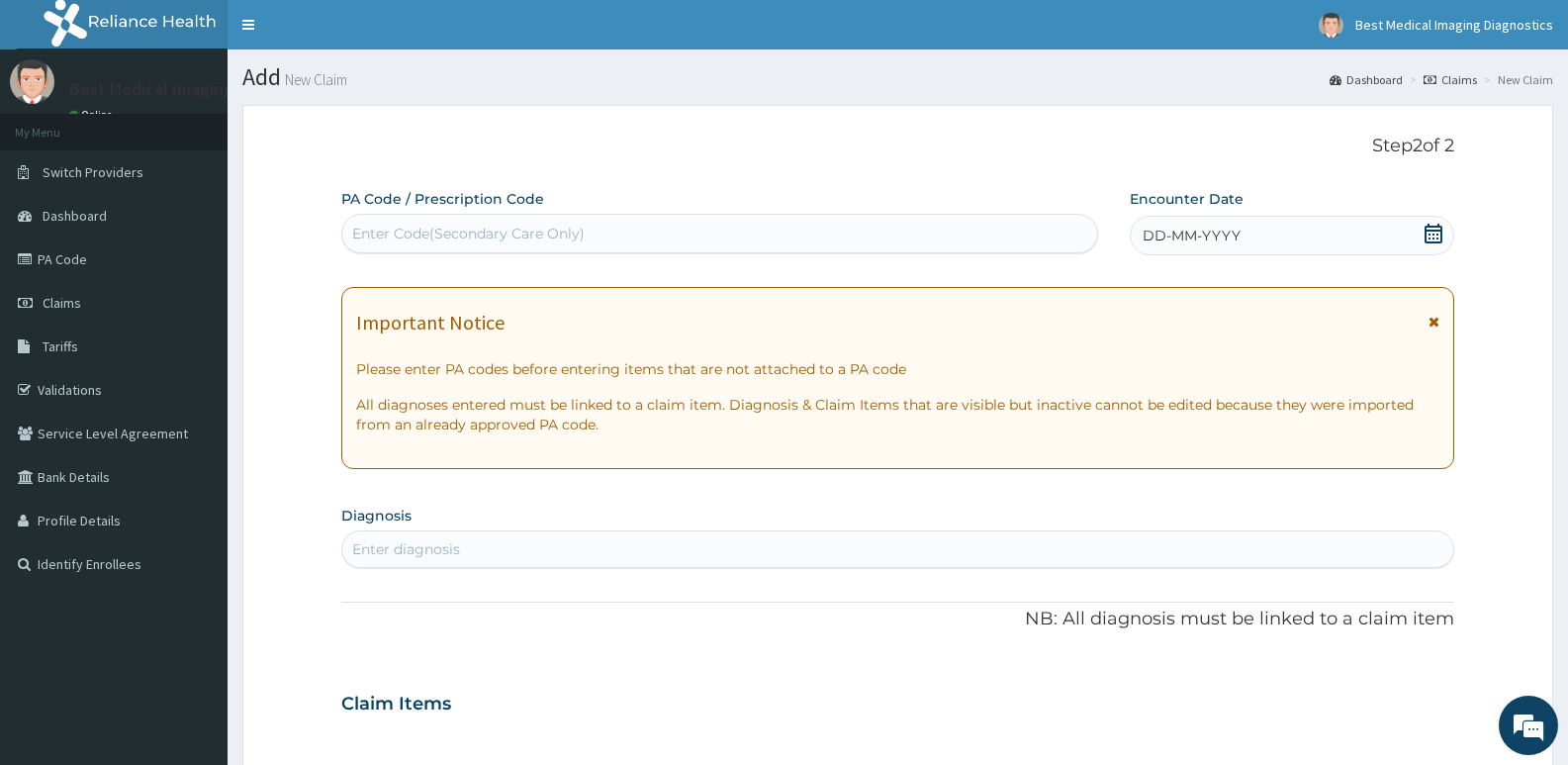drag, startPoint x: 1047, startPoint y: 4, endPoint x: 807, endPoint y: 335, distance: 408.85327 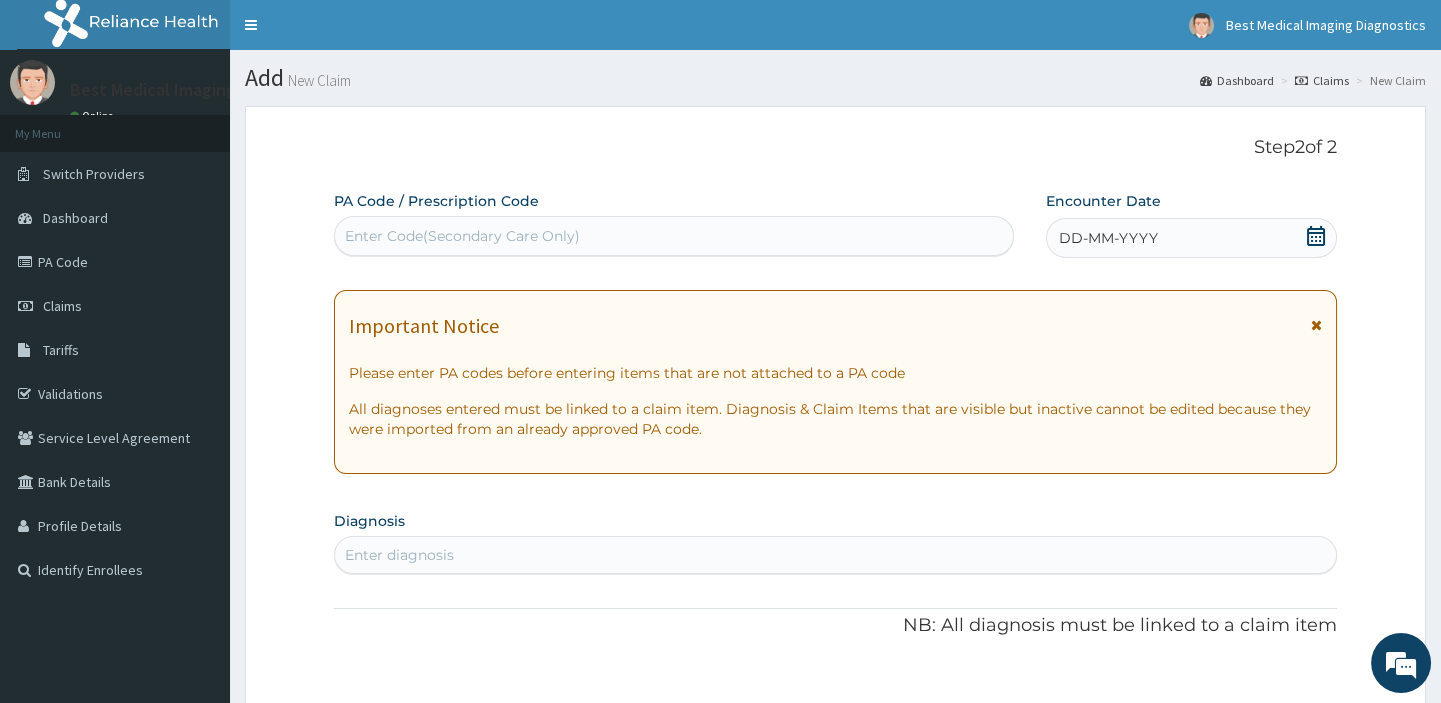 click on "Enter Code(Secondary Care Only)" at bounding box center [462, 236] 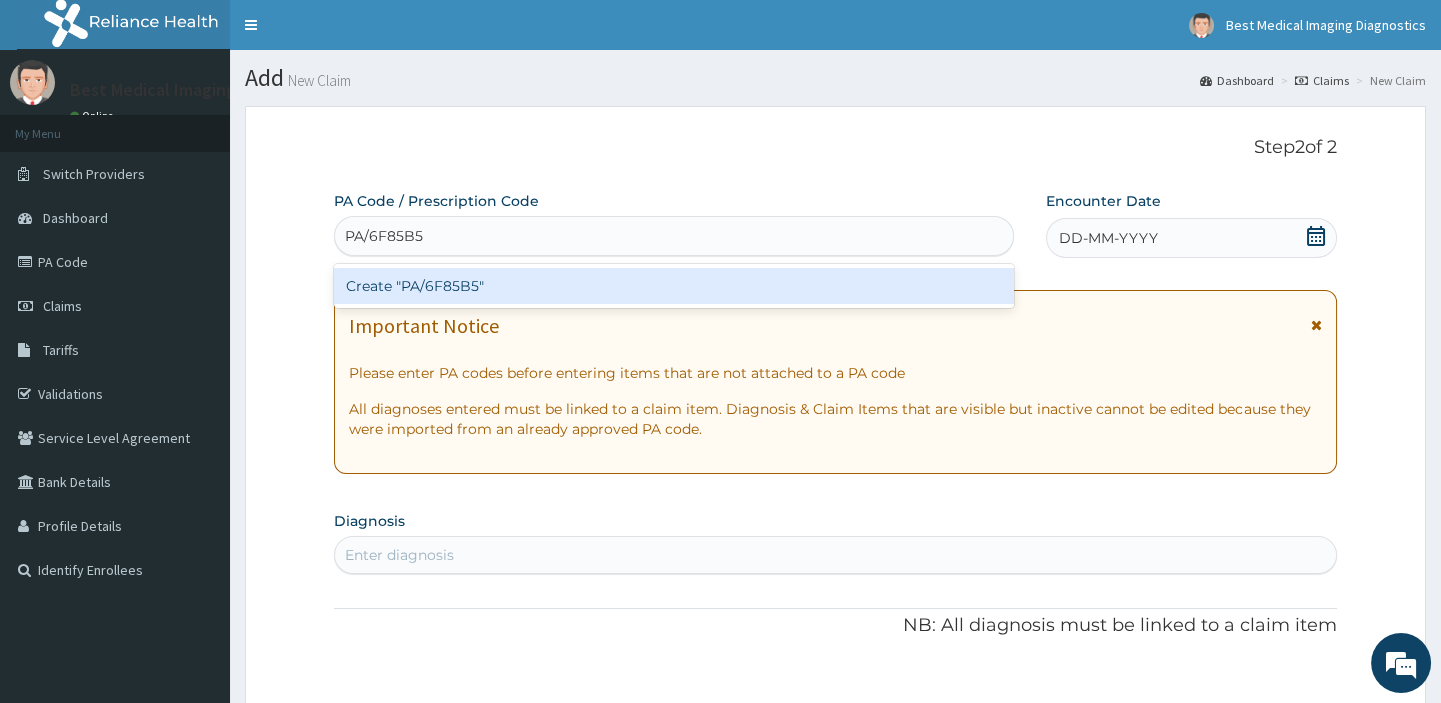 click on "Create "PA/6F85B5"" at bounding box center [673, 286] 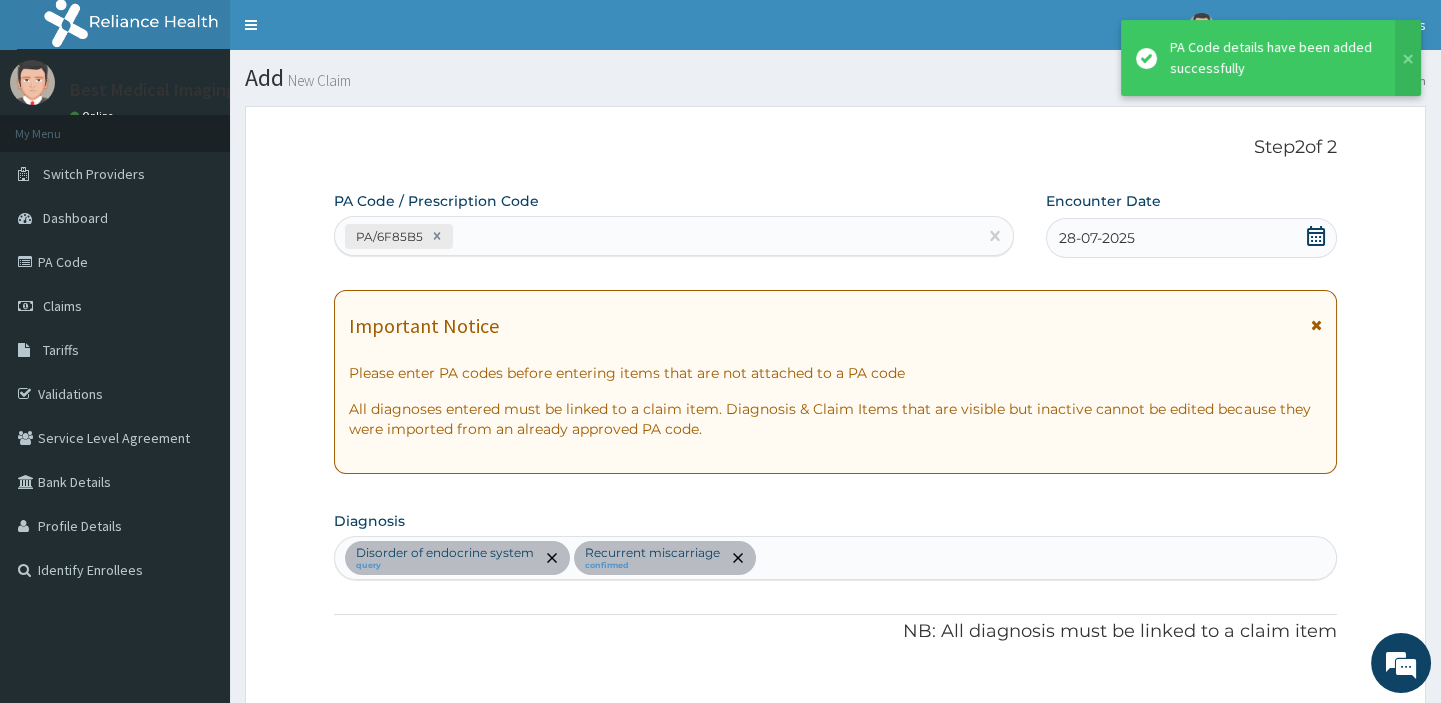 scroll, scrollTop: 1180, scrollLeft: 0, axis: vertical 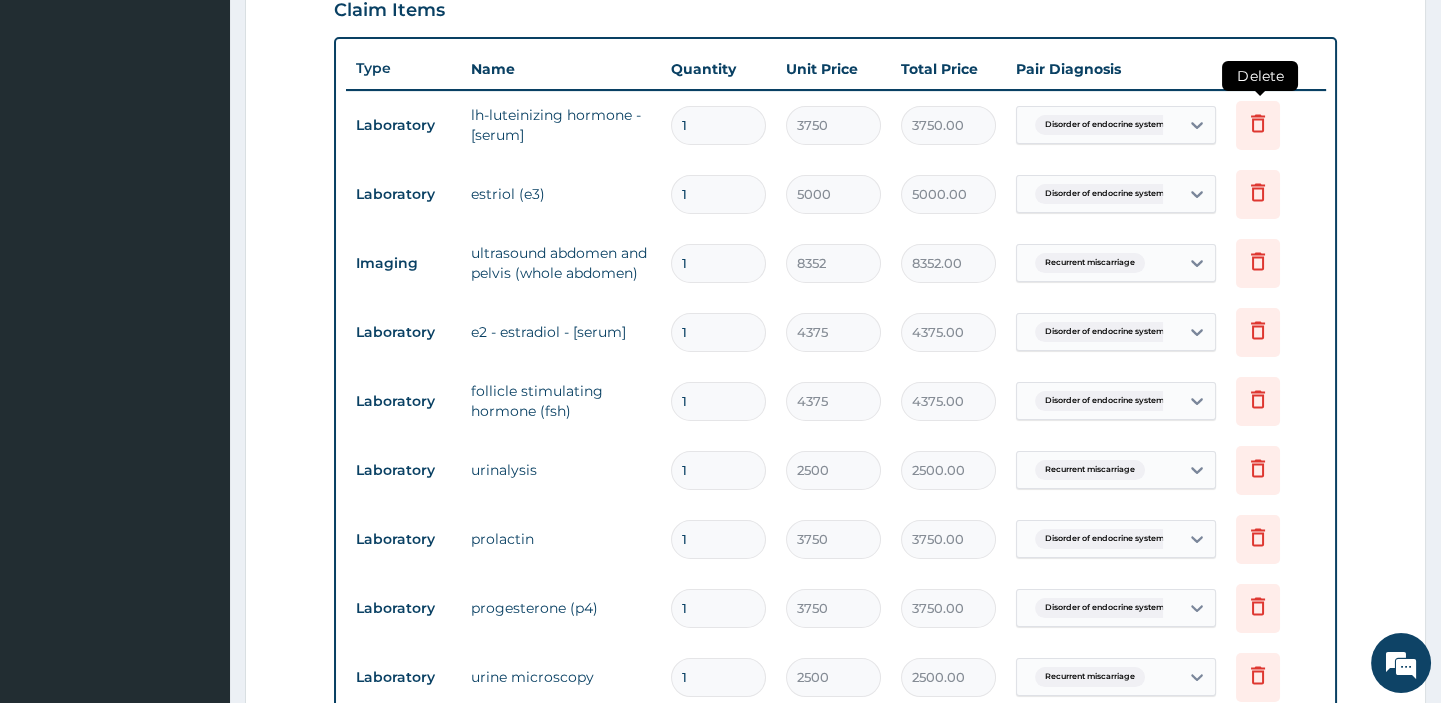 click 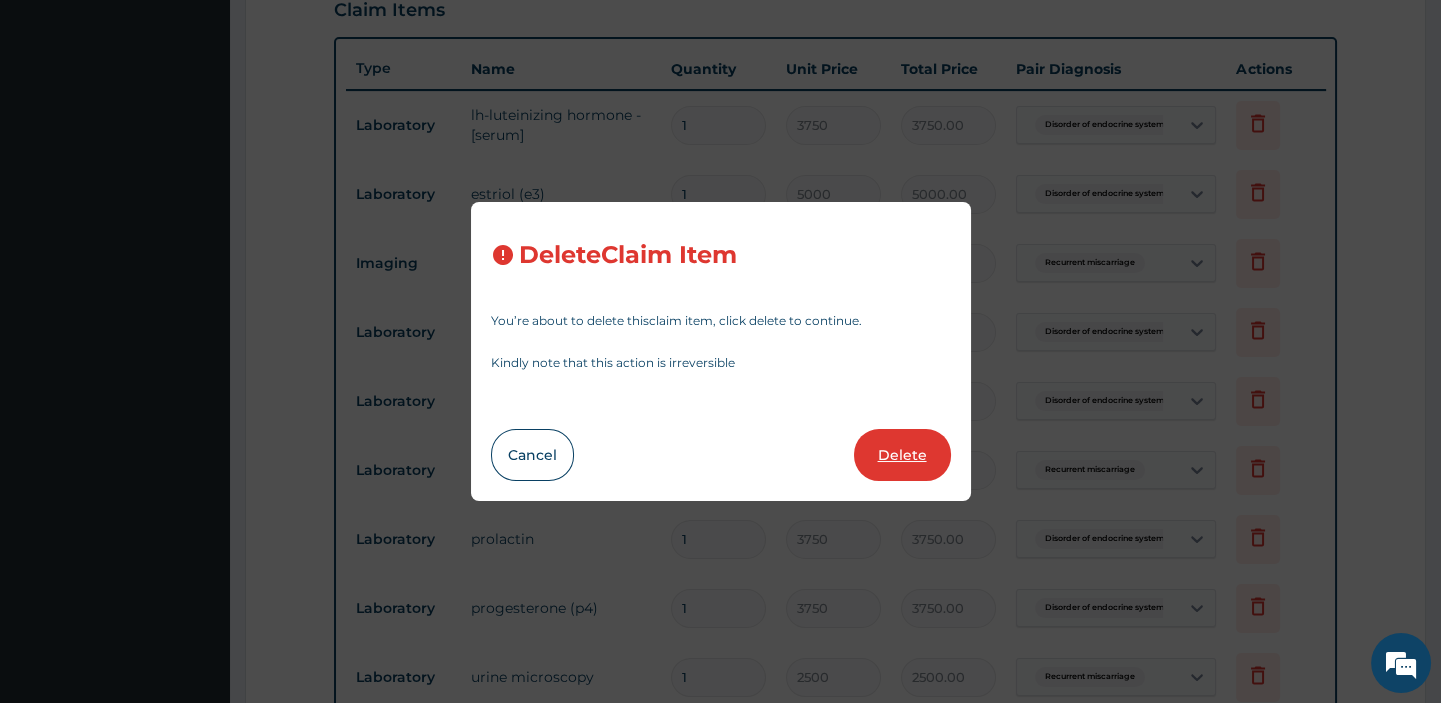 click on "Delete" at bounding box center (902, 455) 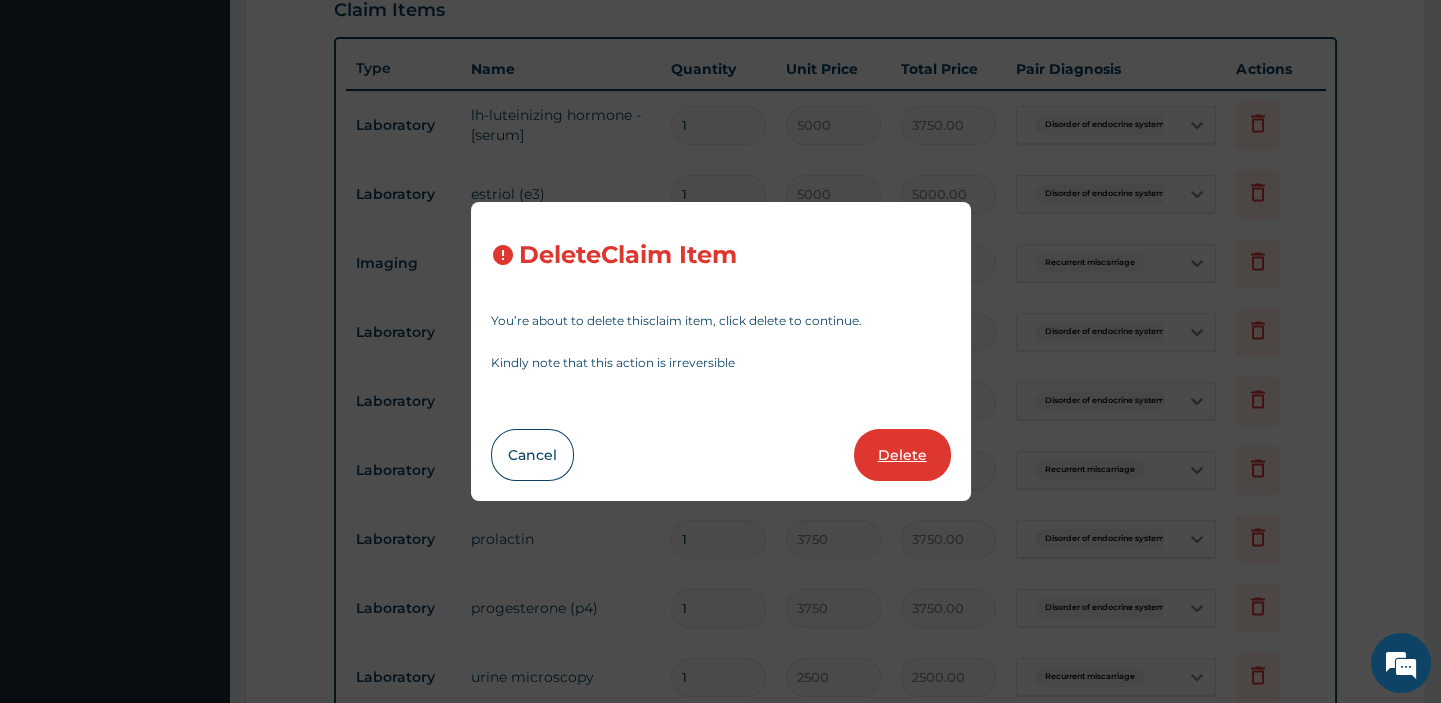 type on "5000.00" 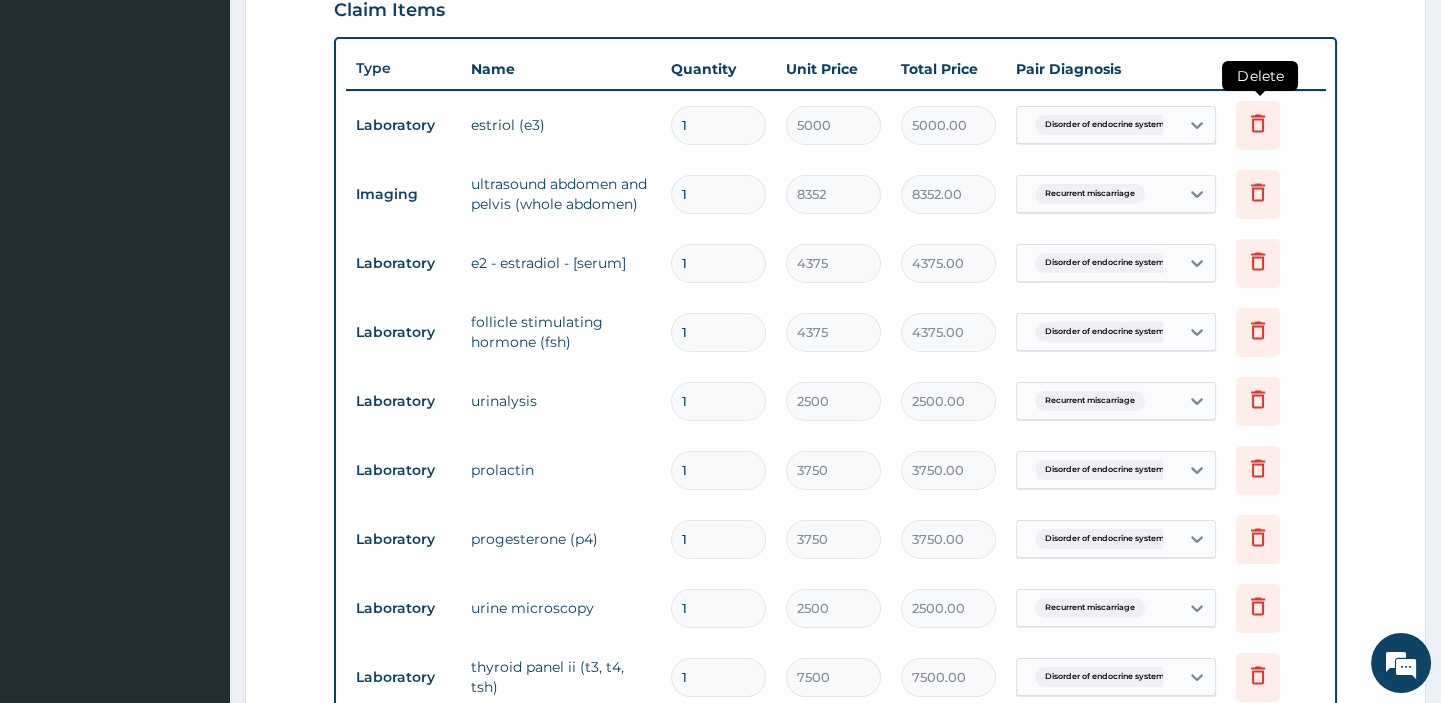 click 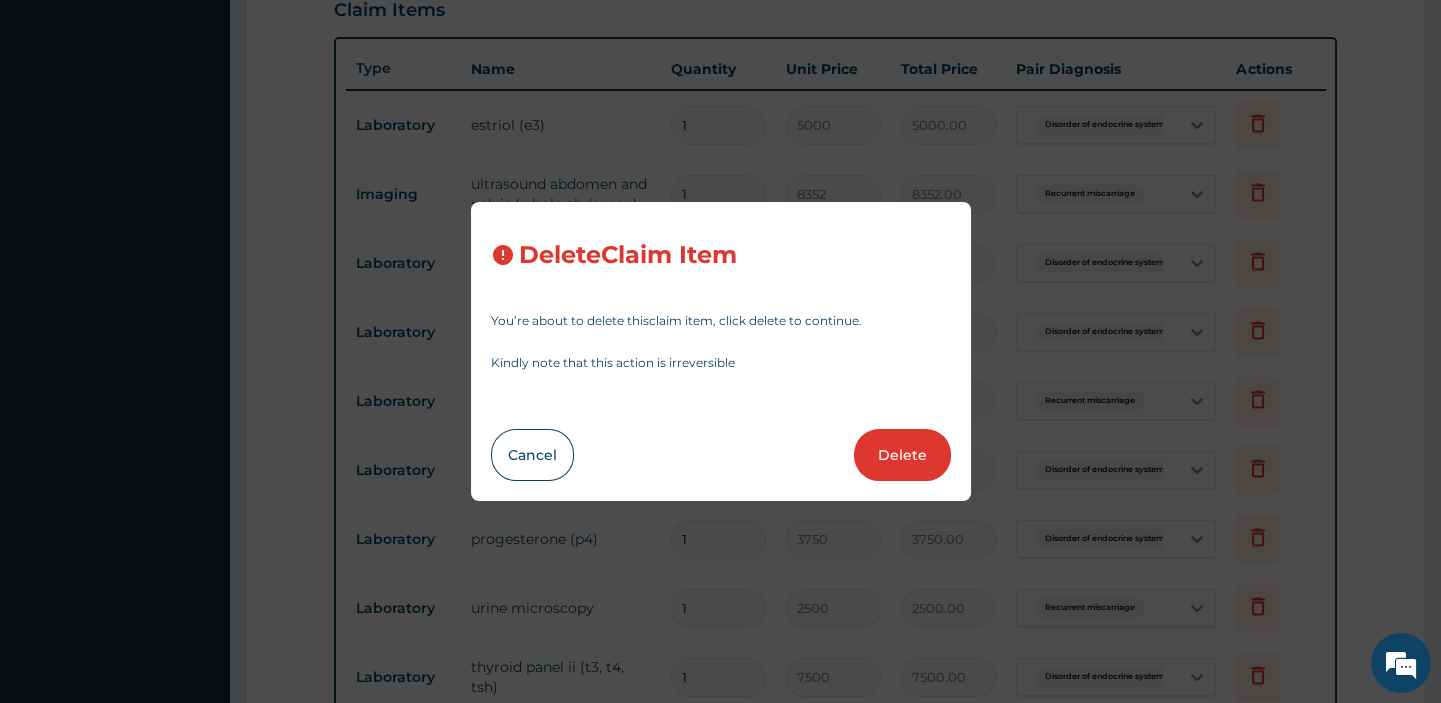 click on "Delete" at bounding box center [902, 455] 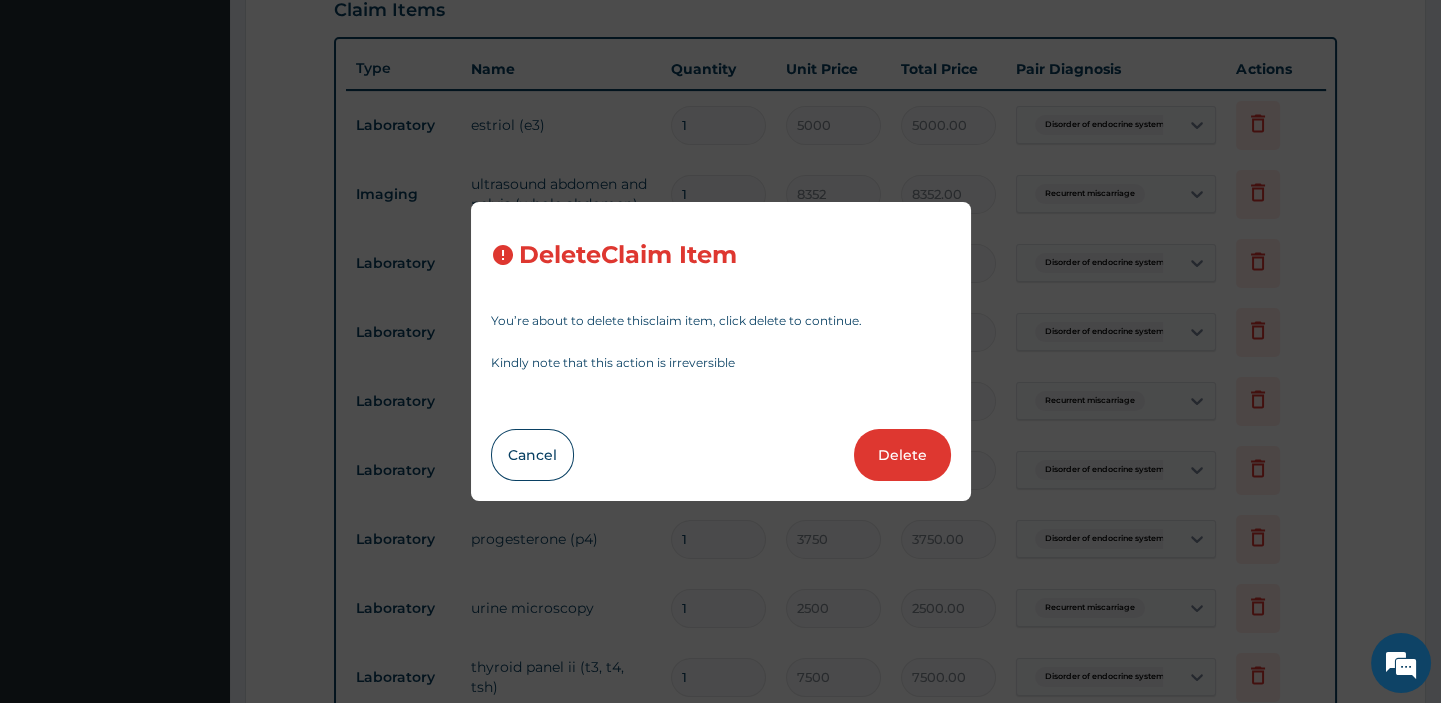 type on "8352" 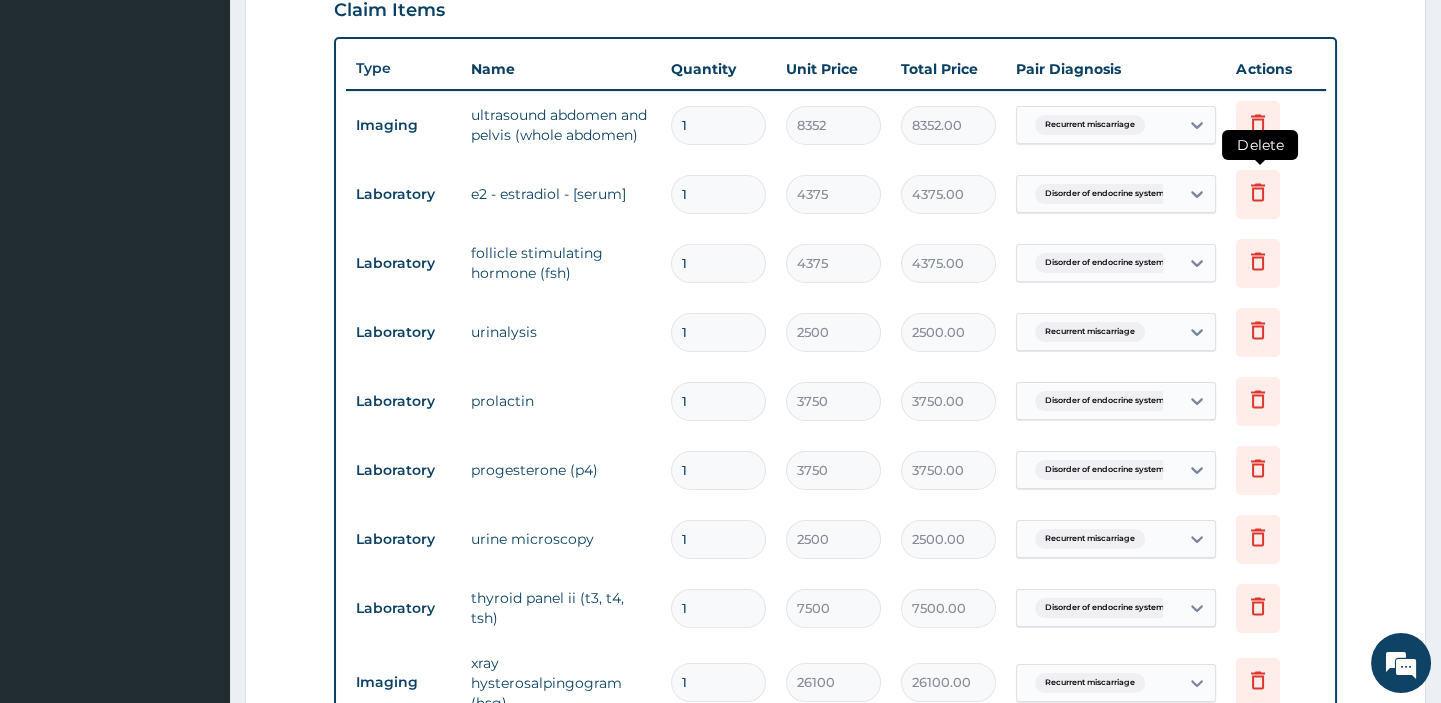 click 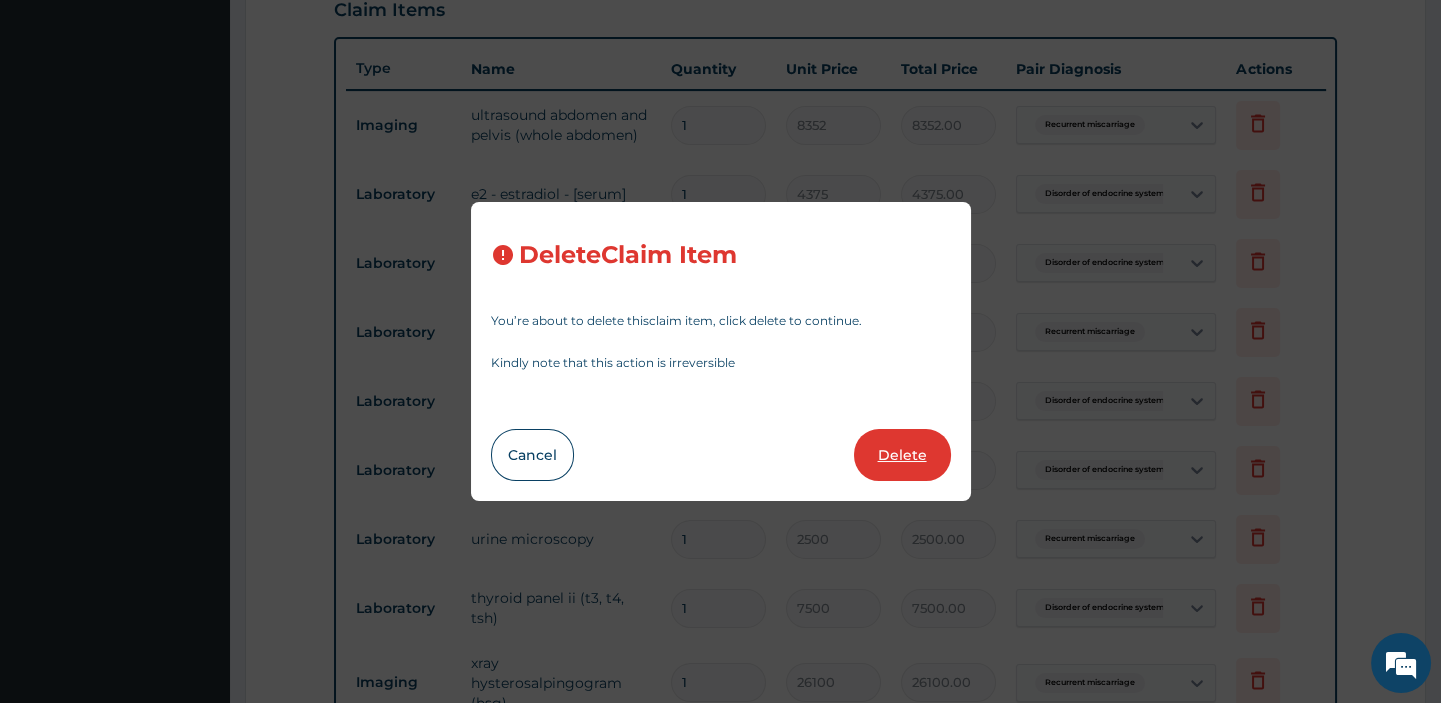 click on "Delete" at bounding box center [902, 455] 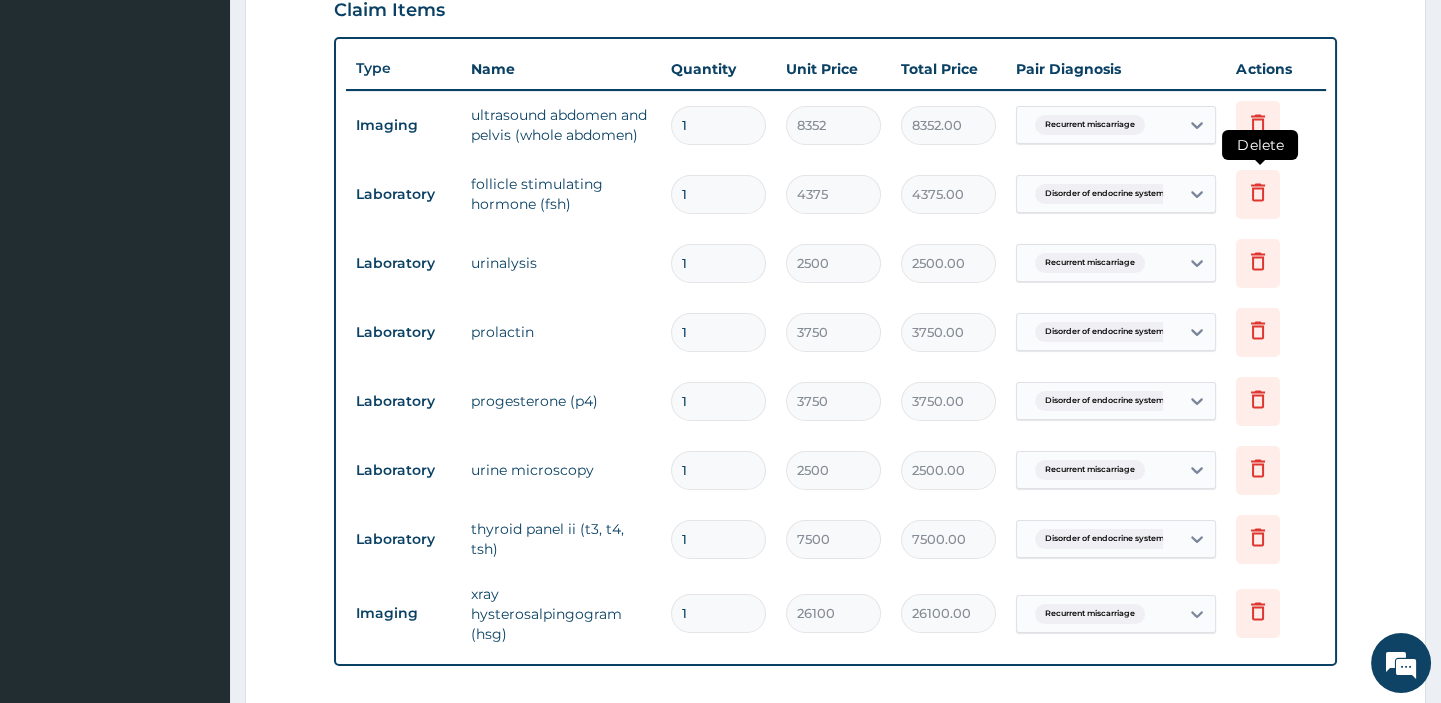 click 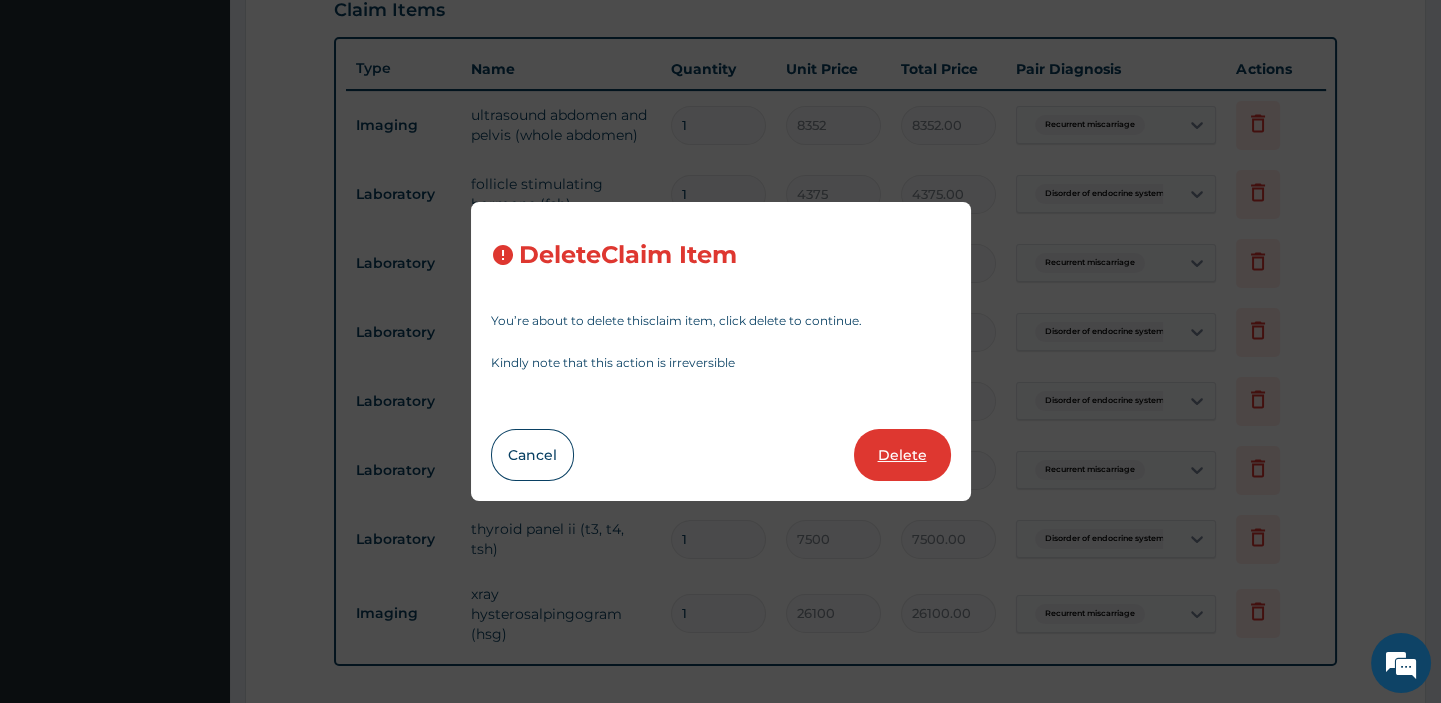 click on "Delete" at bounding box center (902, 455) 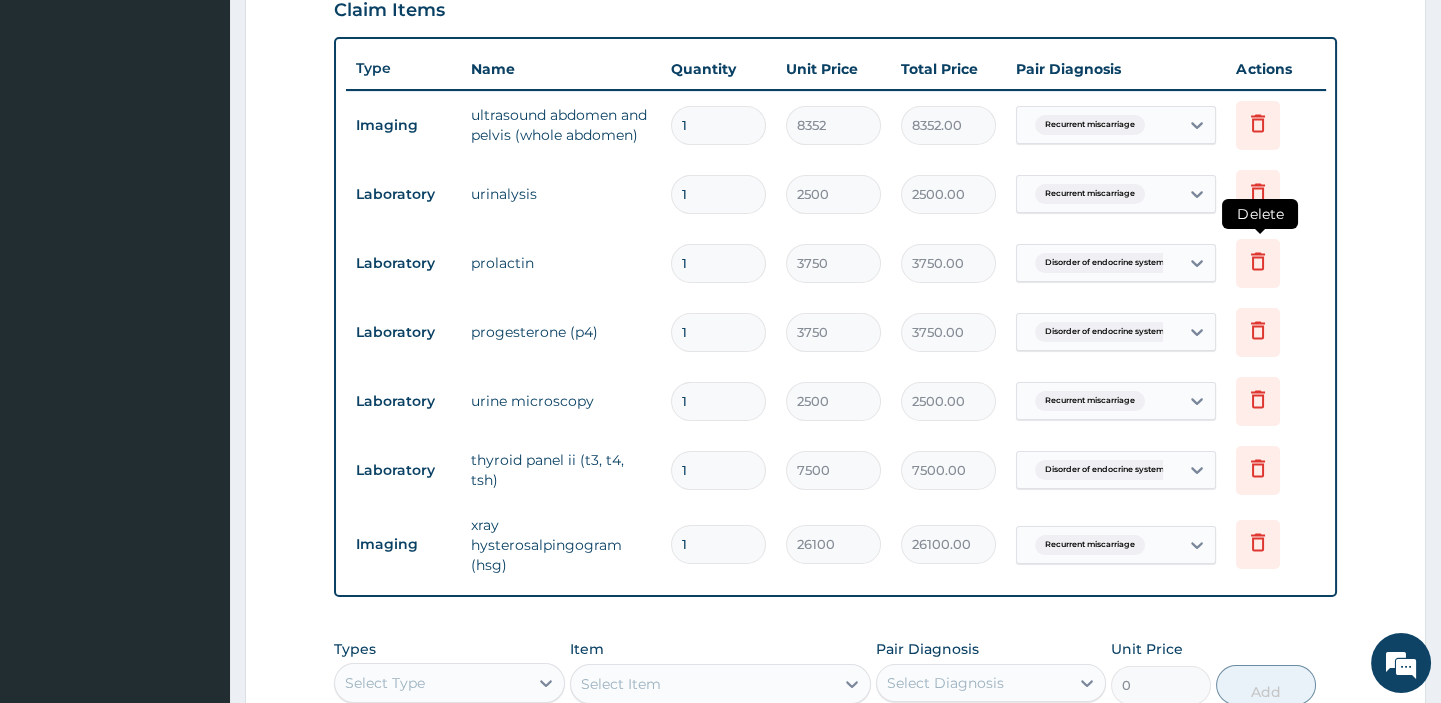 click 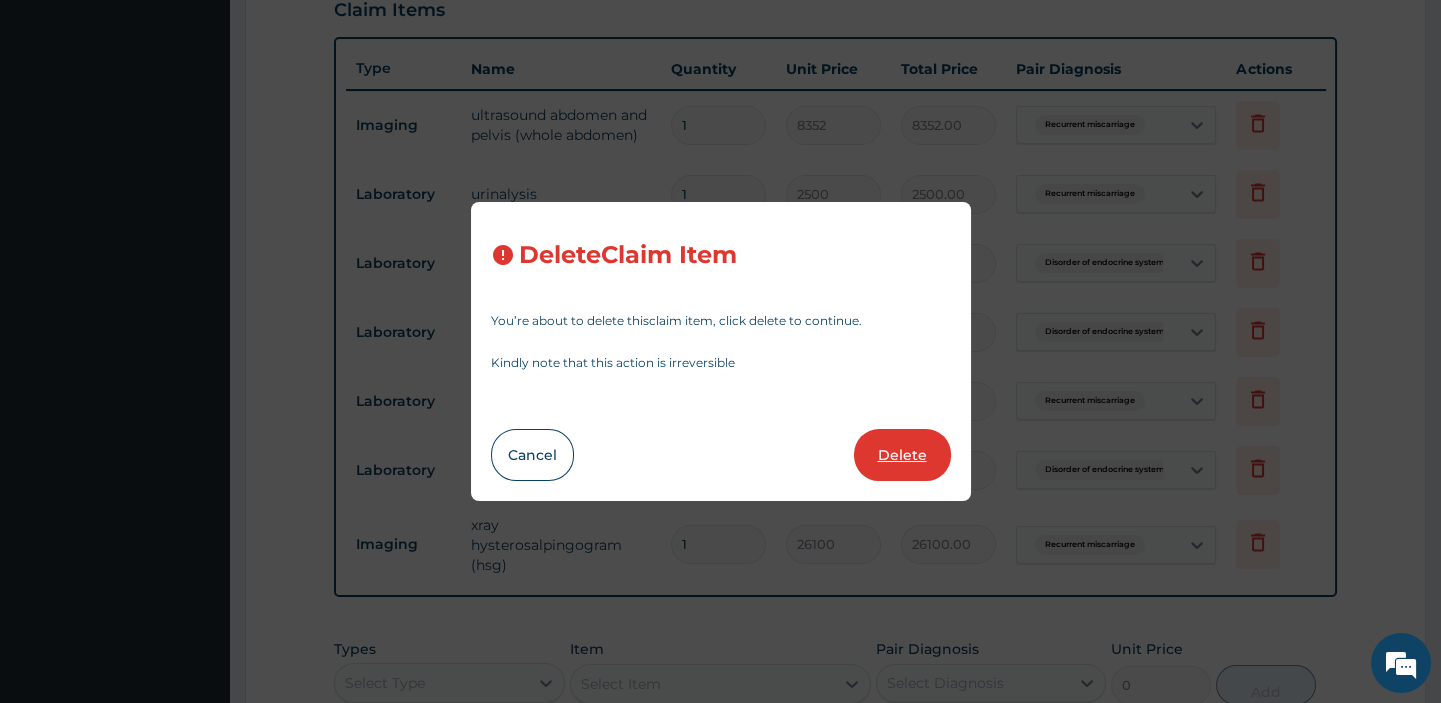 click on "Delete" at bounding box center [902, 455] 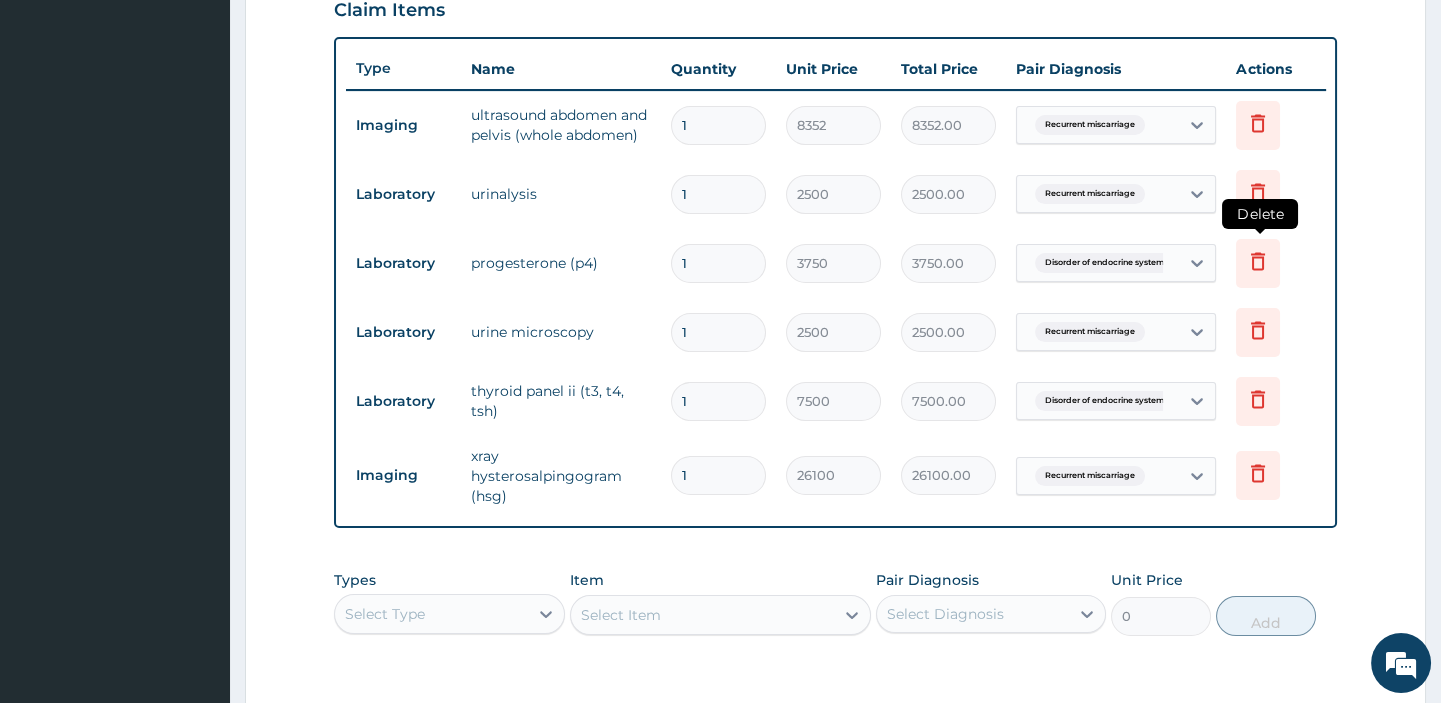 click 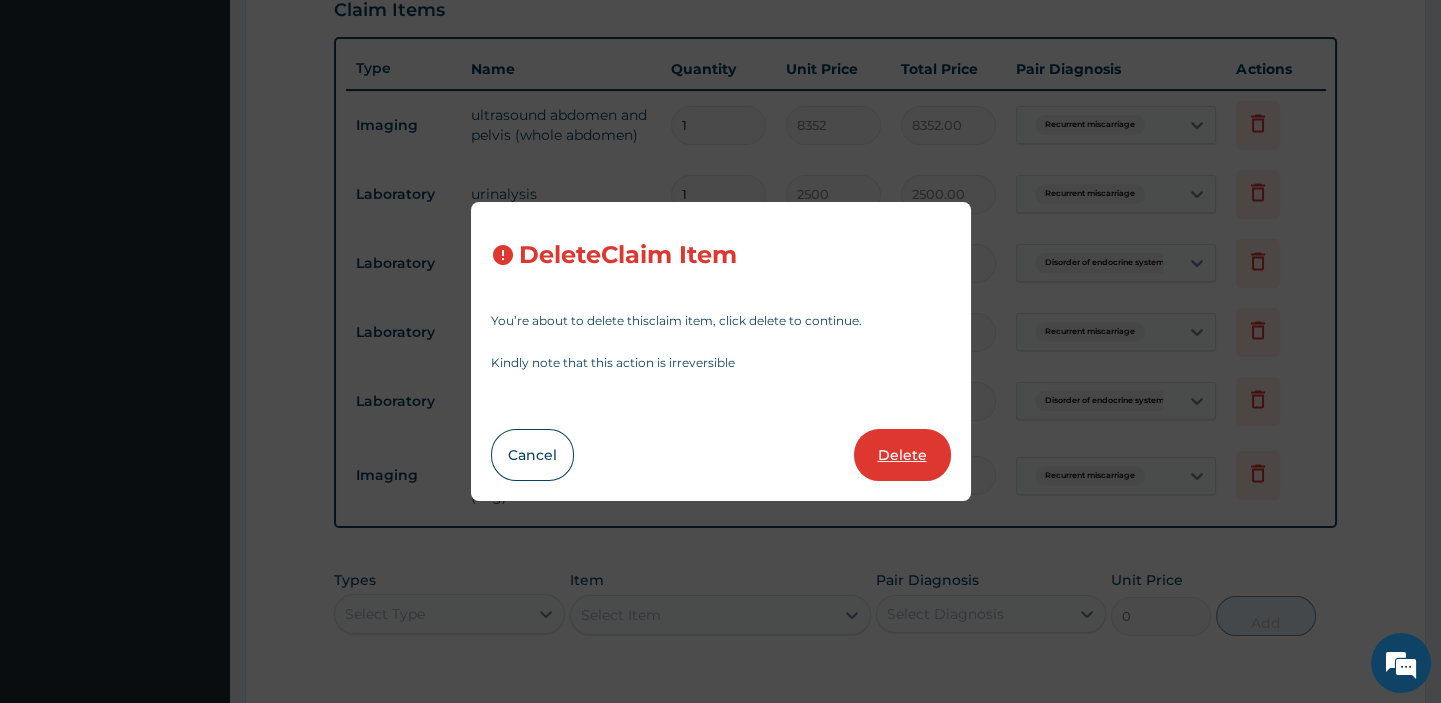 click on "Delete" at bounding box center (902, 455) 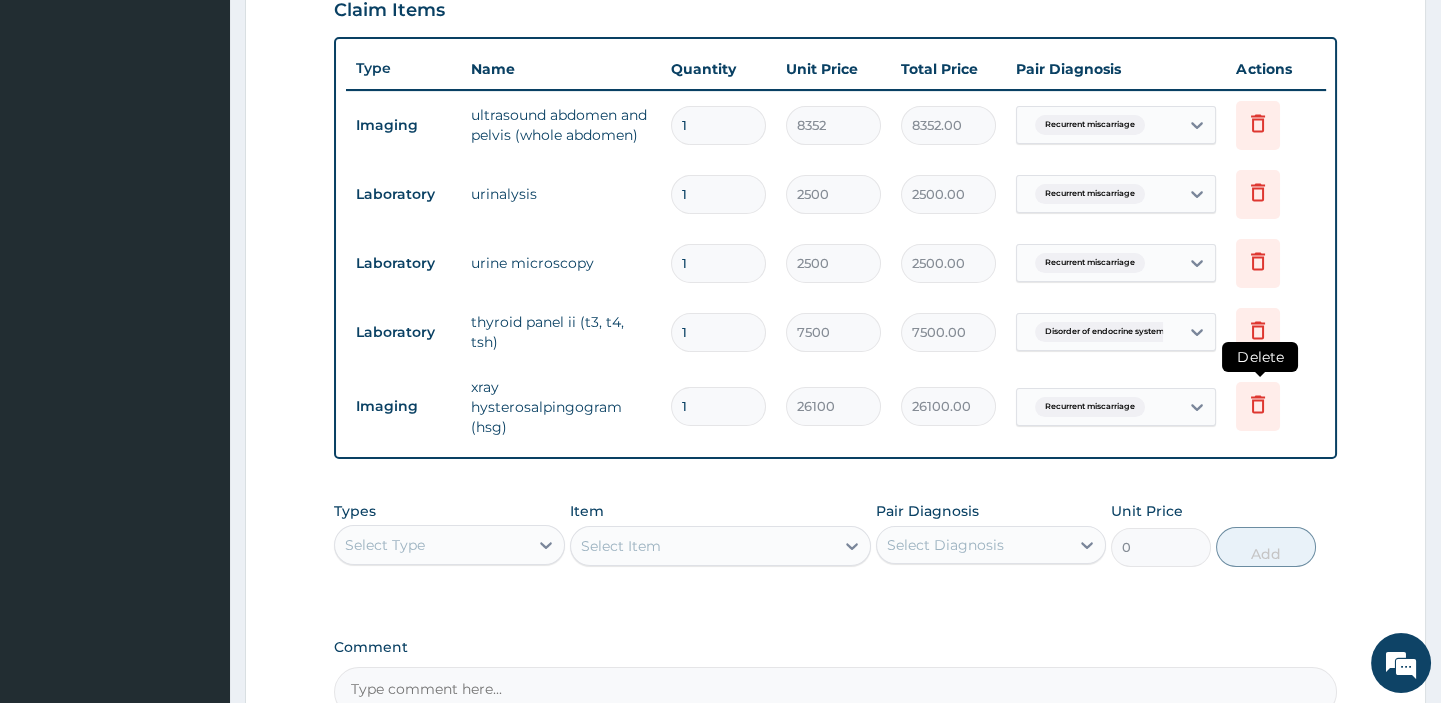 click 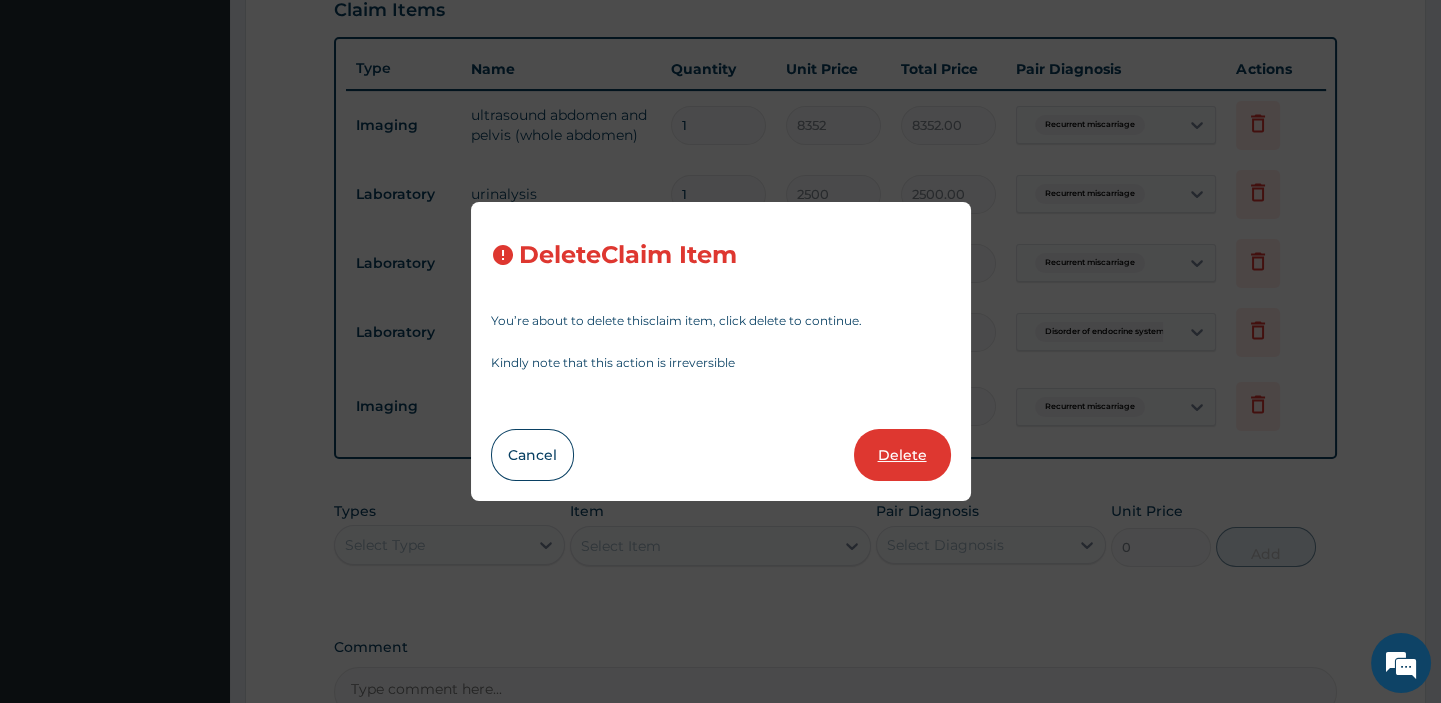 click on "Delete" at bounding box center [902, 455] 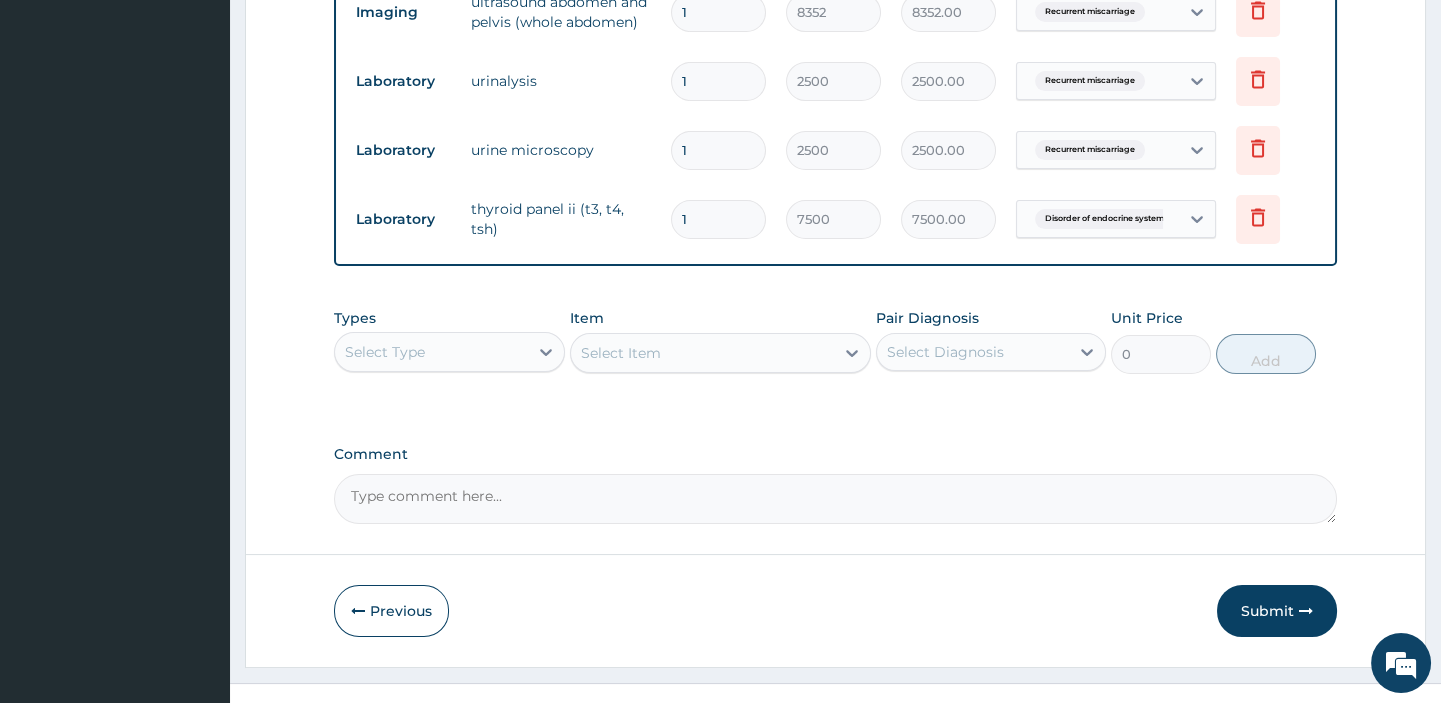 scroll, scrollTop: 864, scrollLeft: 0, axis: vertical 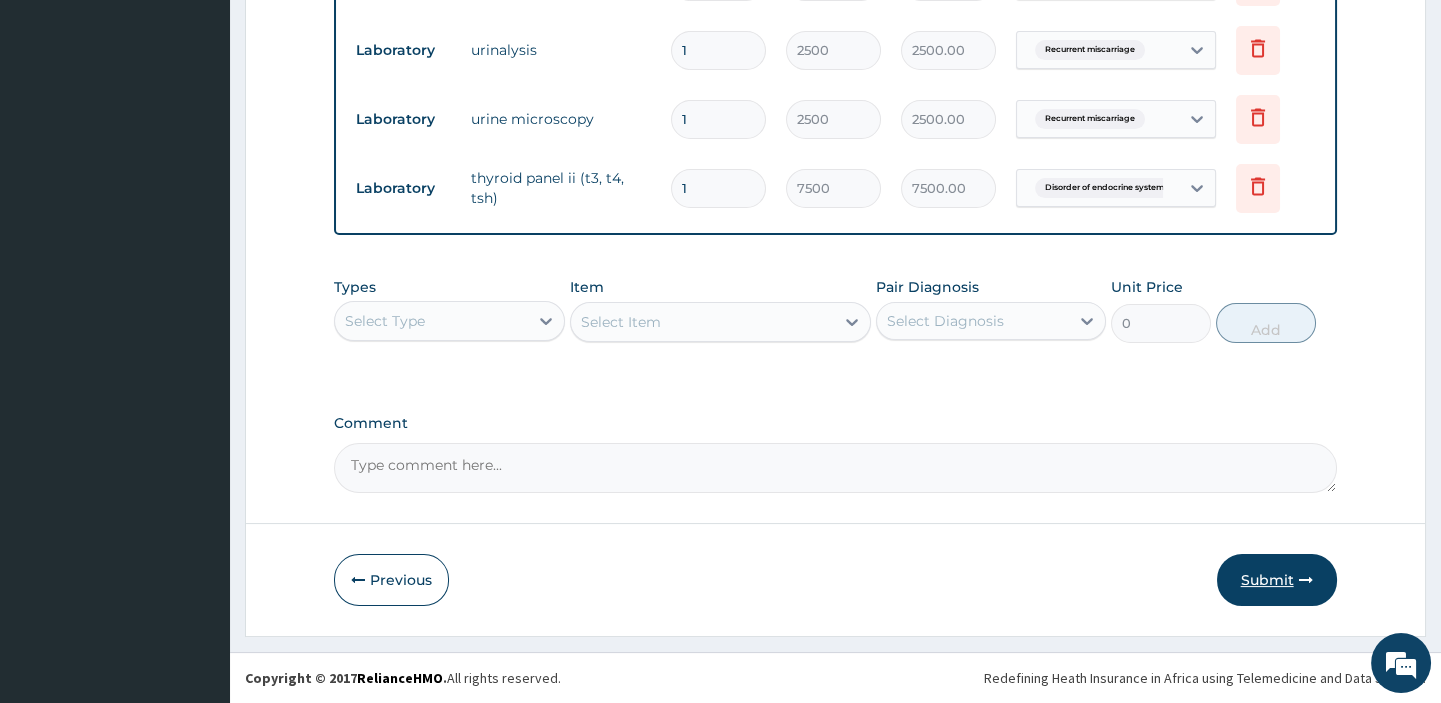 click on "Submit" at bounding box center [1277, 580] 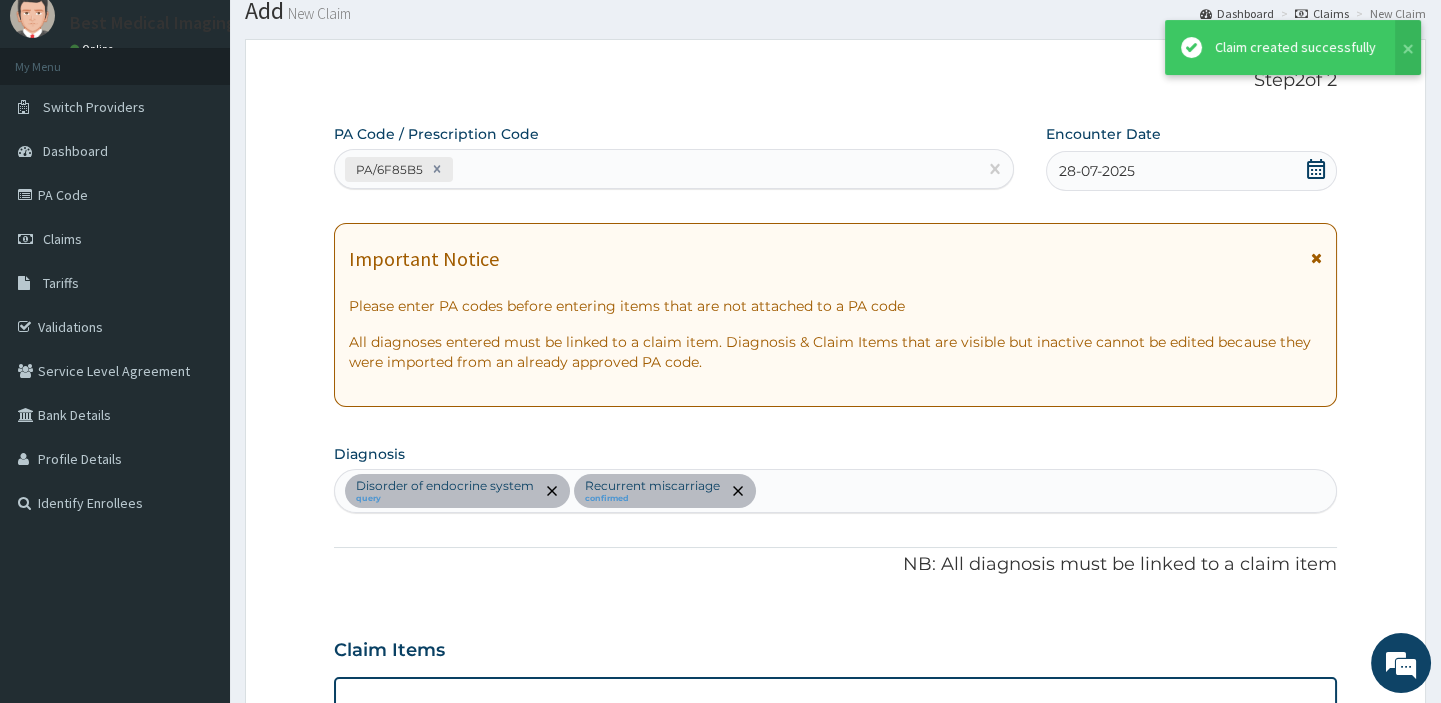 scroll, scrollTop: 864, scrollLeft: 0, axis: vertical 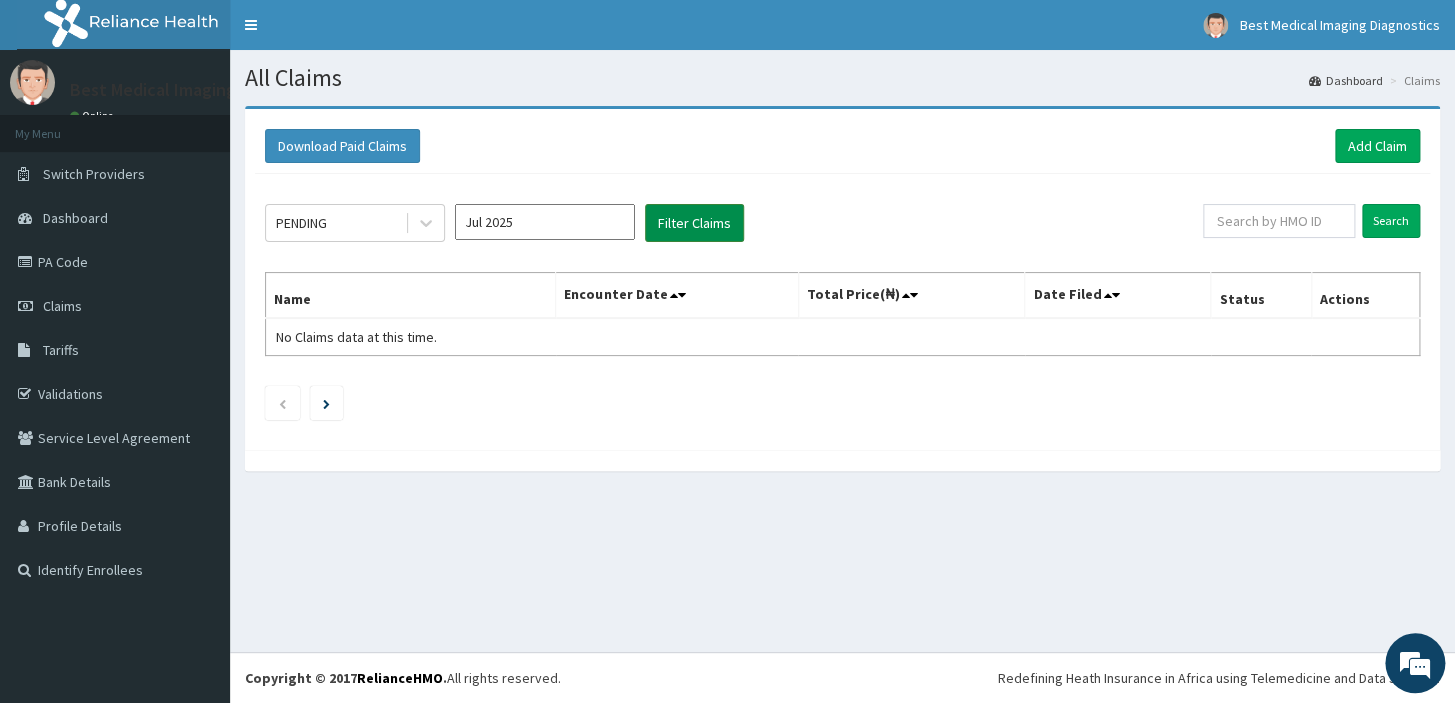 click on "Filter Claims" at bounding box center (694, 223) 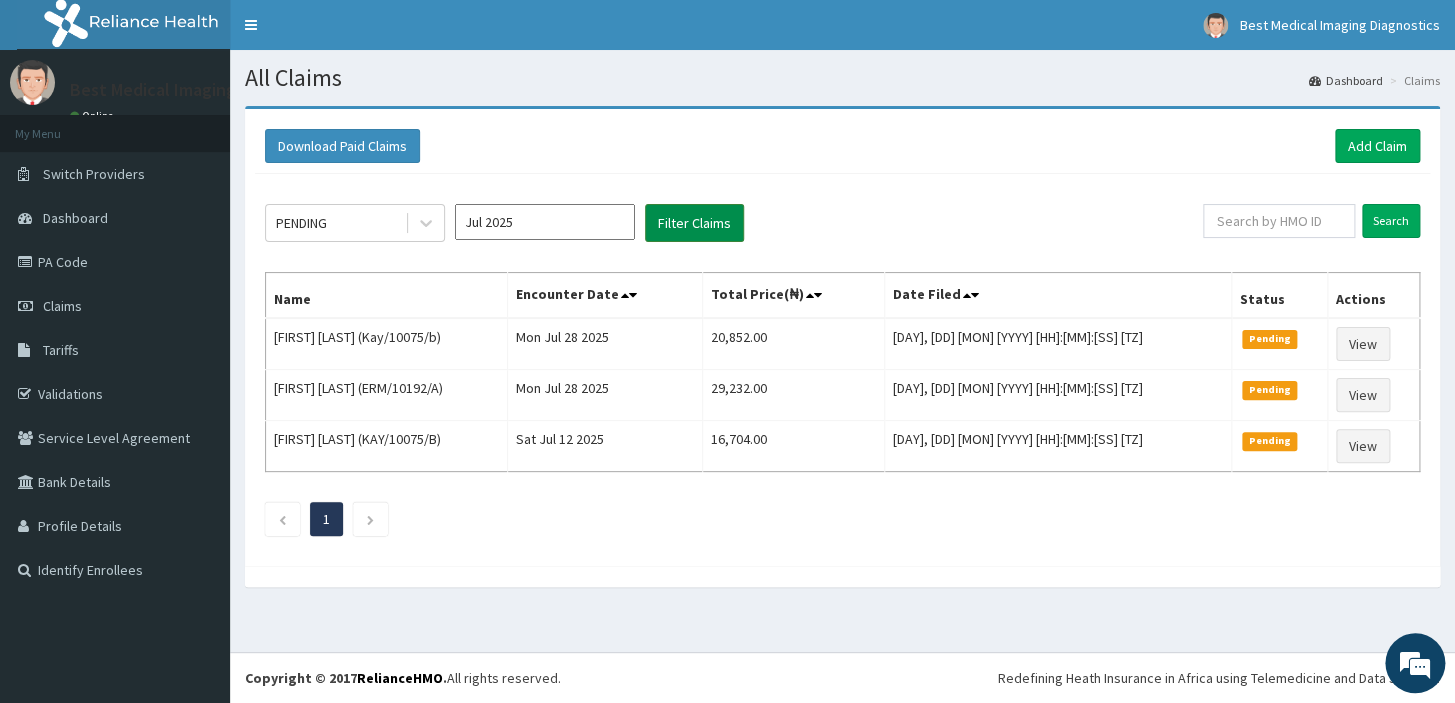 scroll, scrollTop: 0, scrollLeft: 0, axis: both 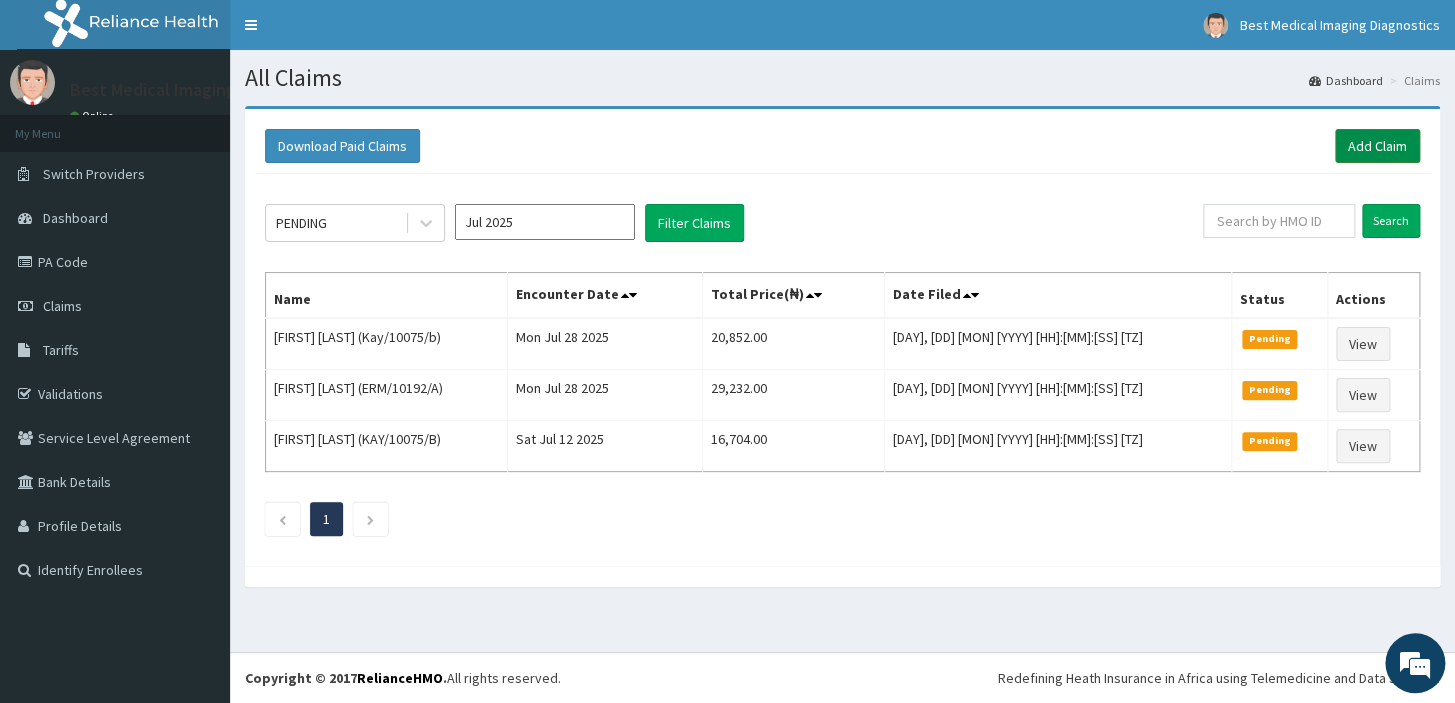 click on "Add Claim" at bounding box center (1377, 146) 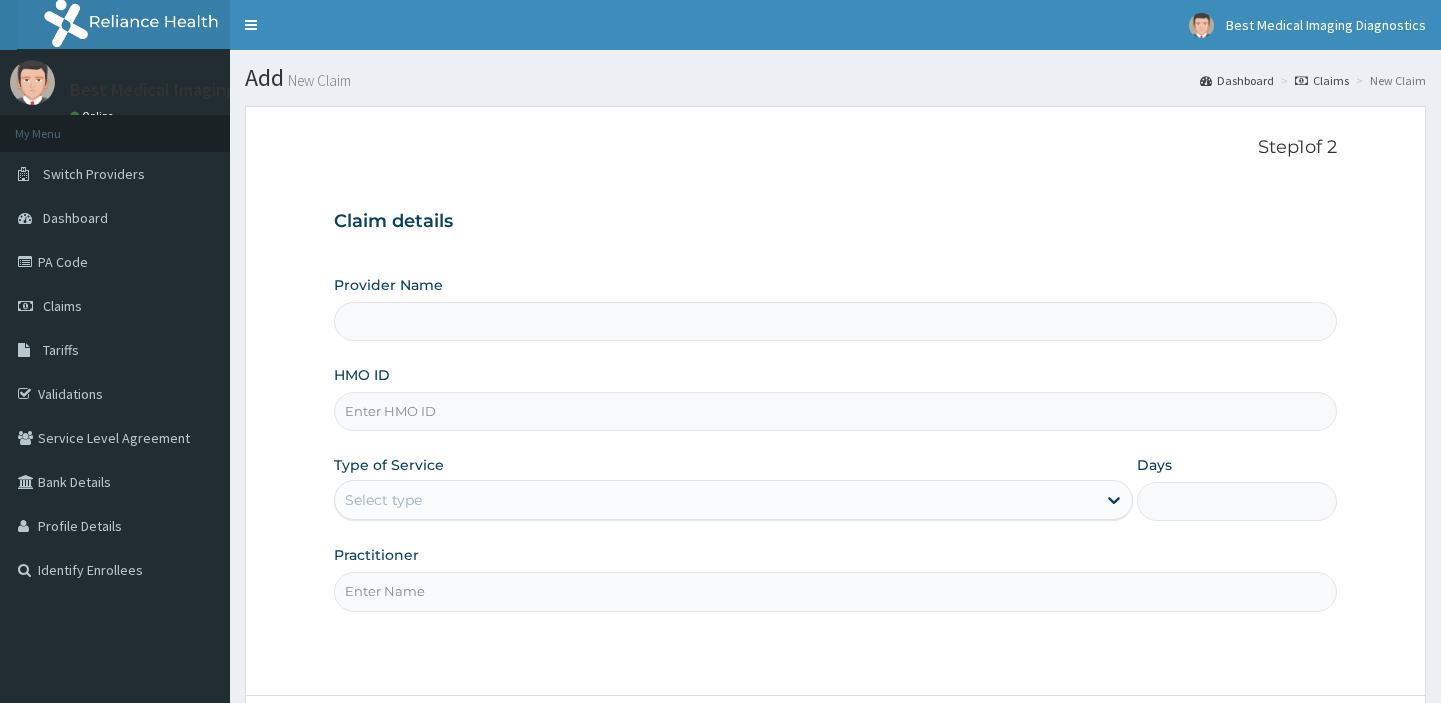 scroll, scrollTop: 0, scrollLeft: 0, axis: both 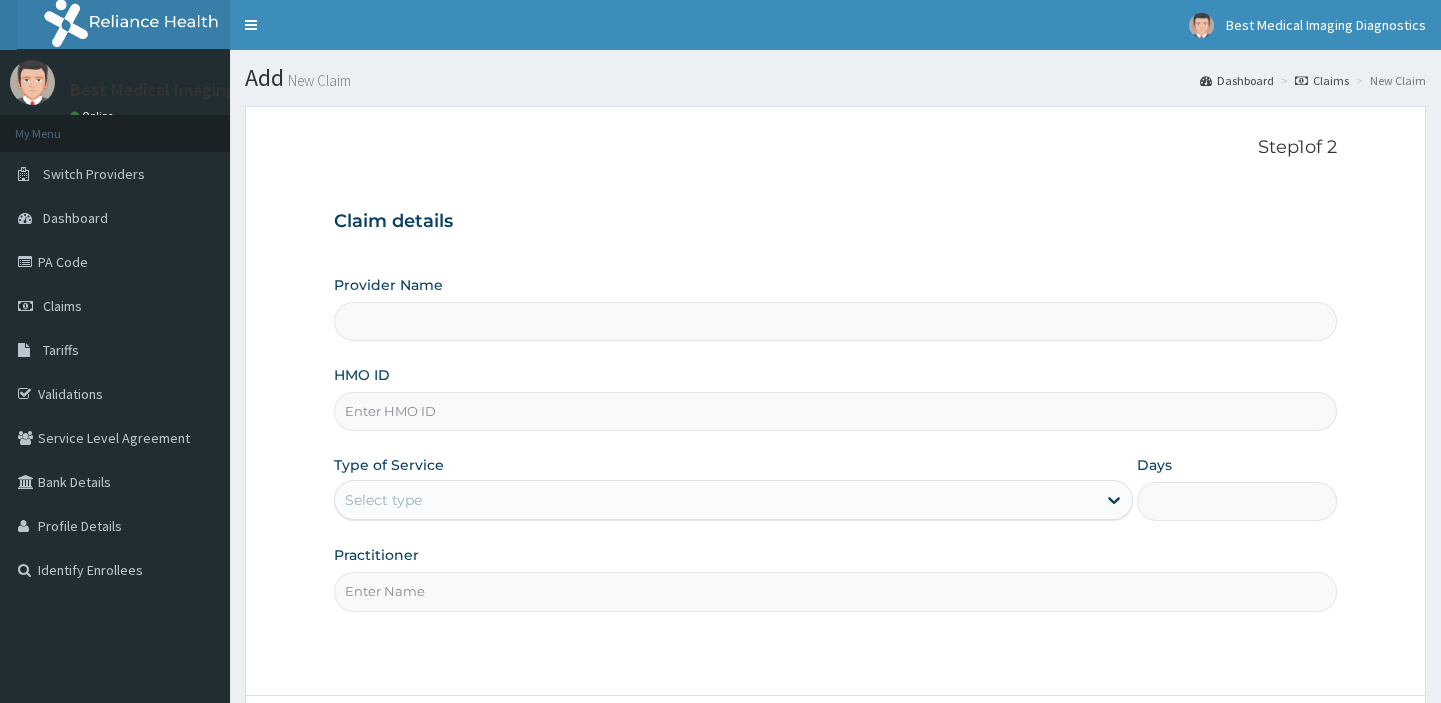 type on "Best Medical Imaging Diagnostics" 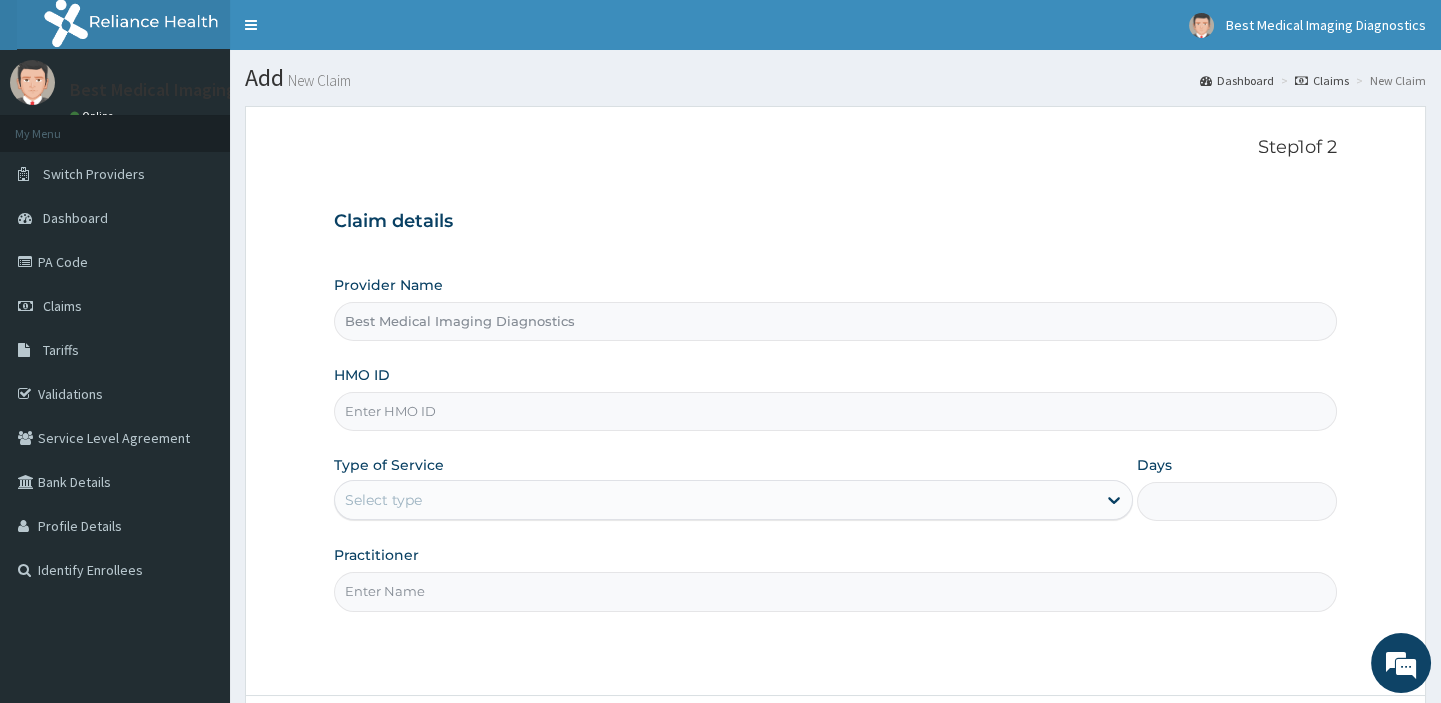 scroll, scrollTop: 0, scrollLeft: 0, axis: both 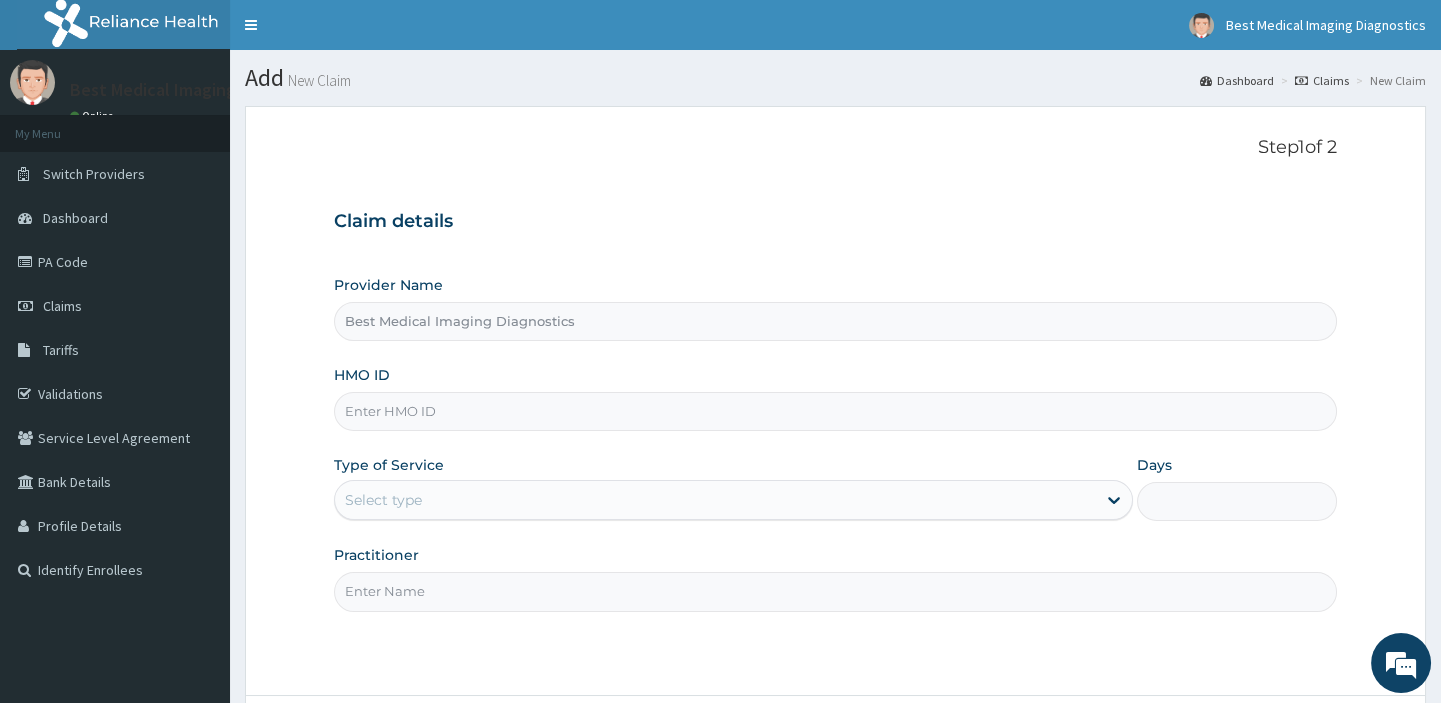 click on "HMO ID" at bounding box center (835, 411) 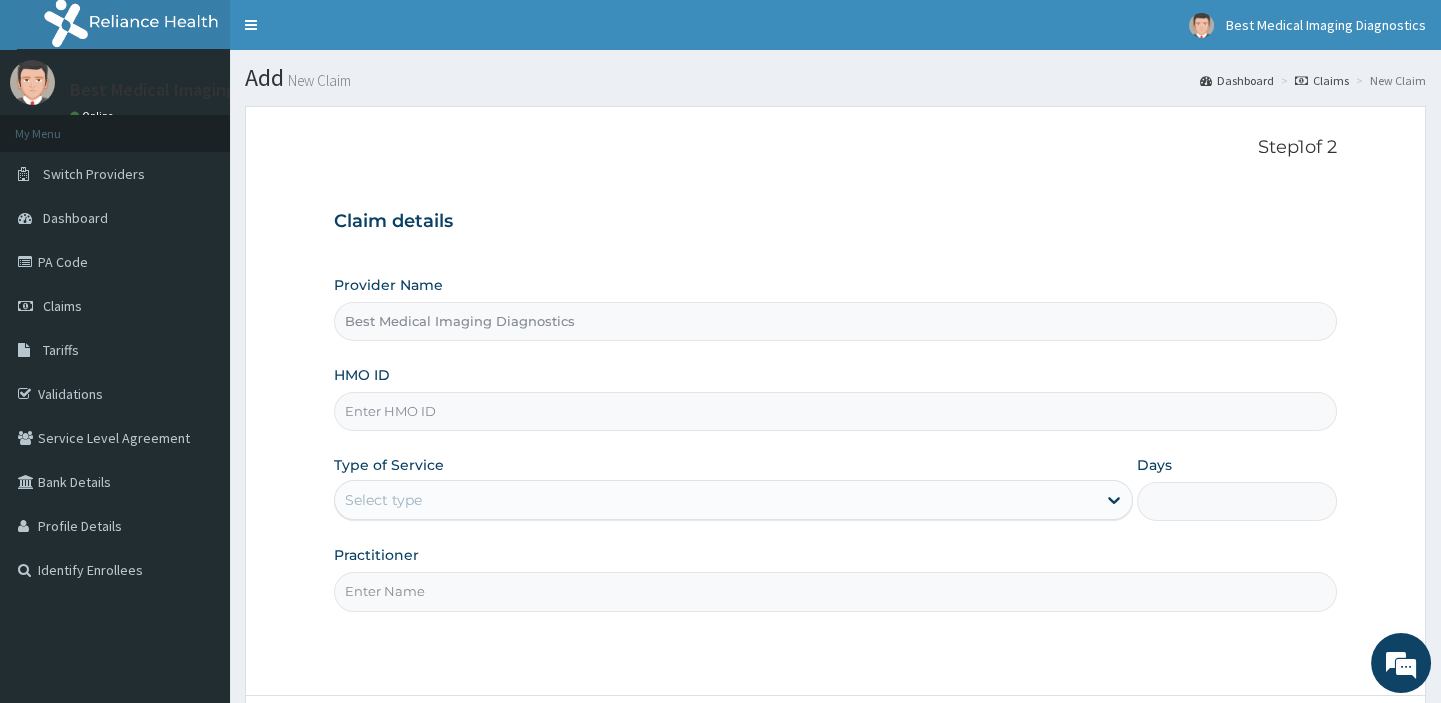 paste on "KAY/10075/a" 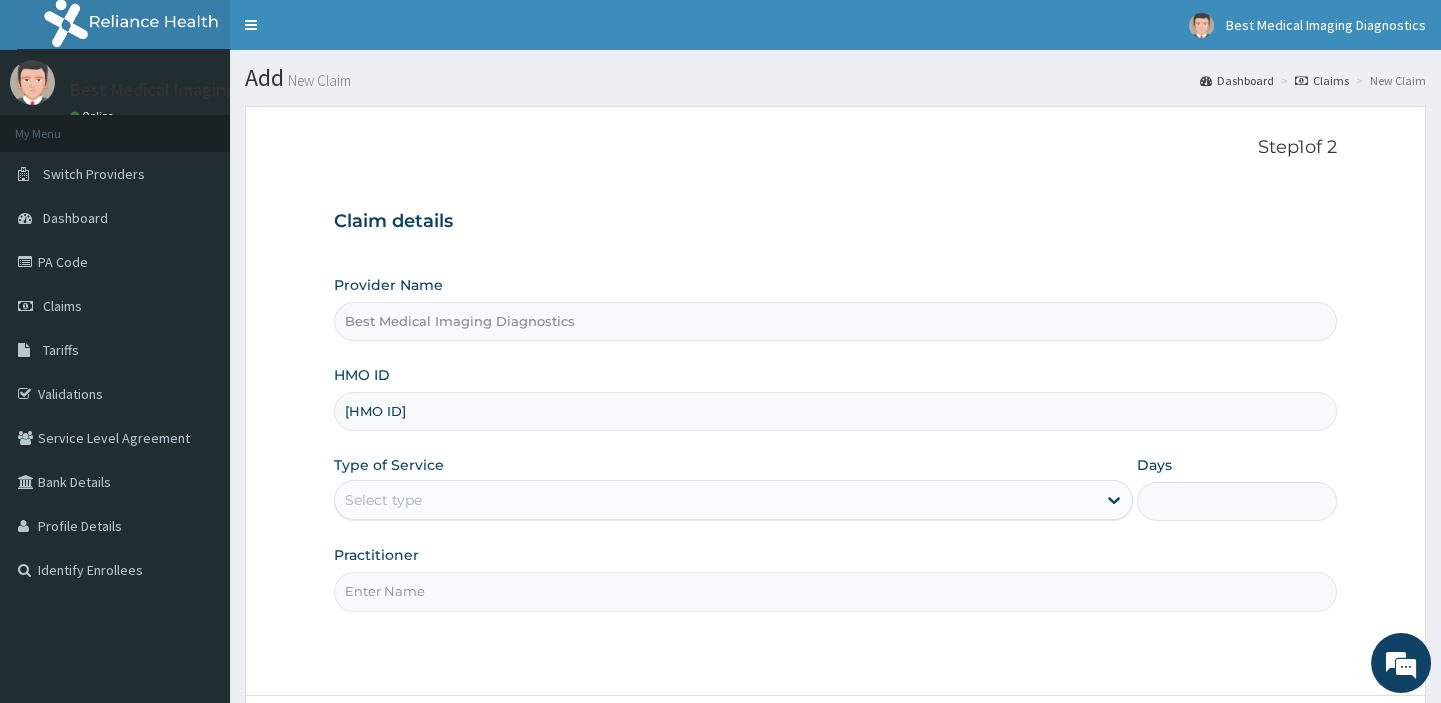 type on "Kay/10075/A" 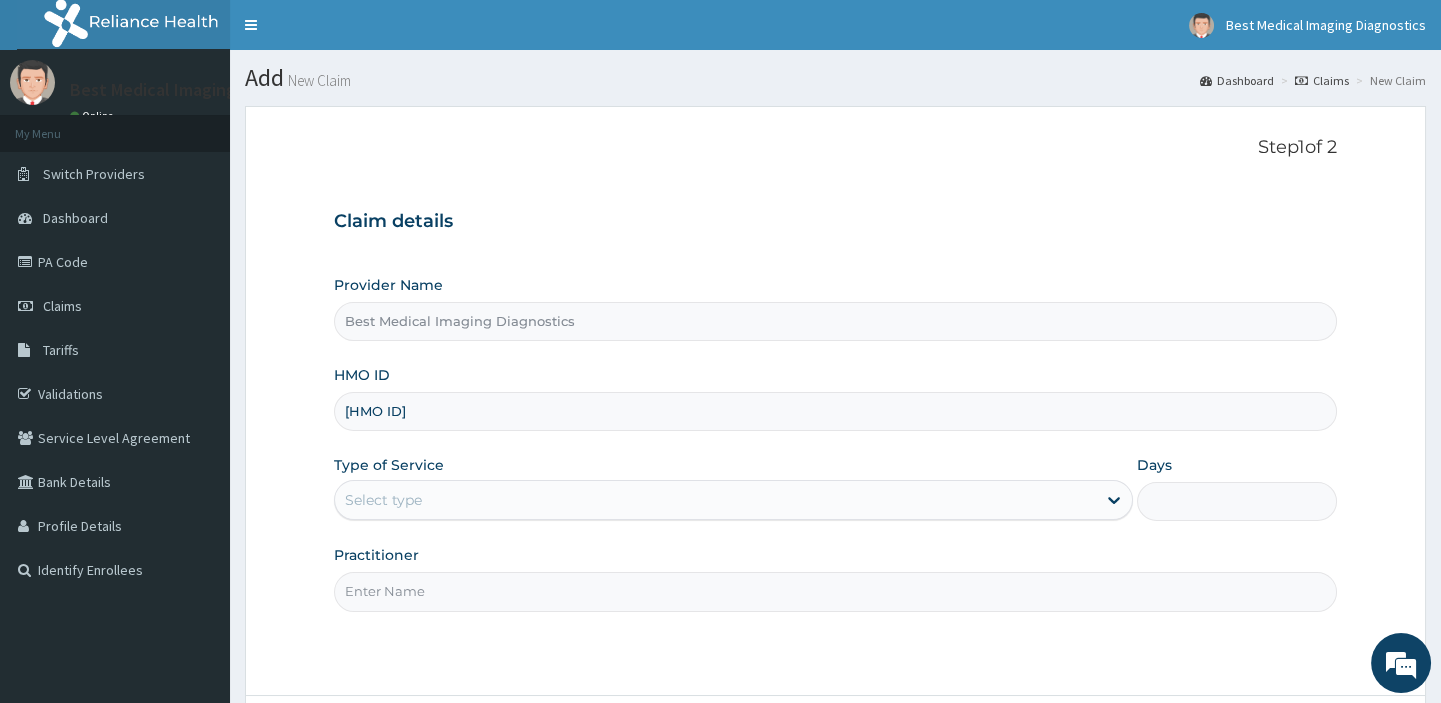 drag, startPoint x: 439, startPoint y: 523, endPoint x: 445, endPoint y: 505, distance: 18.973665 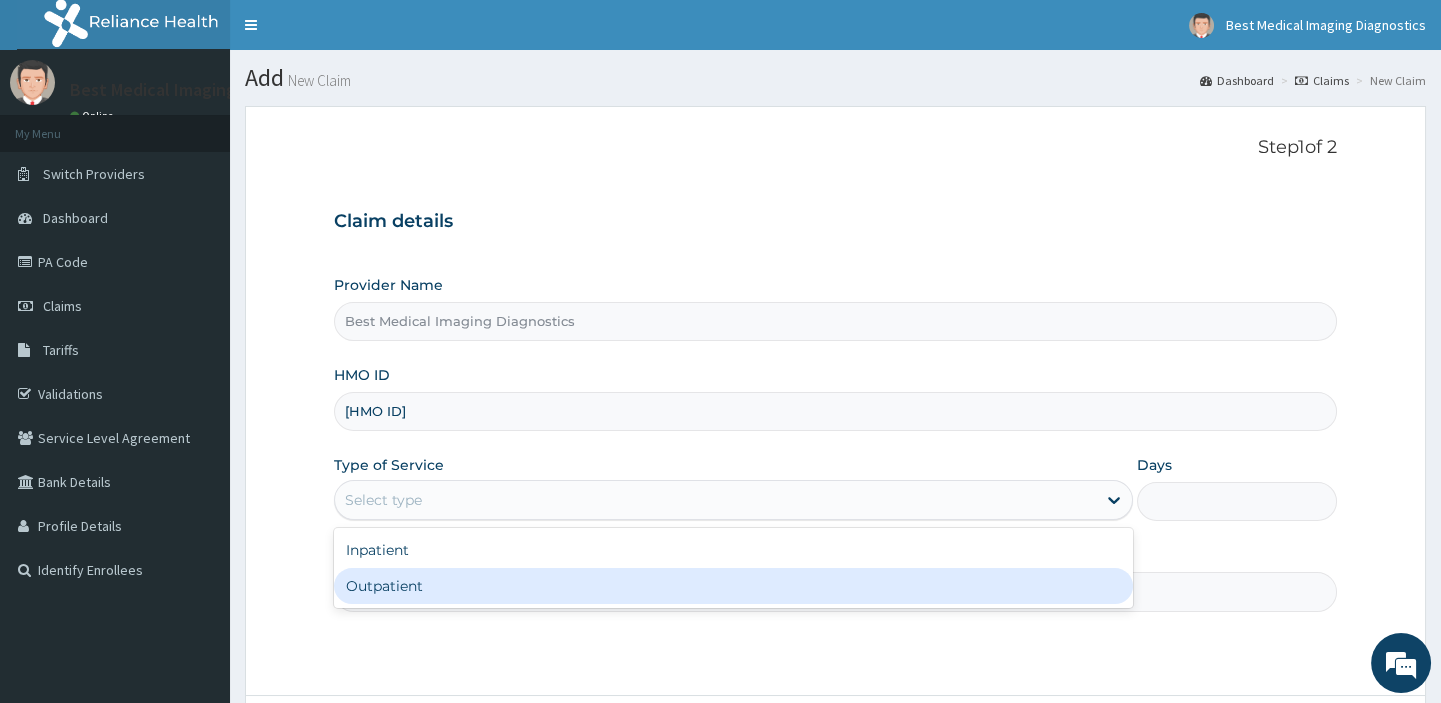 click on "Outpatient" at bounding box center [733, 586] 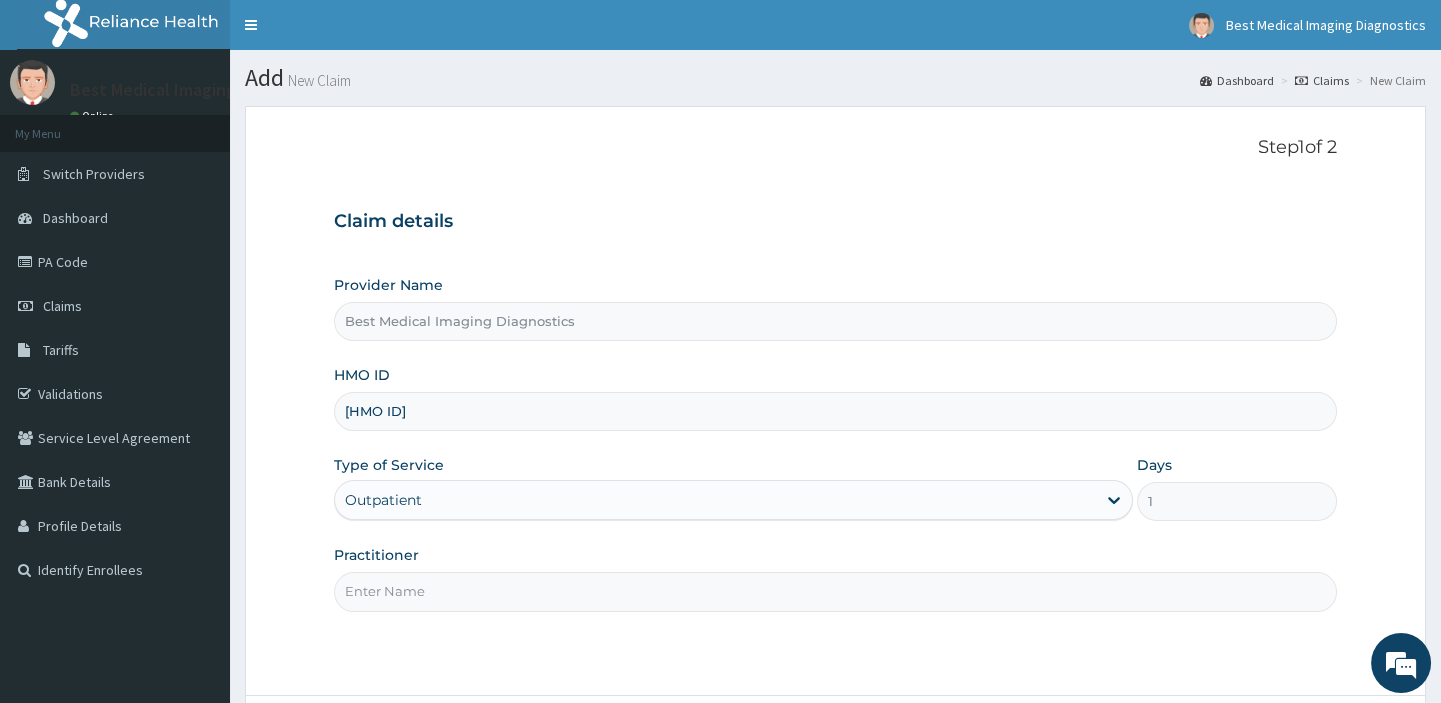 click on "Practitioner" at bounding box center (835, 591) 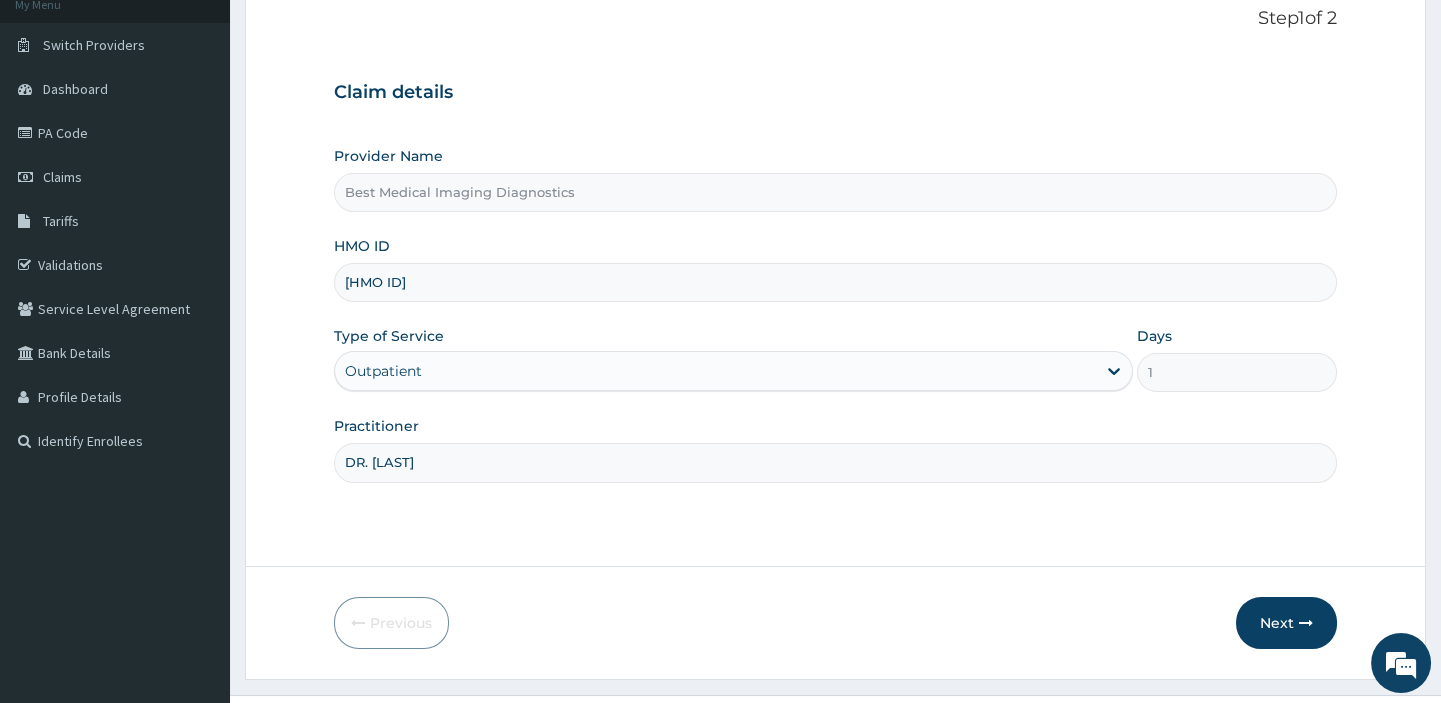 scroll, scrollTop: 171, scrollLeft: 0, axis: vertical 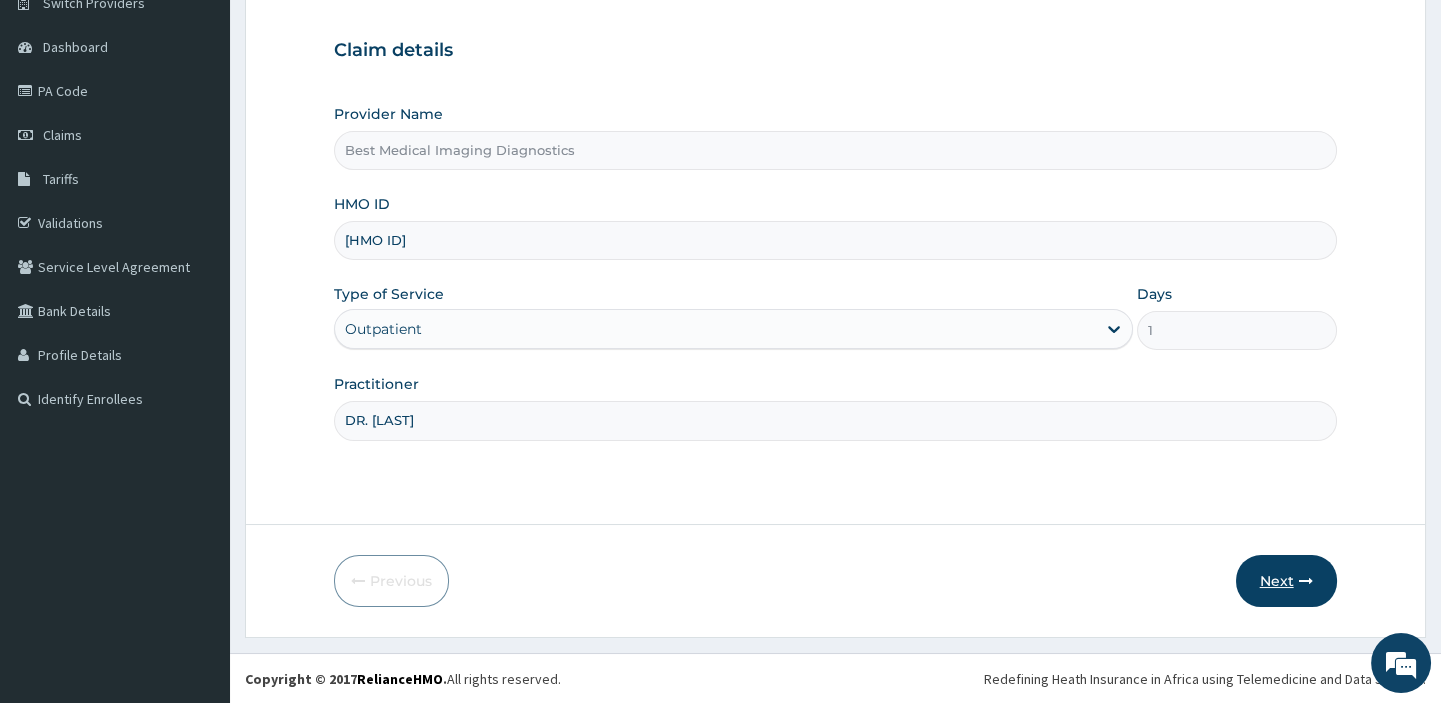 type on "DR. NNAEMEKA" 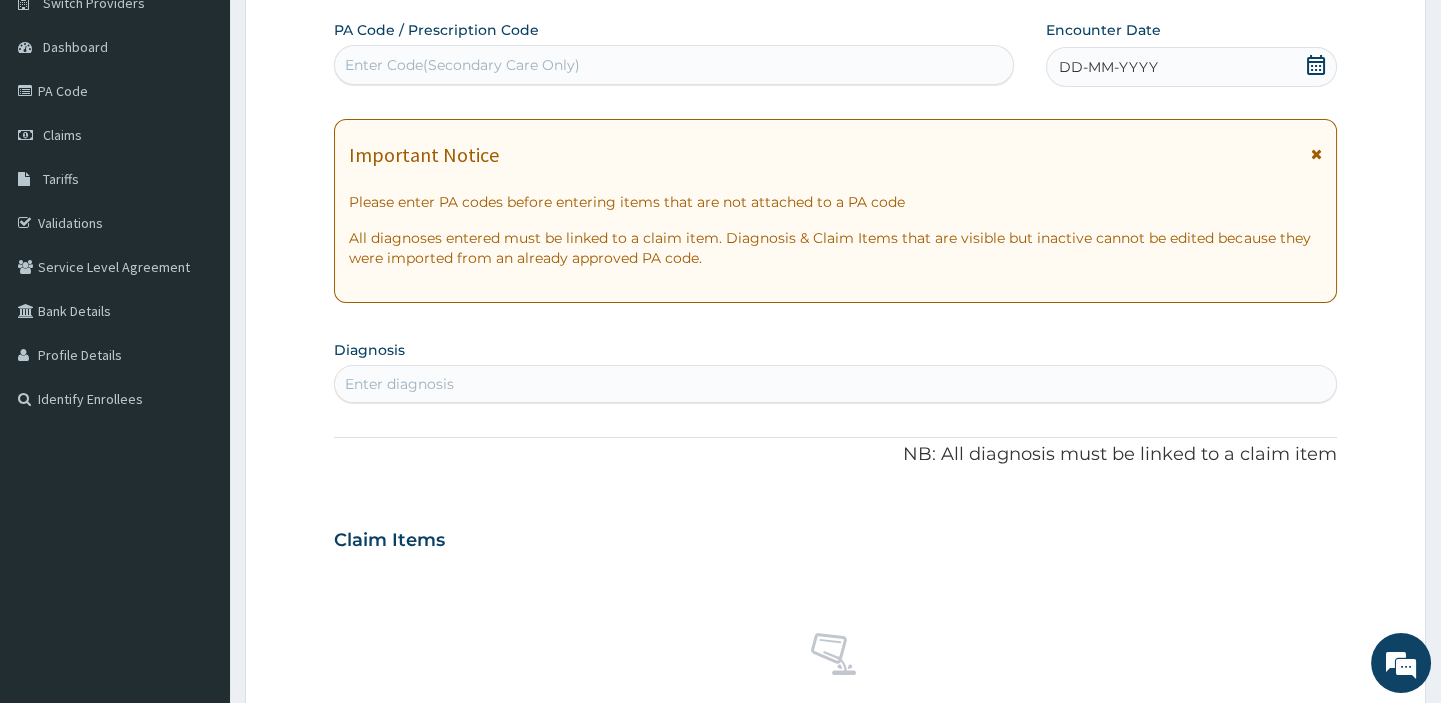 click on "Enter Code(Secondary Care Only)" at bounding box center (673, 65) 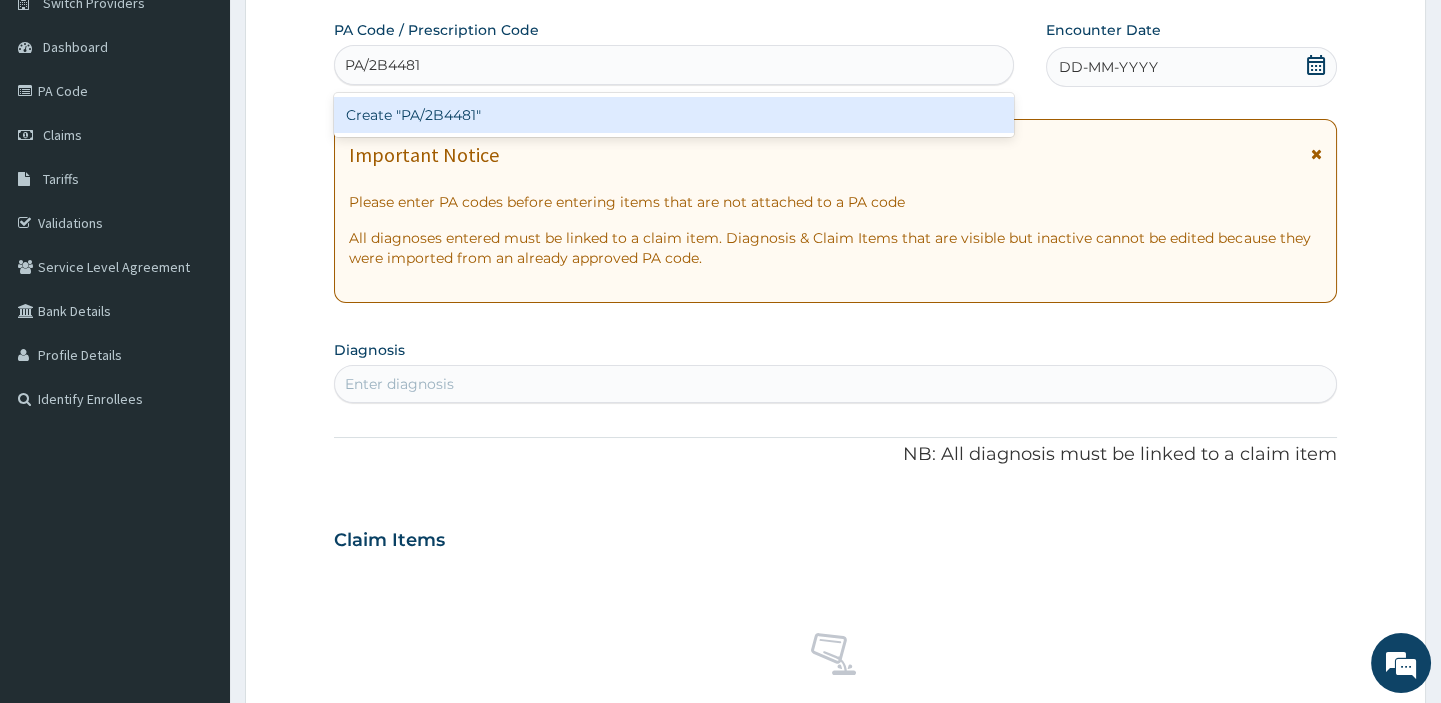 click on "Create "PA/2B4481"" at bounding box center [673, 115] 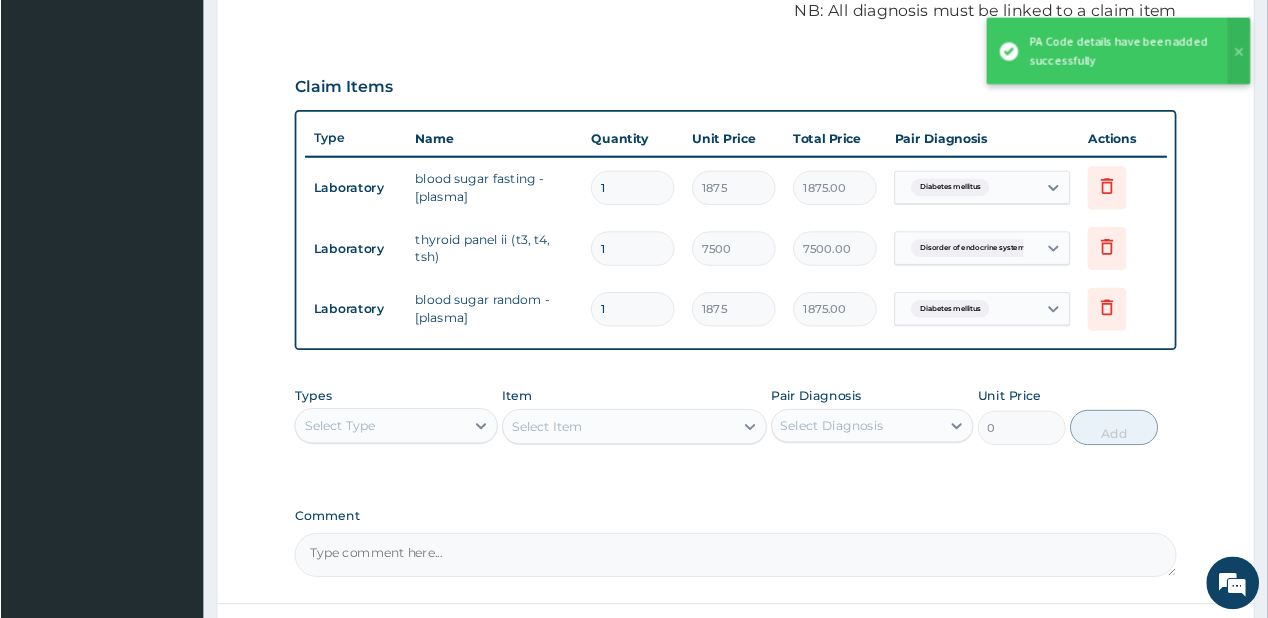scroll, scrollTop: 619, scrollLeft: 0, axis: vertical 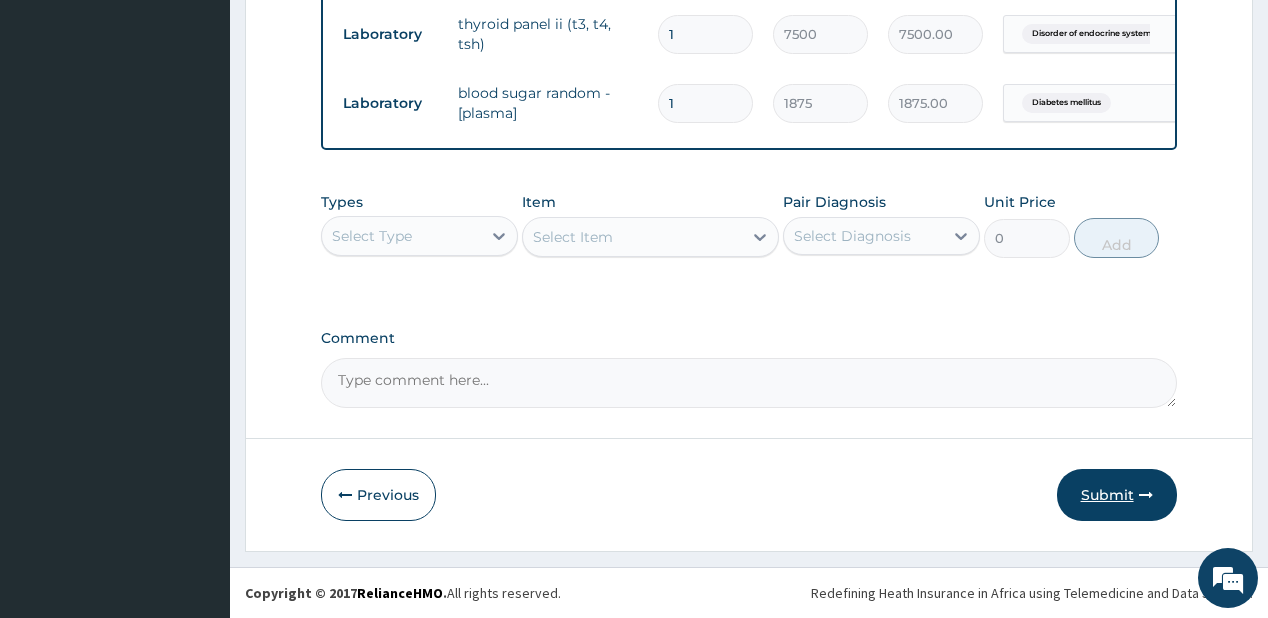 click on "Submit" at bounding box center [1117, 495] 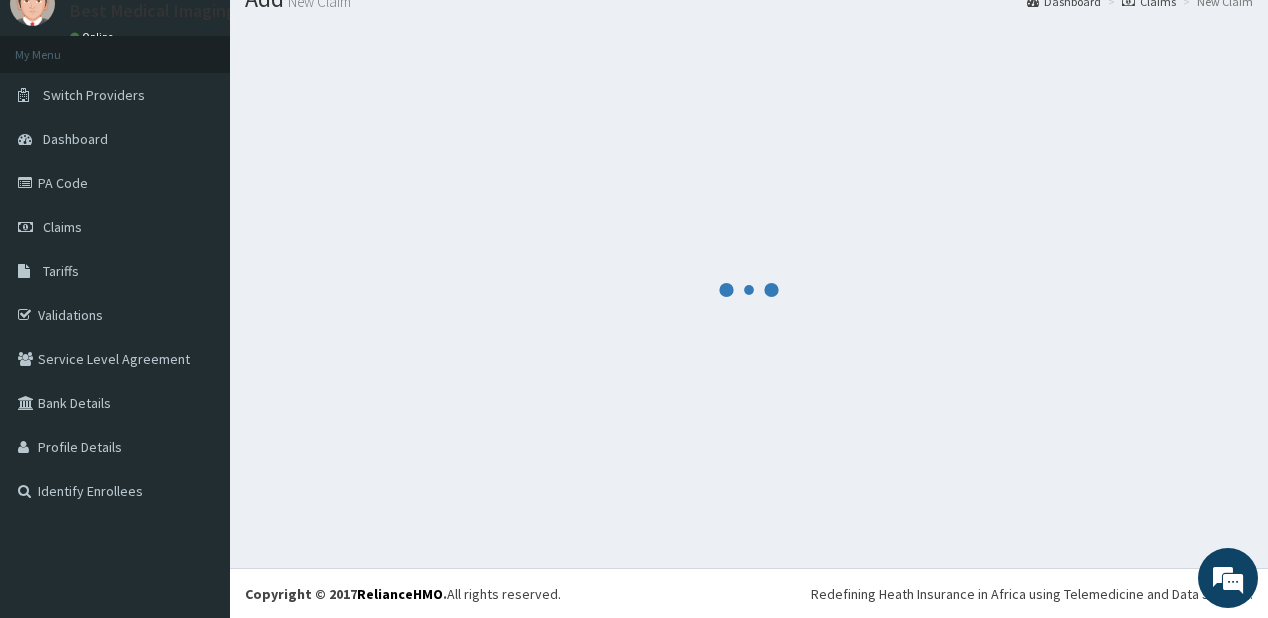 scroll, scrollTop: 875, scrollLeft: 0, axis: vertical 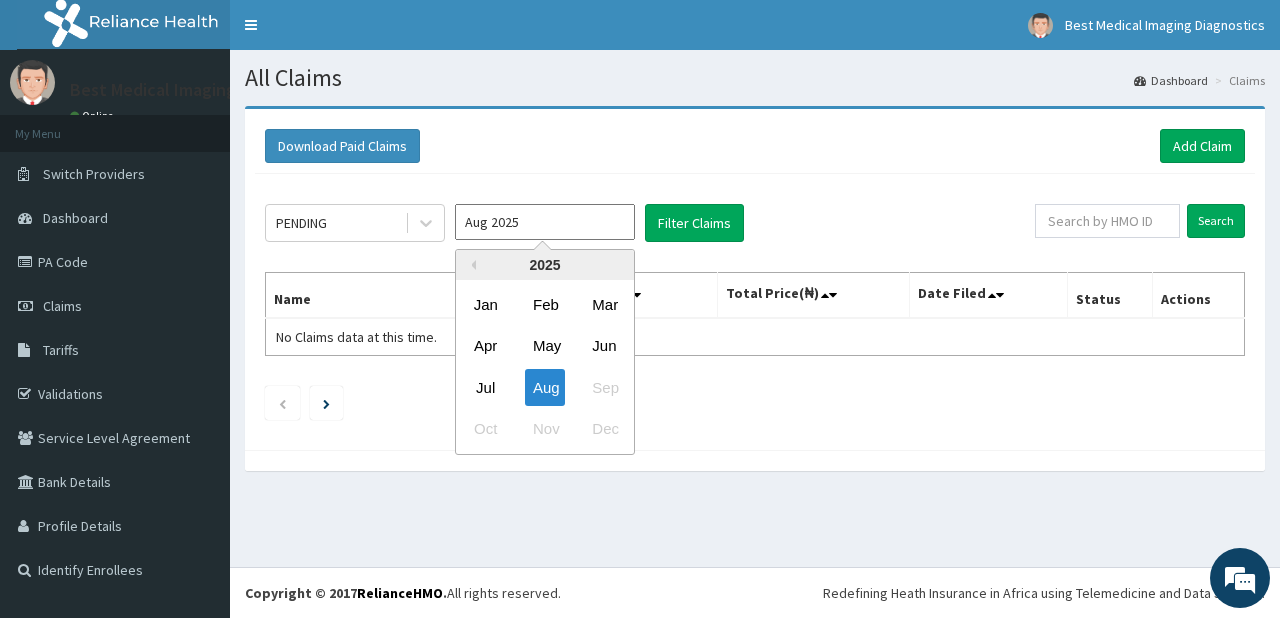click on "Aug 2025" at bounding box center (545, 222) 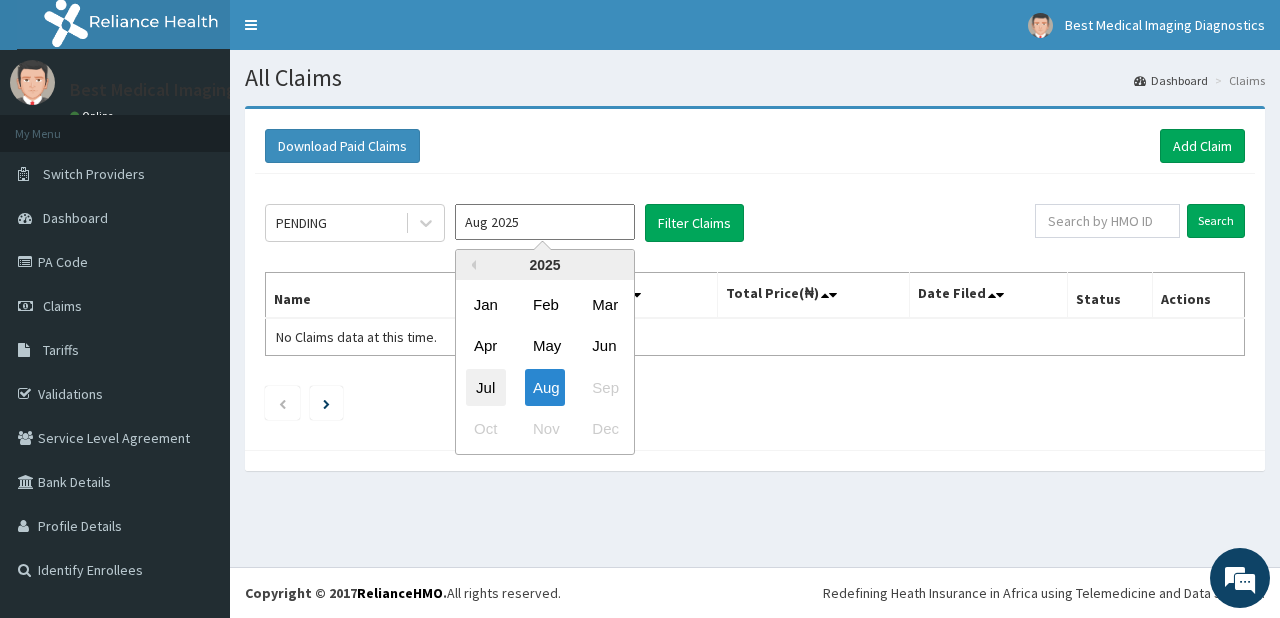 click on "Jul" at bounding box center (486, 387) 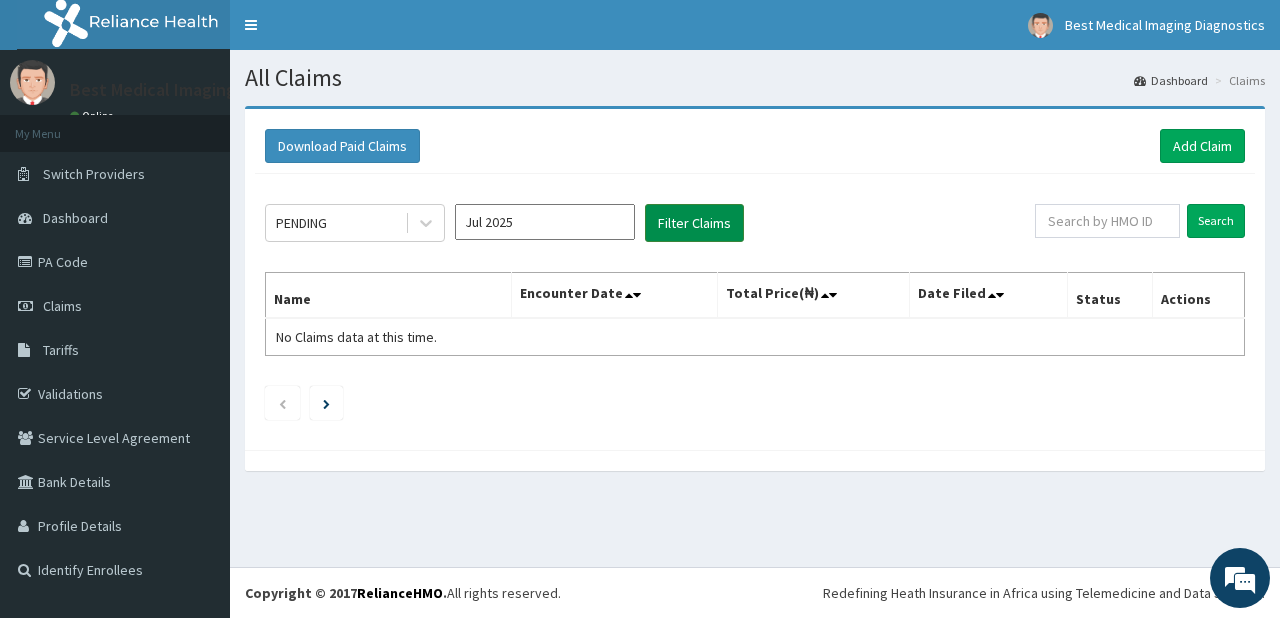 click on "Filter Claims" at bounding box center [694, 223] 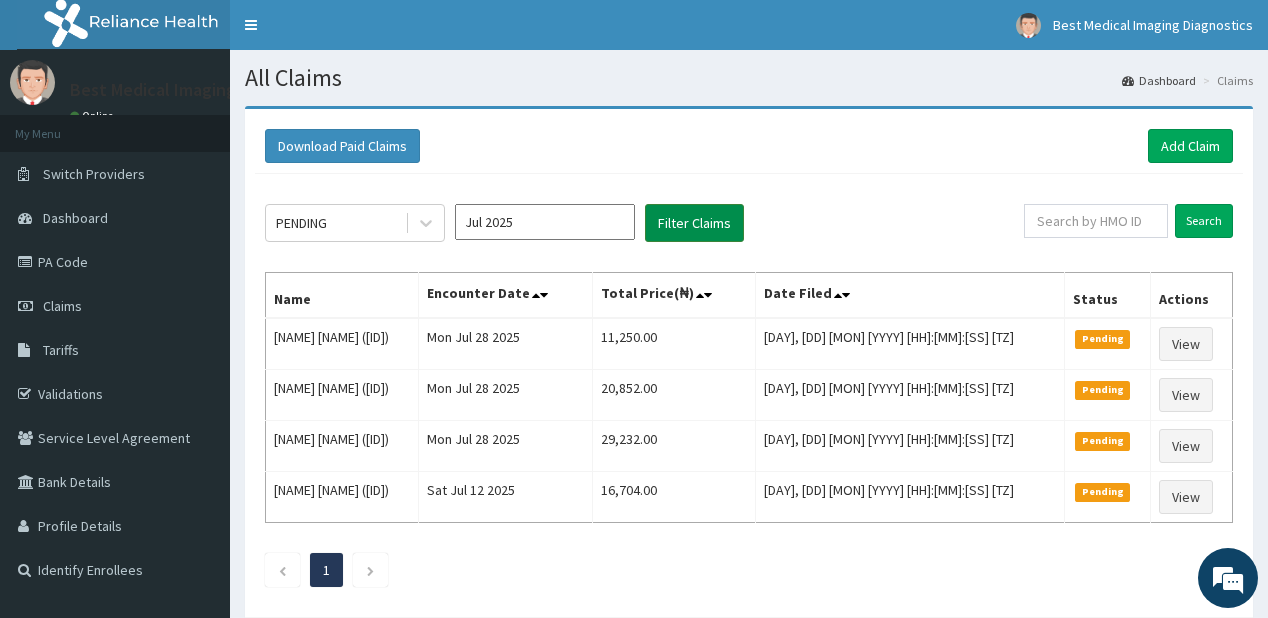 scroll, scrollTop: 0, scrollLeft: 0, axis: both 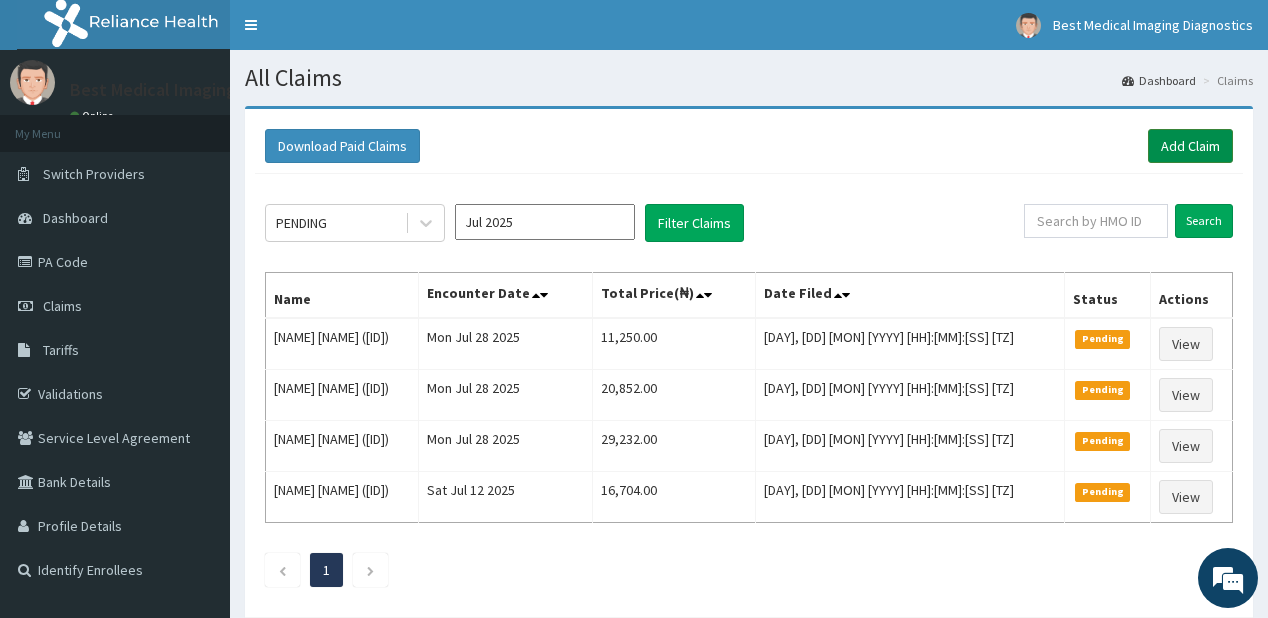 click on "Add Claim" at bounding box center [1190, 146] 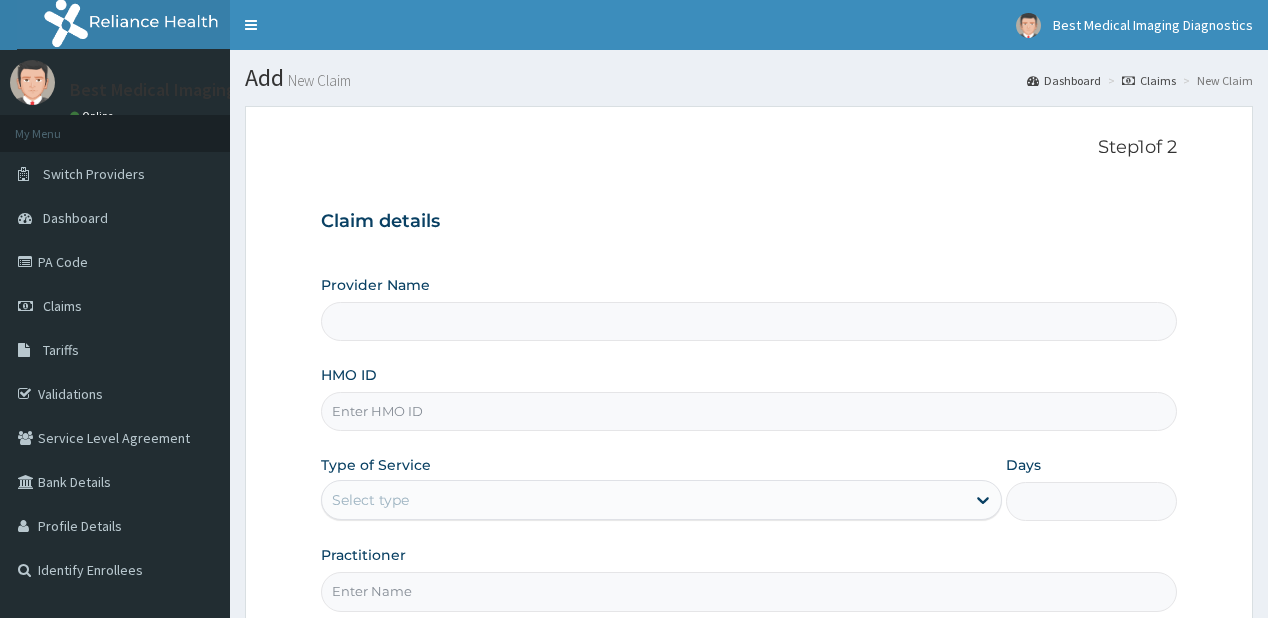 scroll, scrollTop: 0, scrollLeft: 0, axis: both 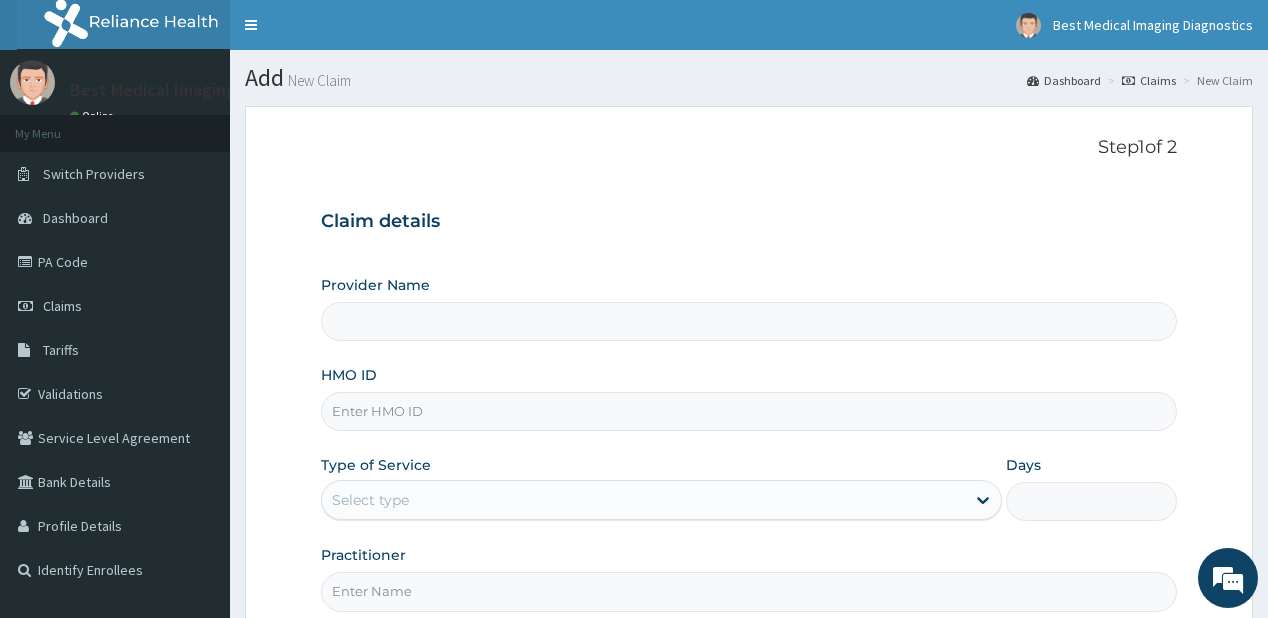 type on "Best Medical Imaging Diagnostics" 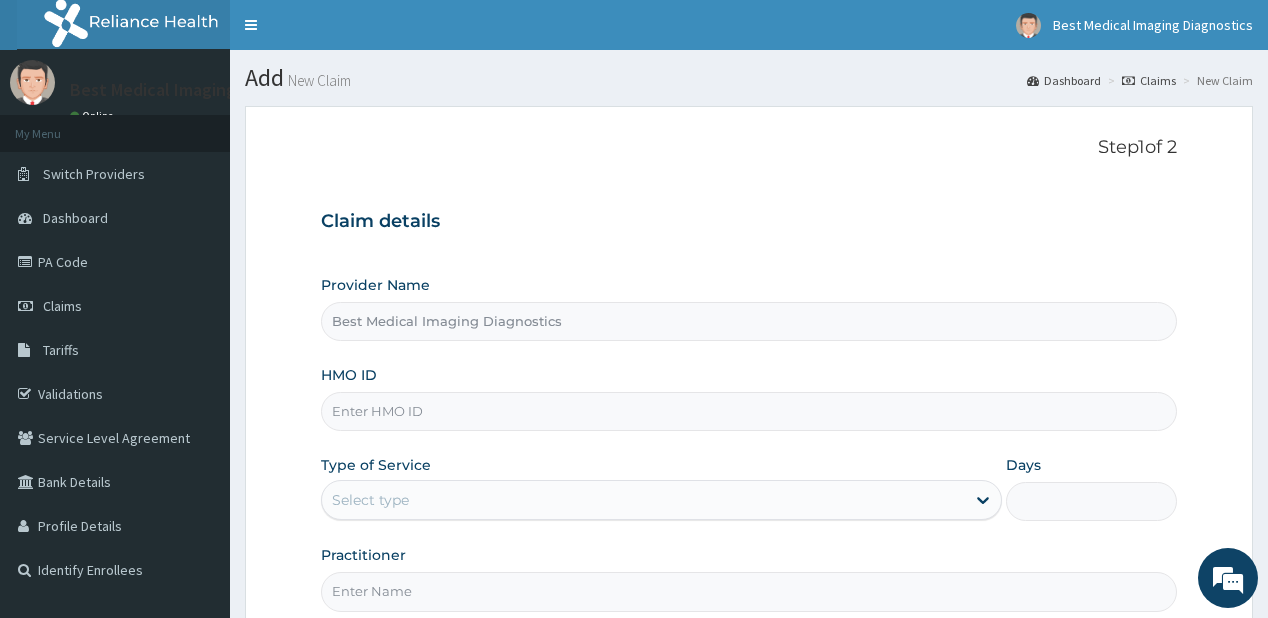 scroll, scrollTop: 0, scrollLeft: 0, axis: both 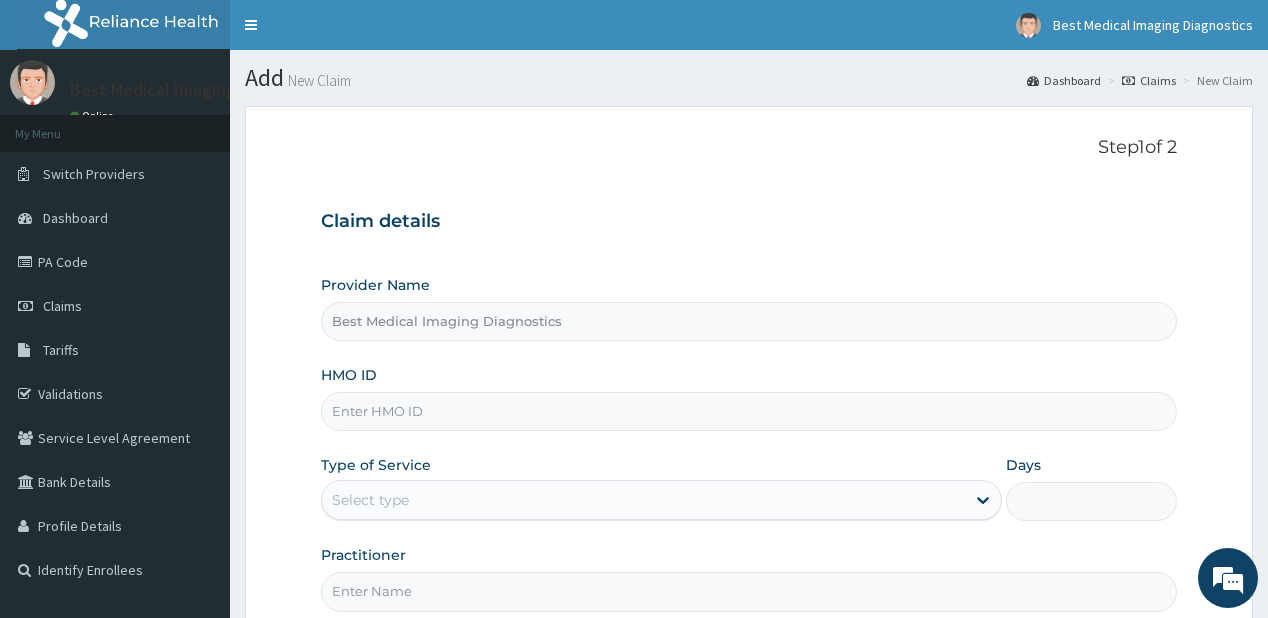 click on "HMO ID" at bounding box center (748, 411) 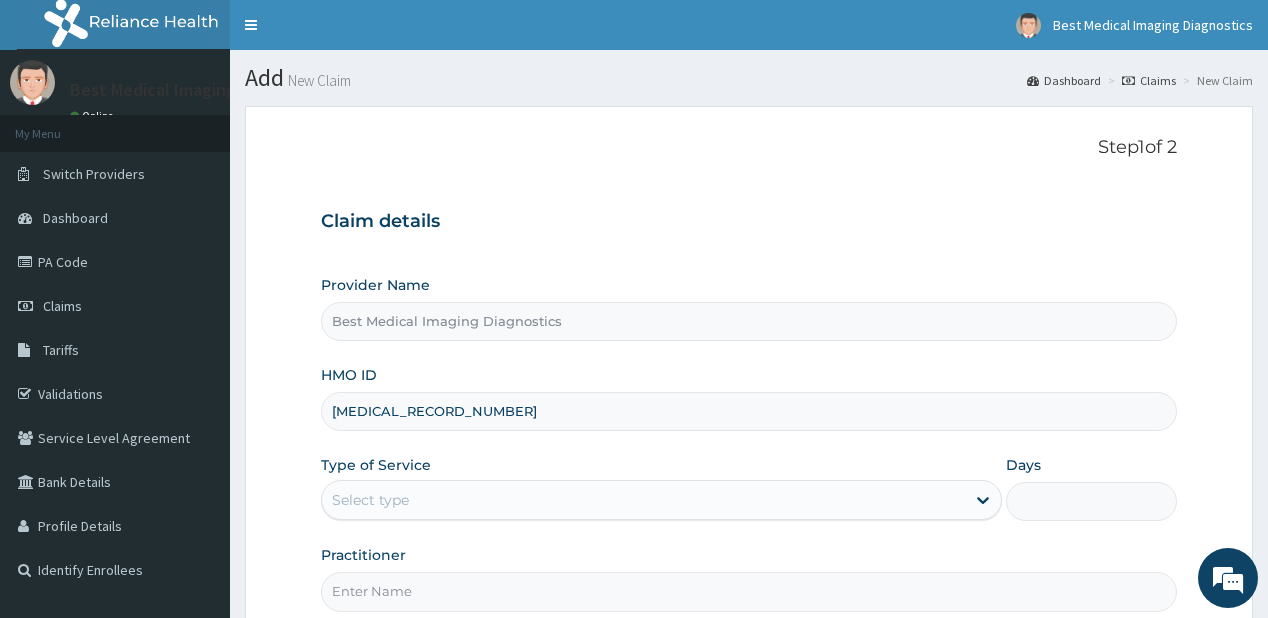 type on "[MEDICAL_RECORD_NUMBER]" 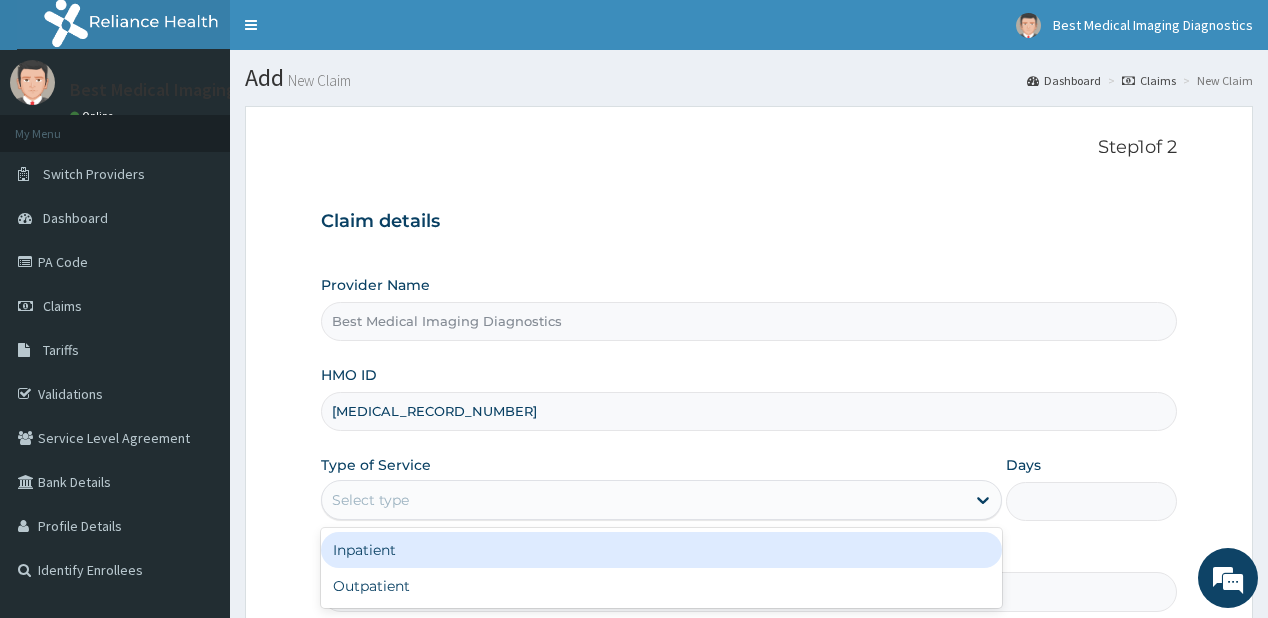 click on "Select type" at bounding box center [643, 500] 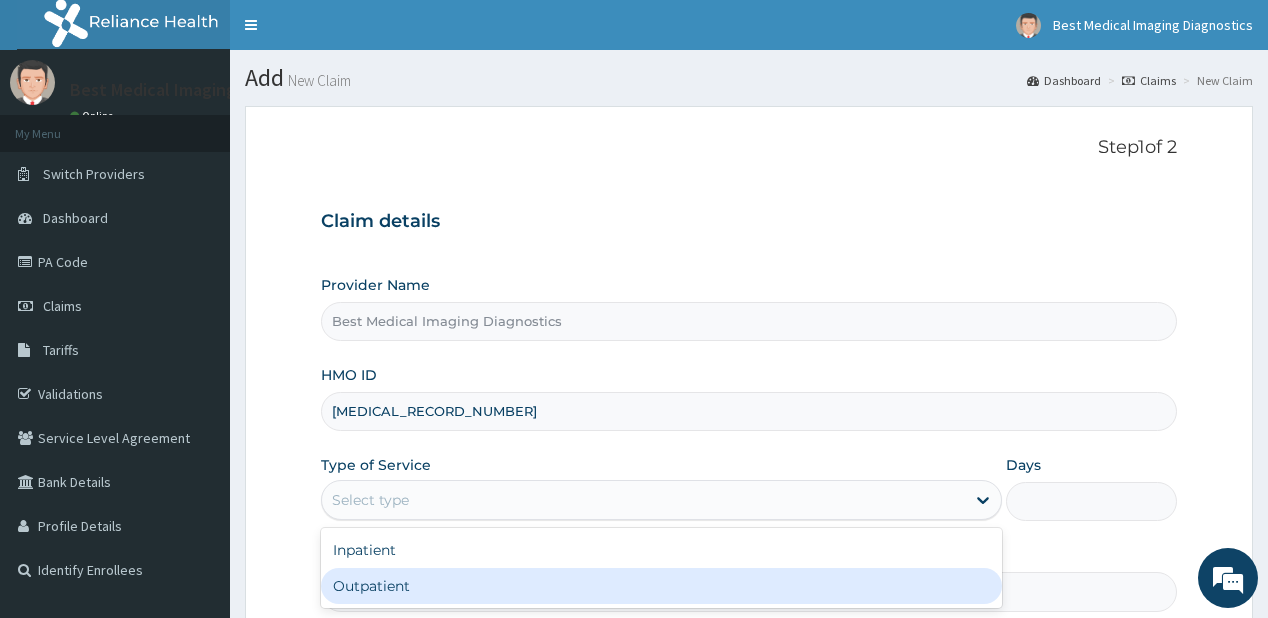 click on "Outpatient" at bounding box center (661, 586) 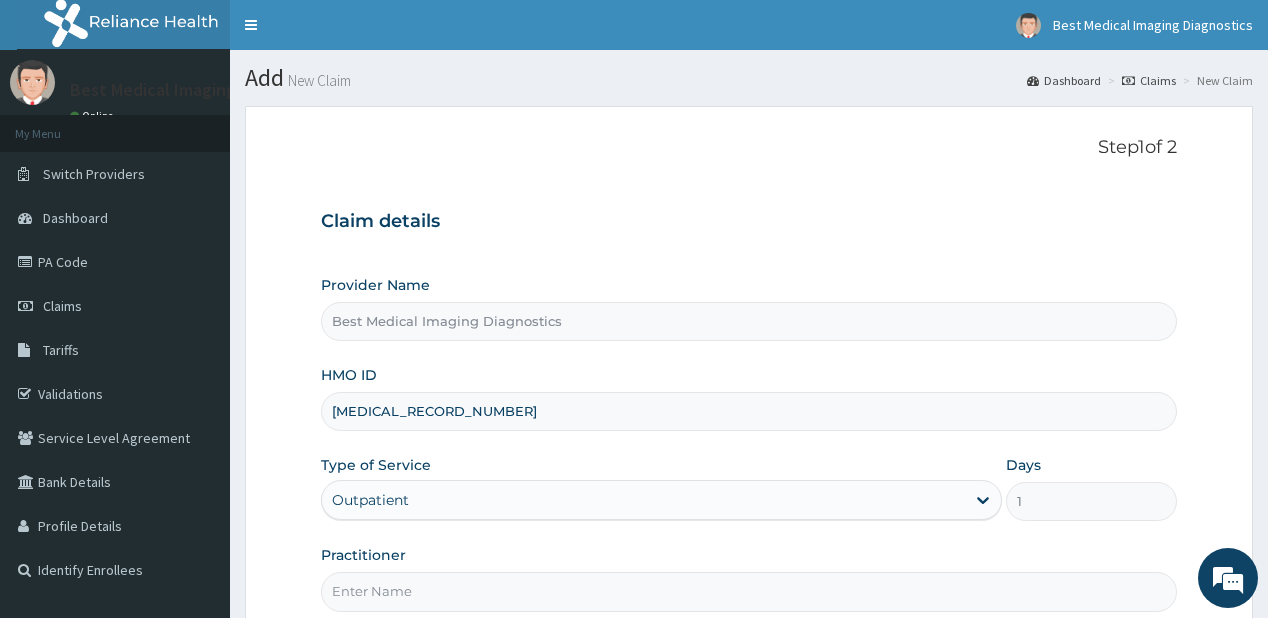 click on "Practitioner" at bounding box center [748, 591] 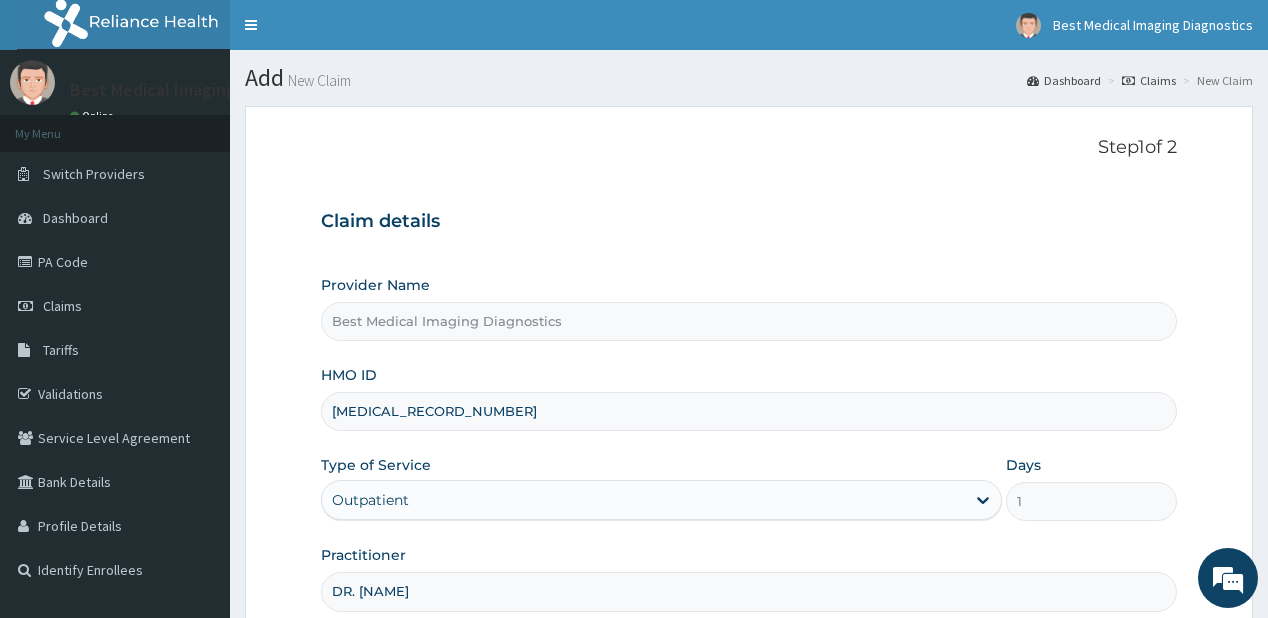 scroll, scrollTop: 200, scrollLeft: 0, axis: vertical 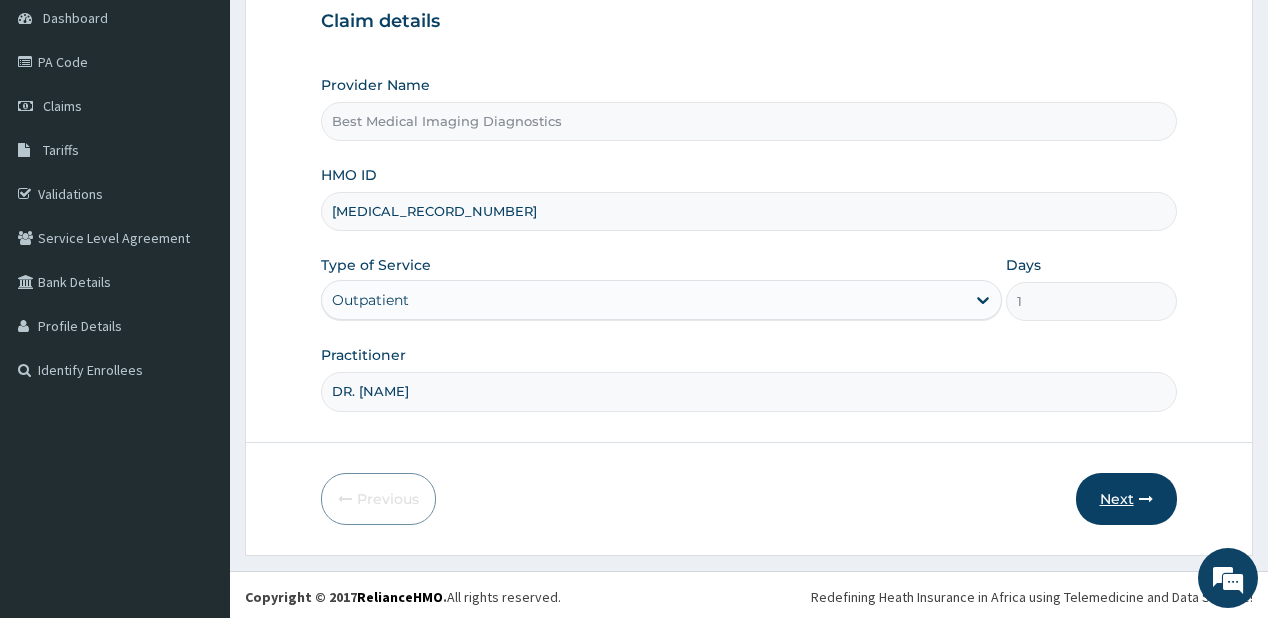 type on "DR. [NAME]" 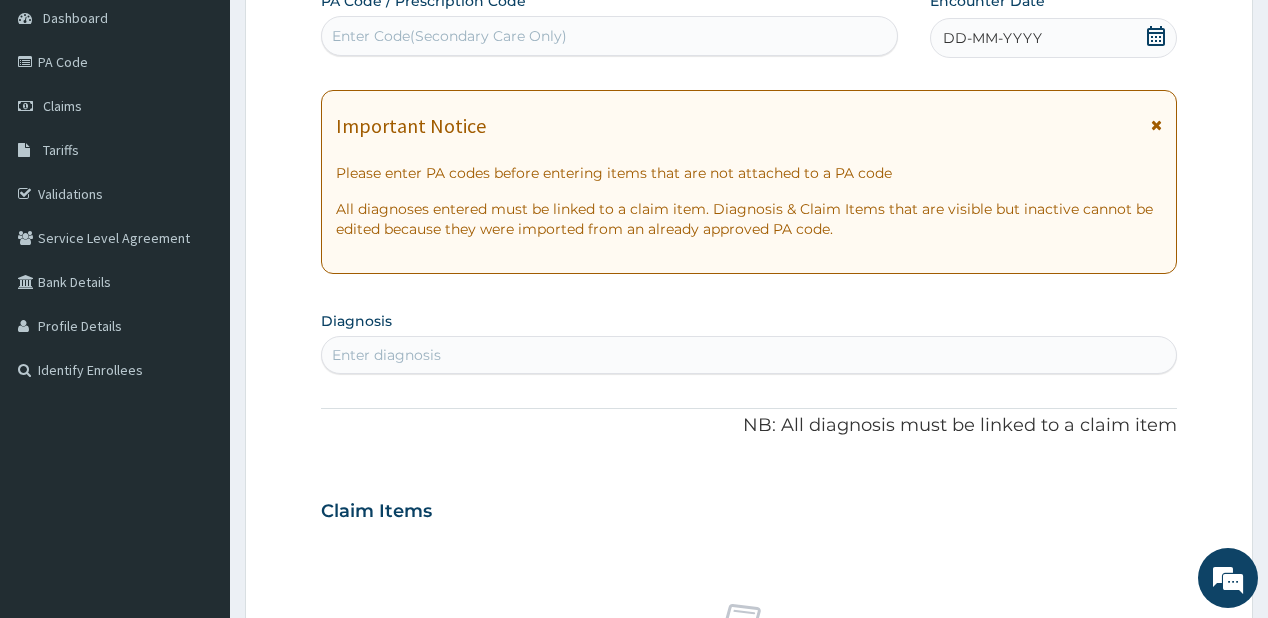 click on "Enter Code(Secondary Care Only)" at bounding box center (609, 36) 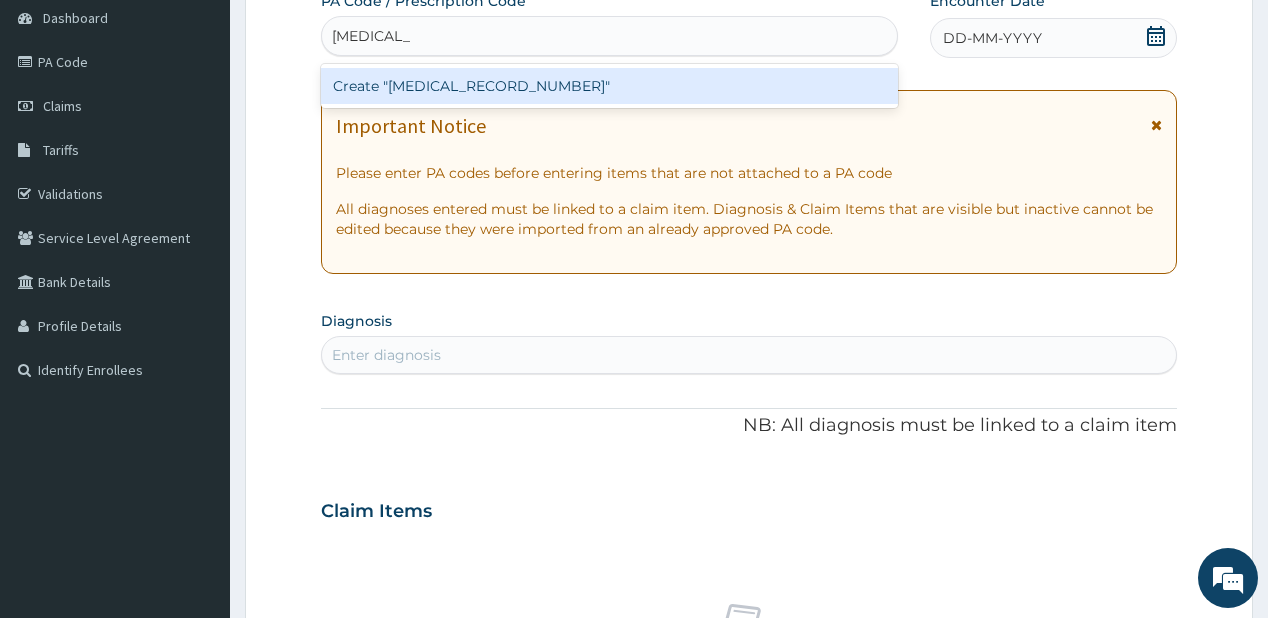 click on "Create "PA/235B0F"" at bounding box center (609, 86) 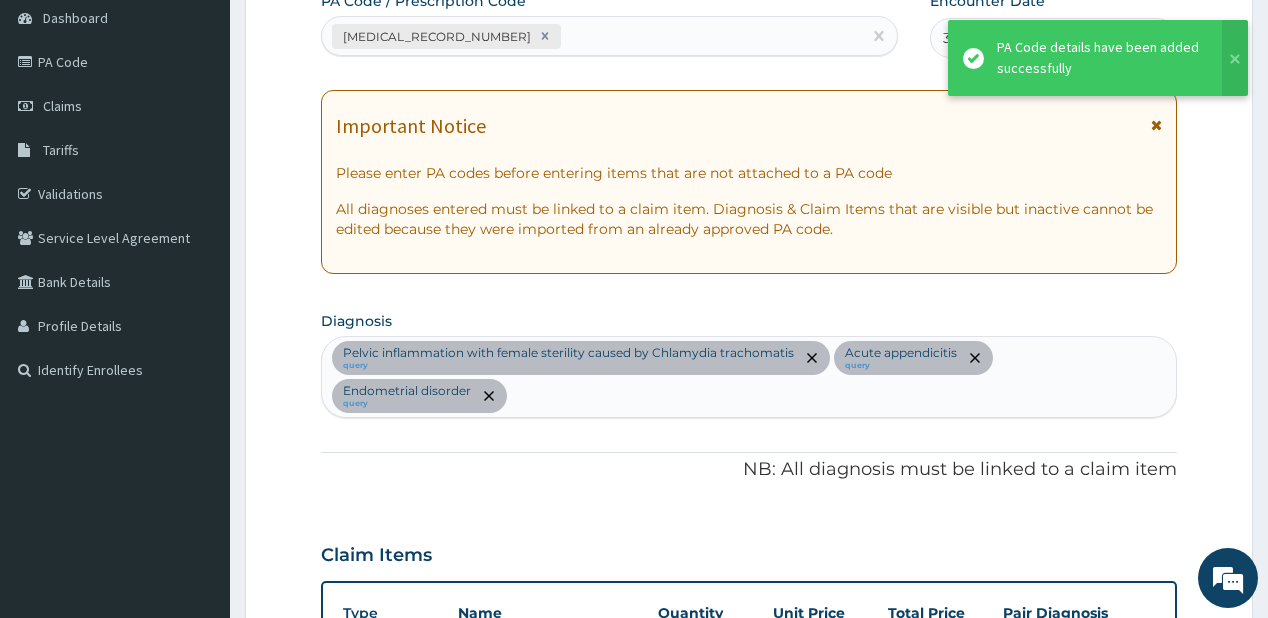 scroll, scrollTop: 636, scrollLeft: 0, axis: vertical 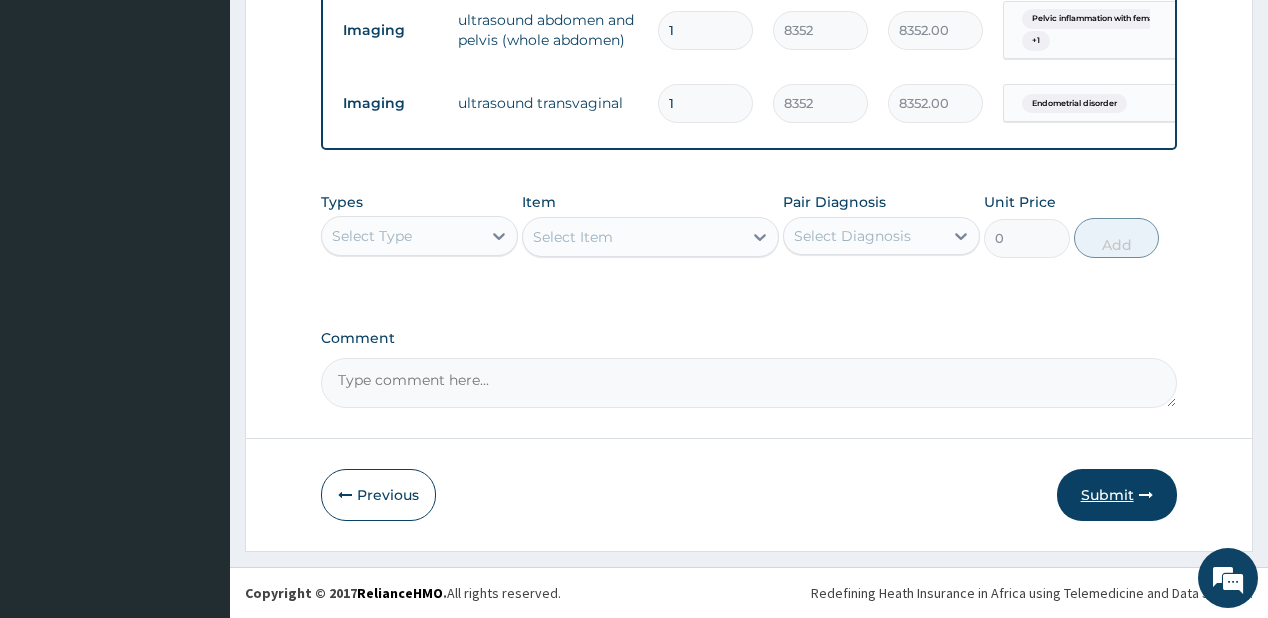 click on "Submit" at bounding box center [1117, 495] 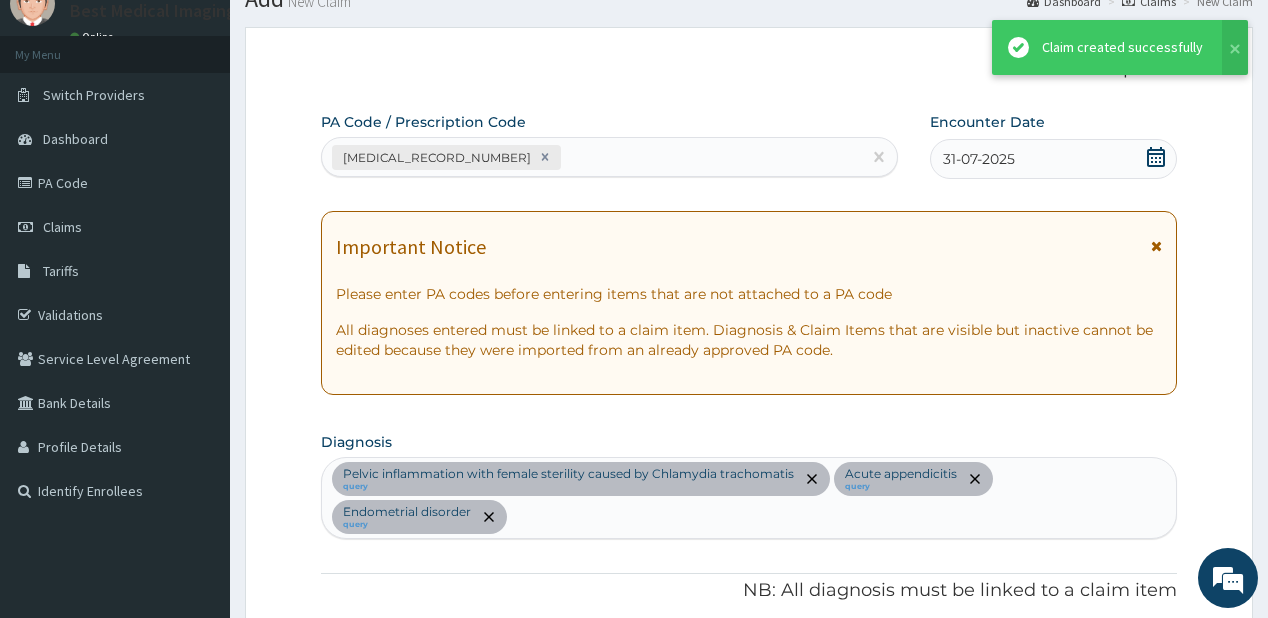 scroll, scrollTop: 852, scrollLeft: 0, axis: vertical 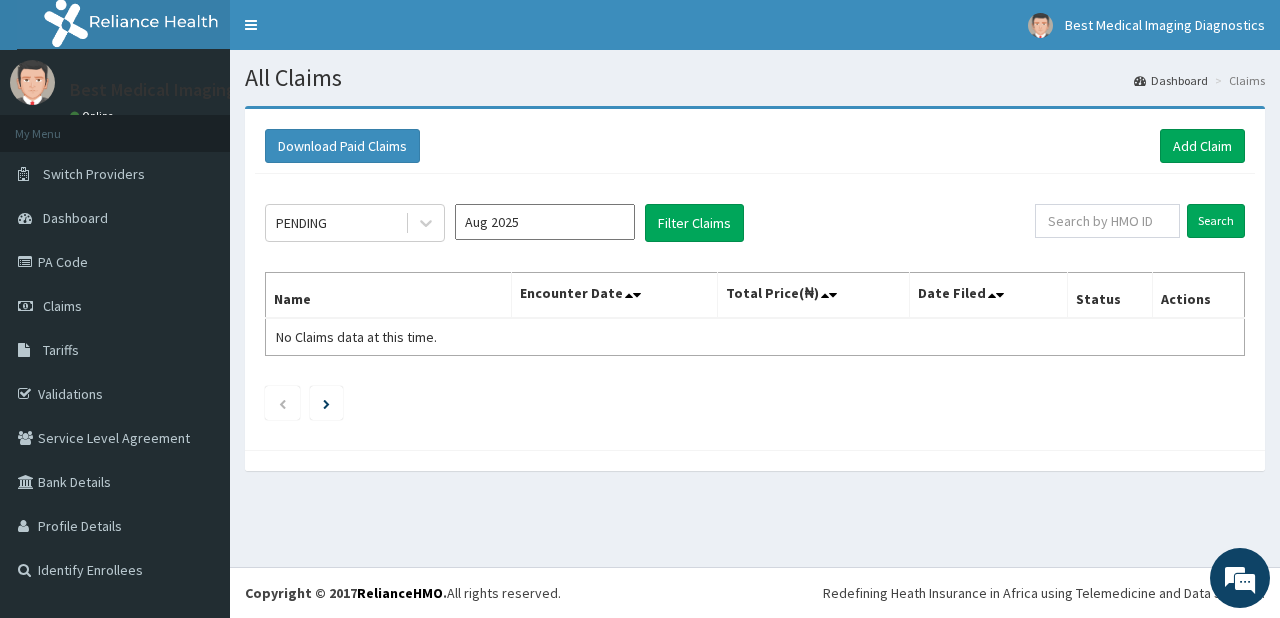 click on "Aug 2025" at bounding box center [545, 222] 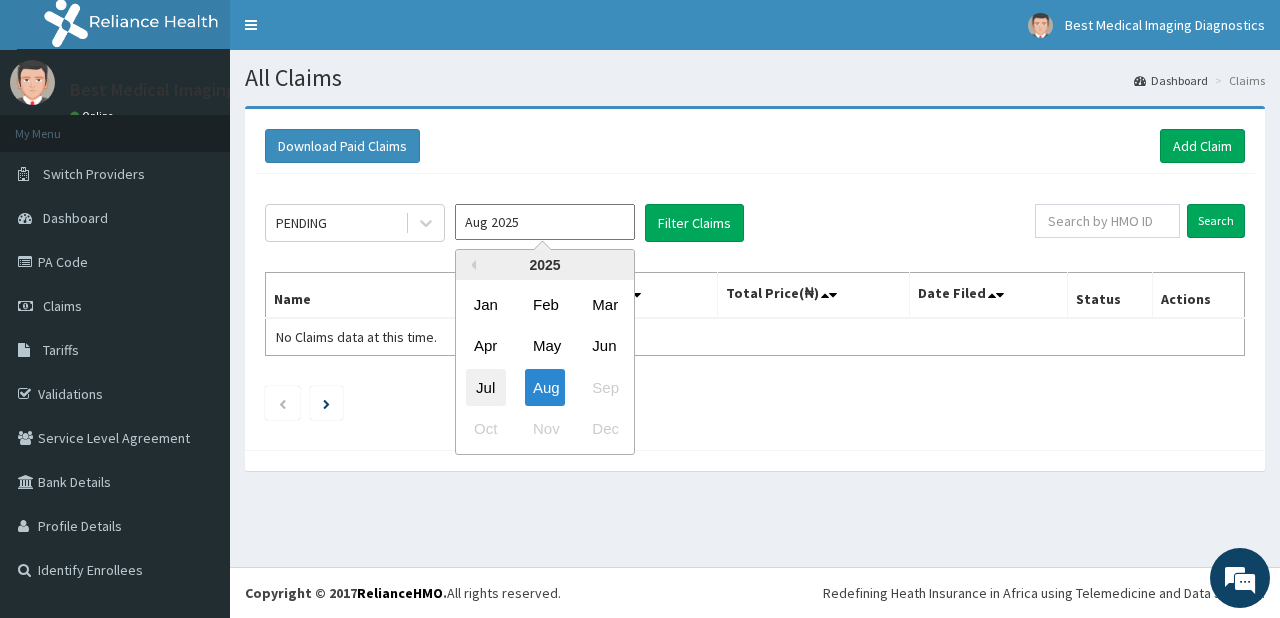 click on "Jul" at bounding box center (486, 387) 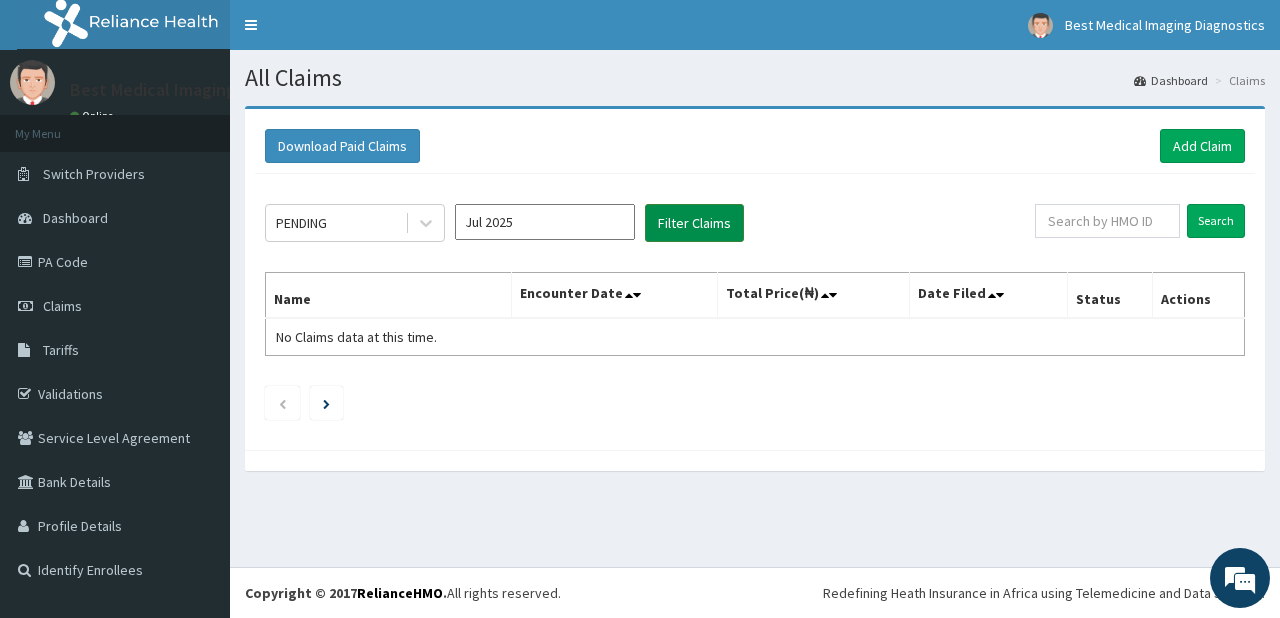 click on "Filter Claims" at bounding box center (694, 223) 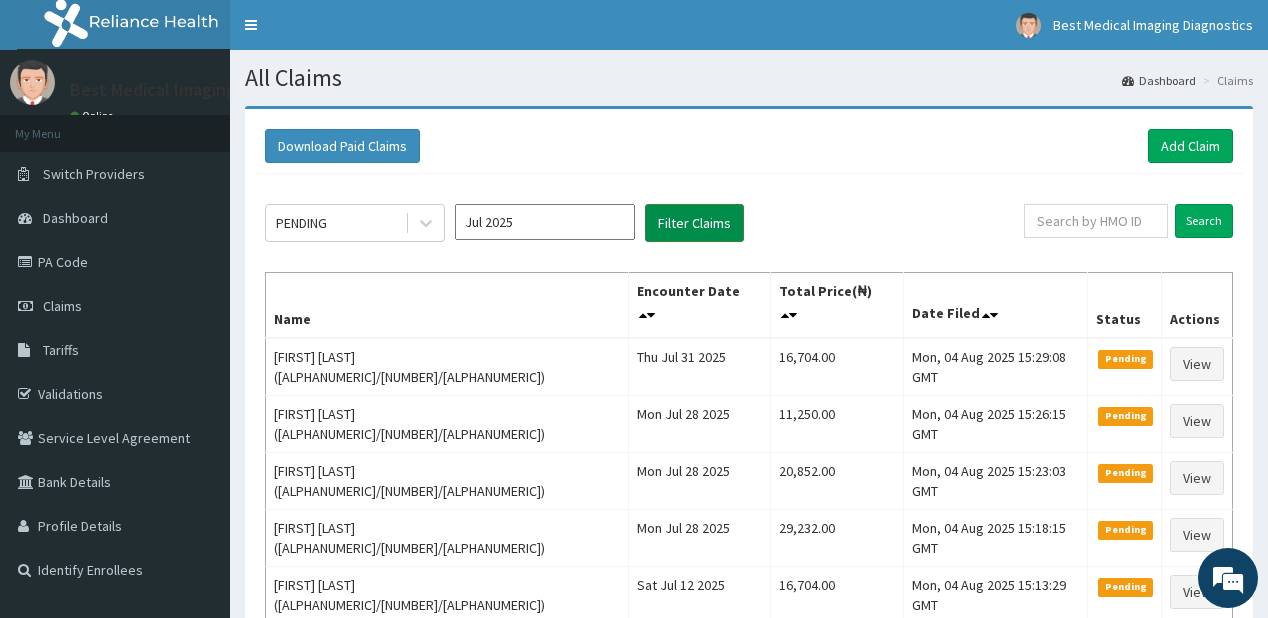 scroll, scrollTop: 0, scrollLeft: 0, axis: both 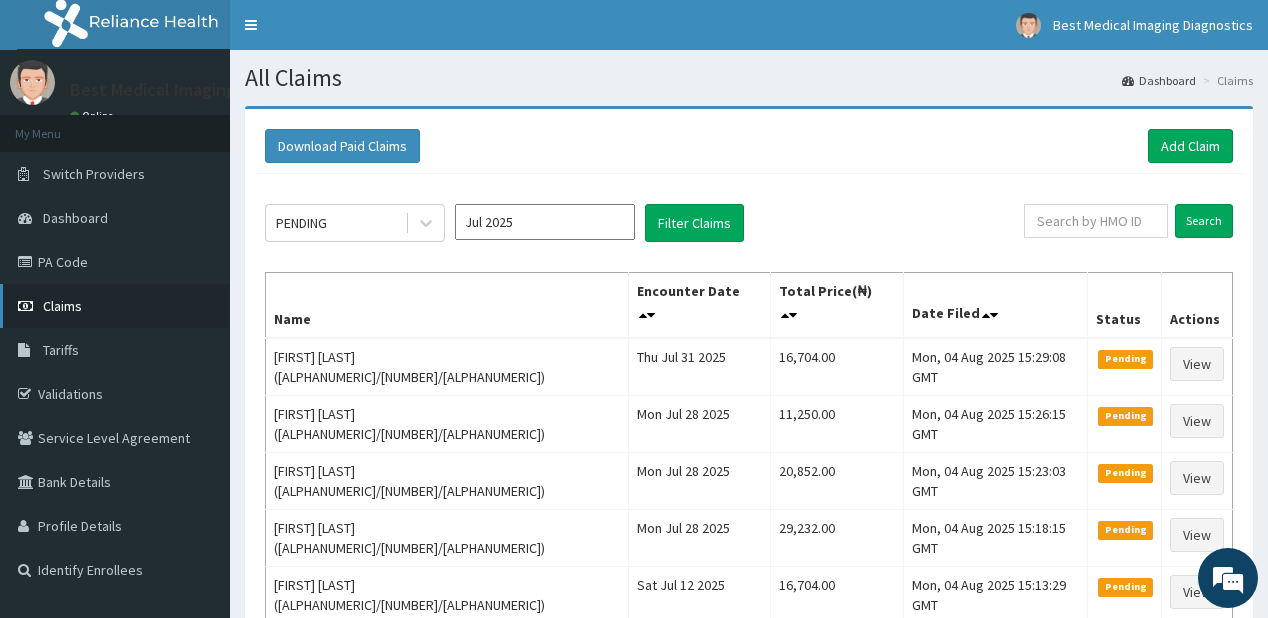 click on "Claims" at bounding box center [62, 306] 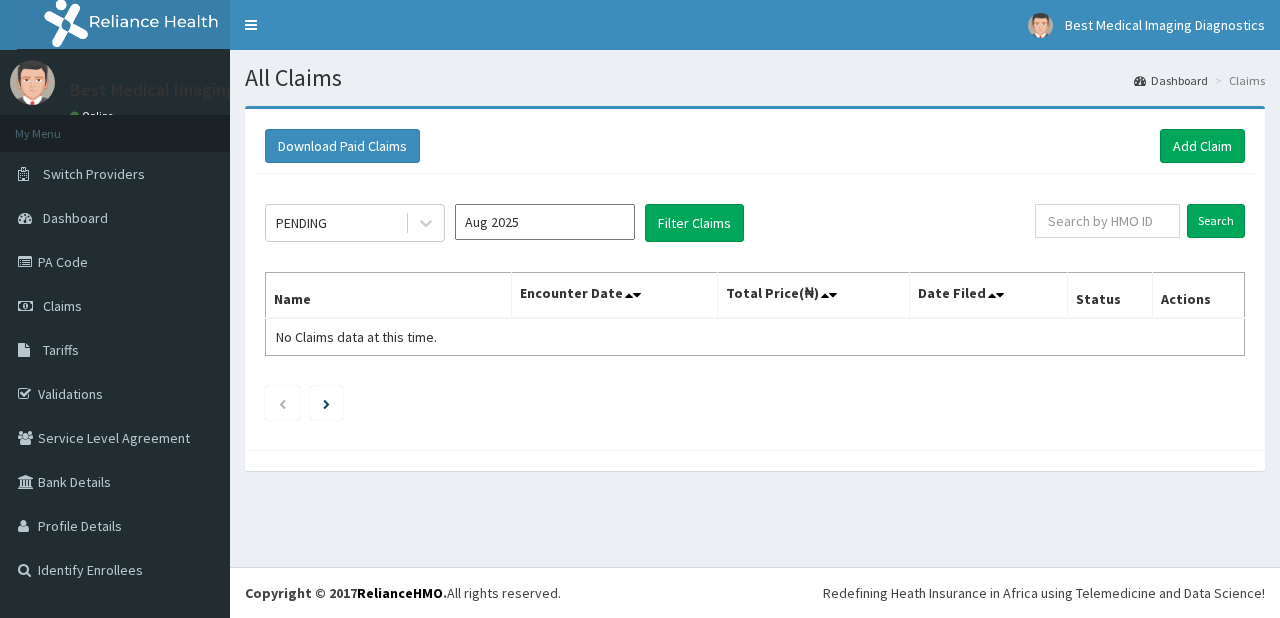 scroll, scrollTop: 0, scrollLeft: 0, axis: both 